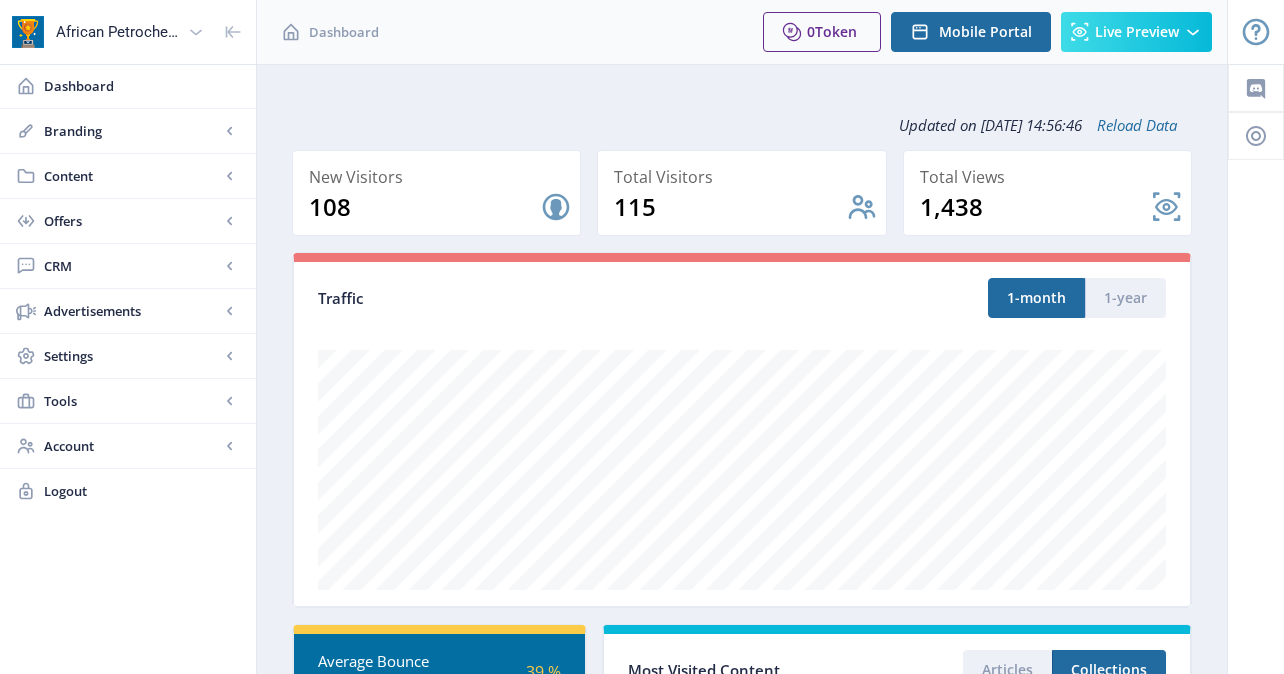 scroll, scrollTop: 0, scrollLeft: 0, axis: both 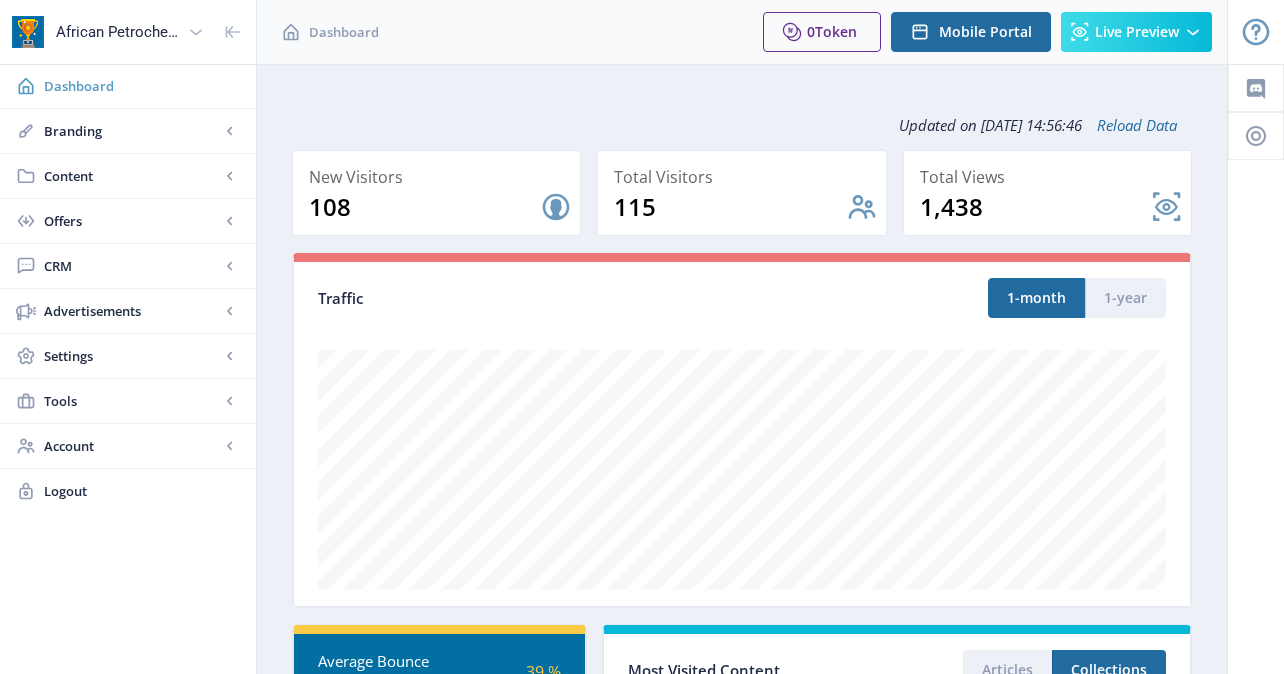 click on "Dashboard" at bounding box center [128, 86] 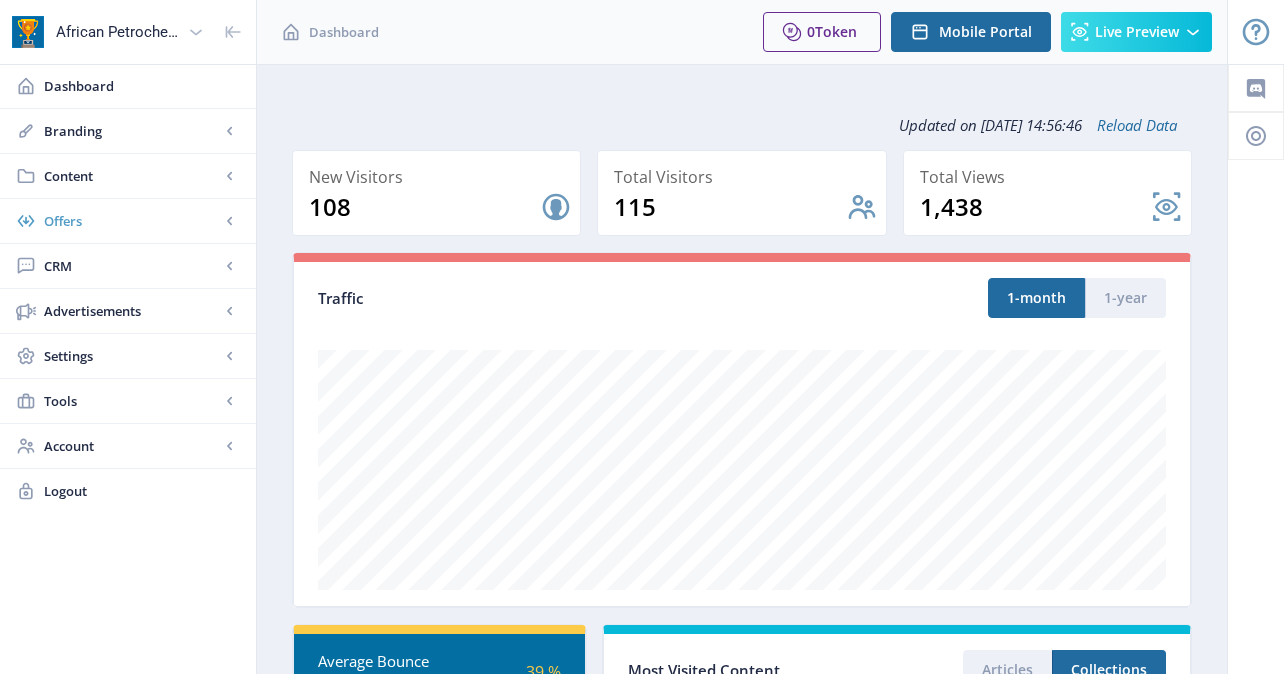 click on "Offers" at bounding box center [128, 221] 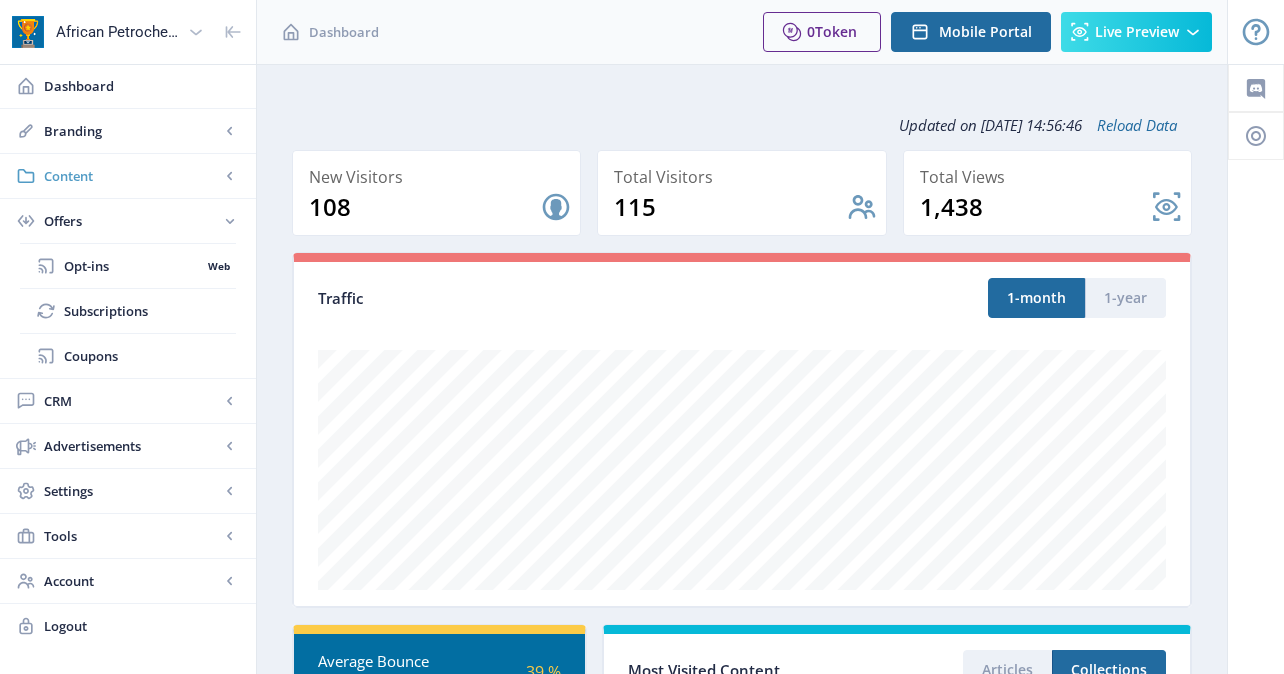 click on "Content" at bounding box center (132, 176) 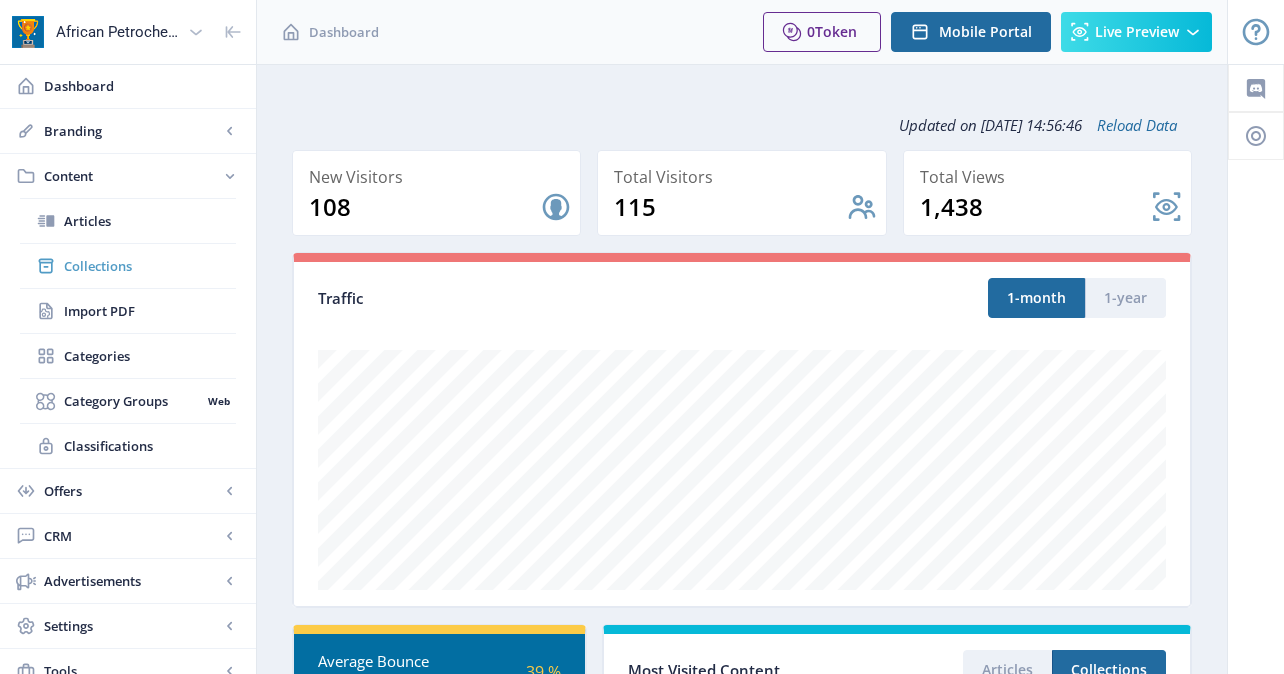 click on "Collections" at bounding box center [150, 266] 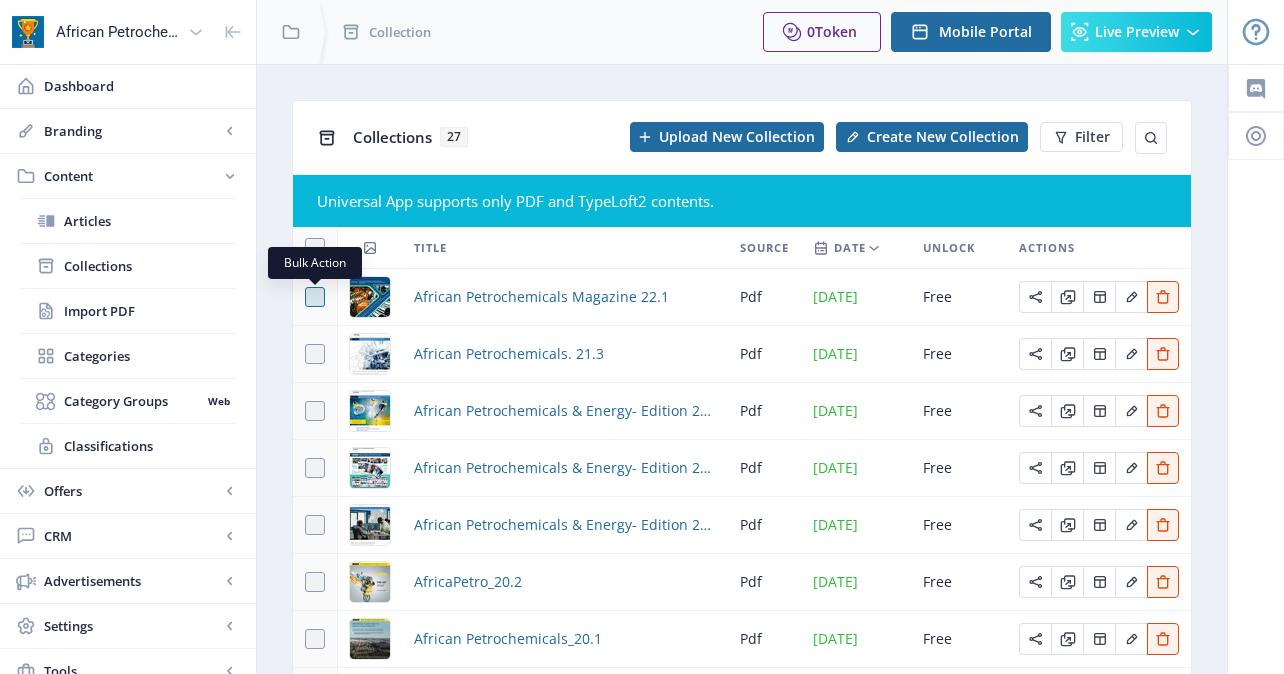 click at bounding box center (315, 297) 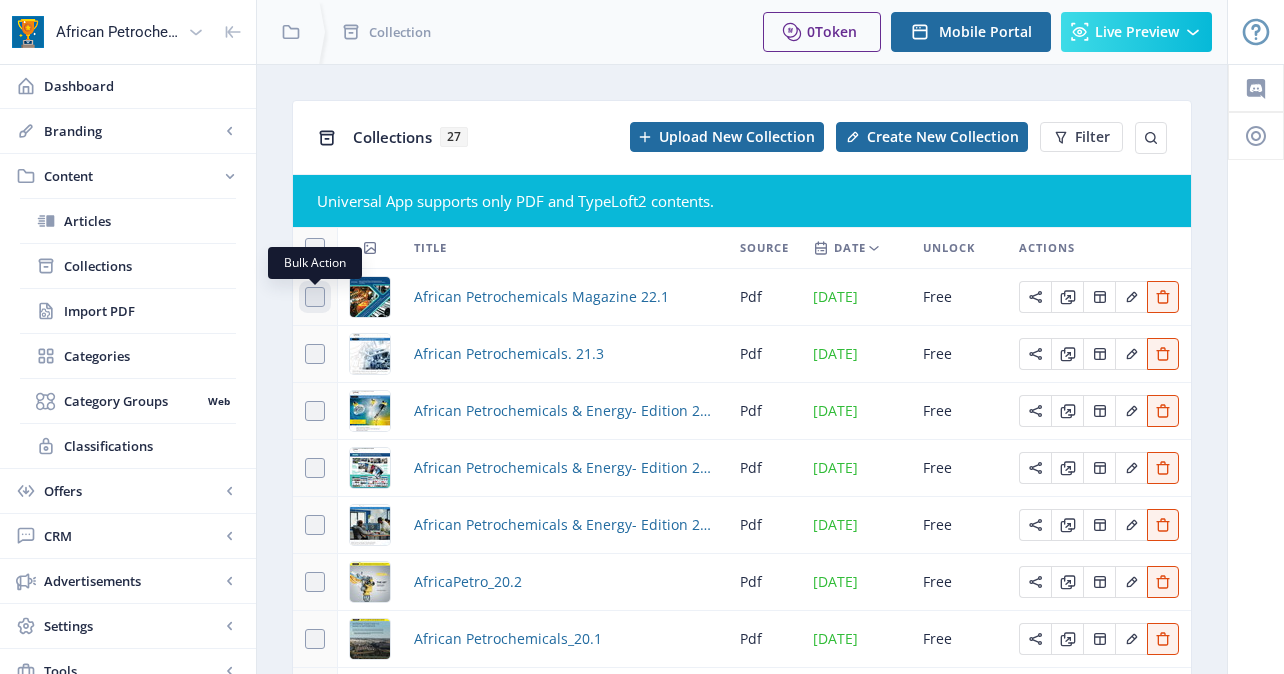 click at bounding box center [305, 297] 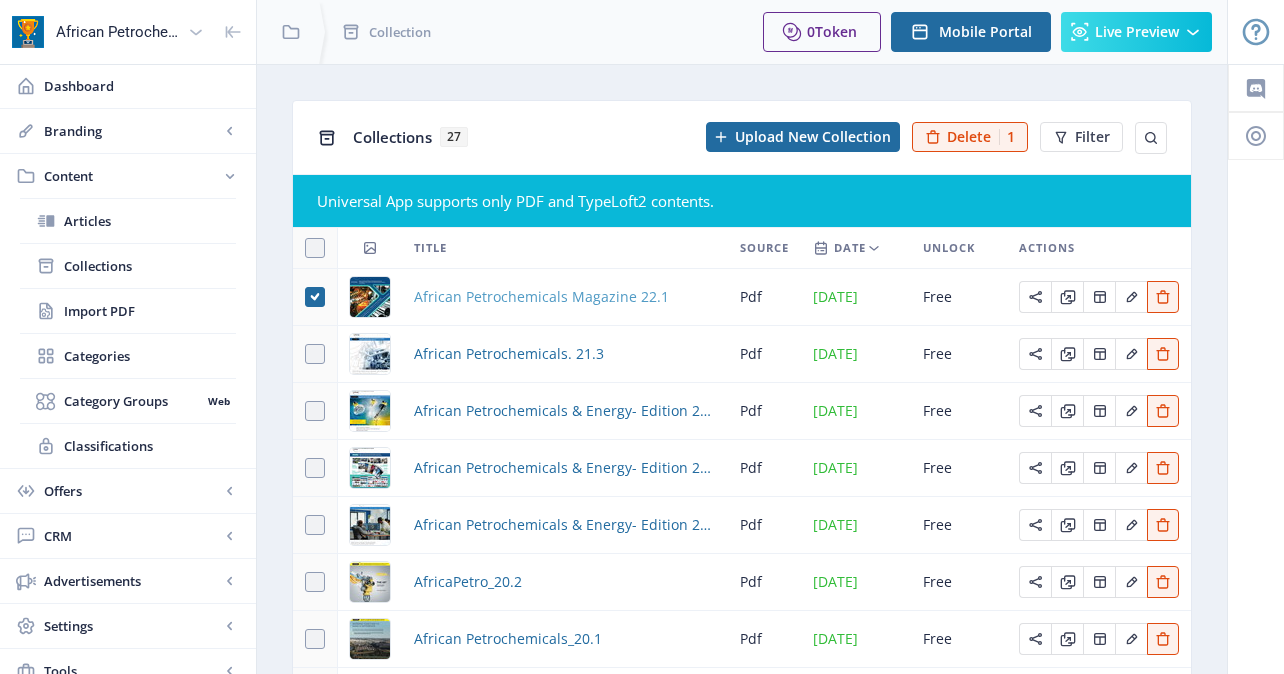 click on "African Petrochemicals Magazine 22.1" at bounding box center [541, 297] 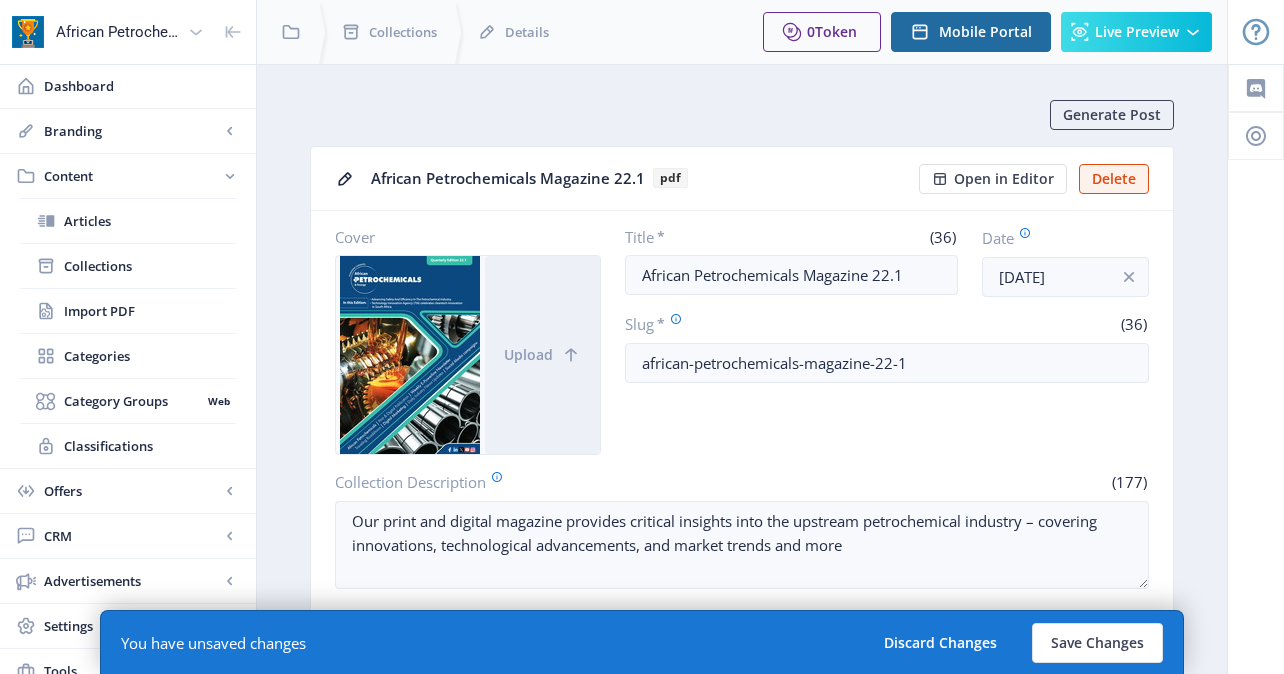 click on "African Petrochemicals Magazine 22.1  pdf Open in Editor  Delete" 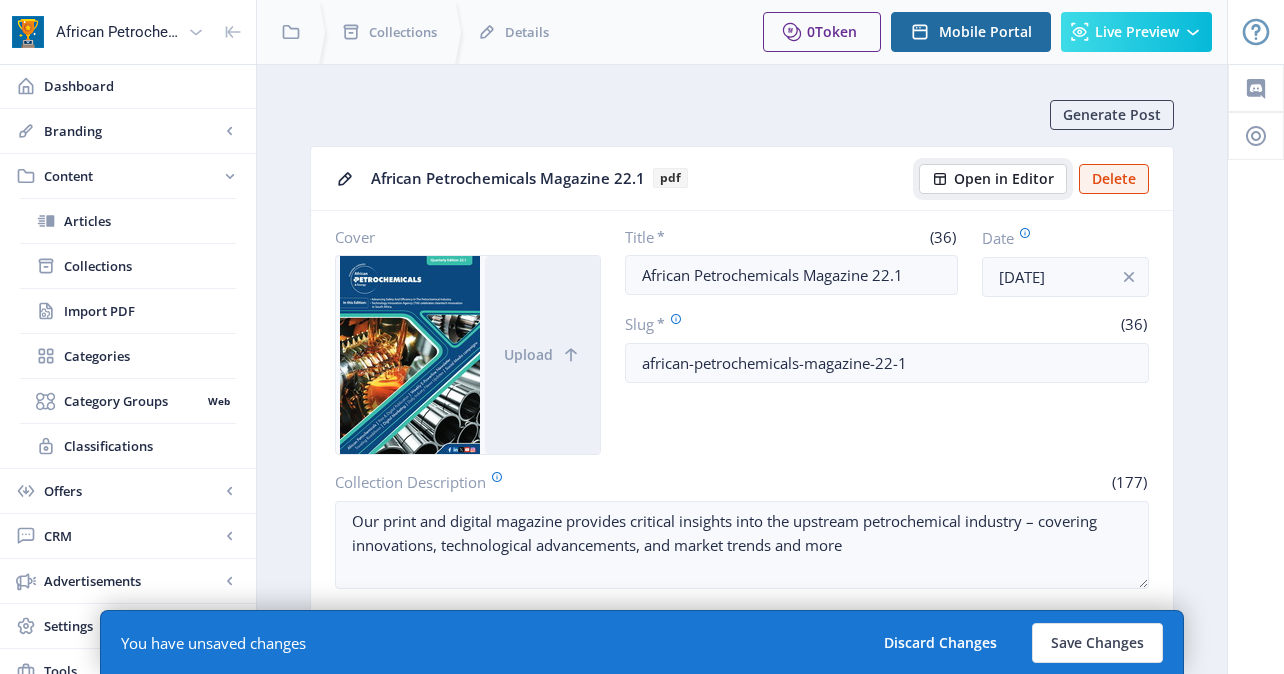 click on "Open in Editor" 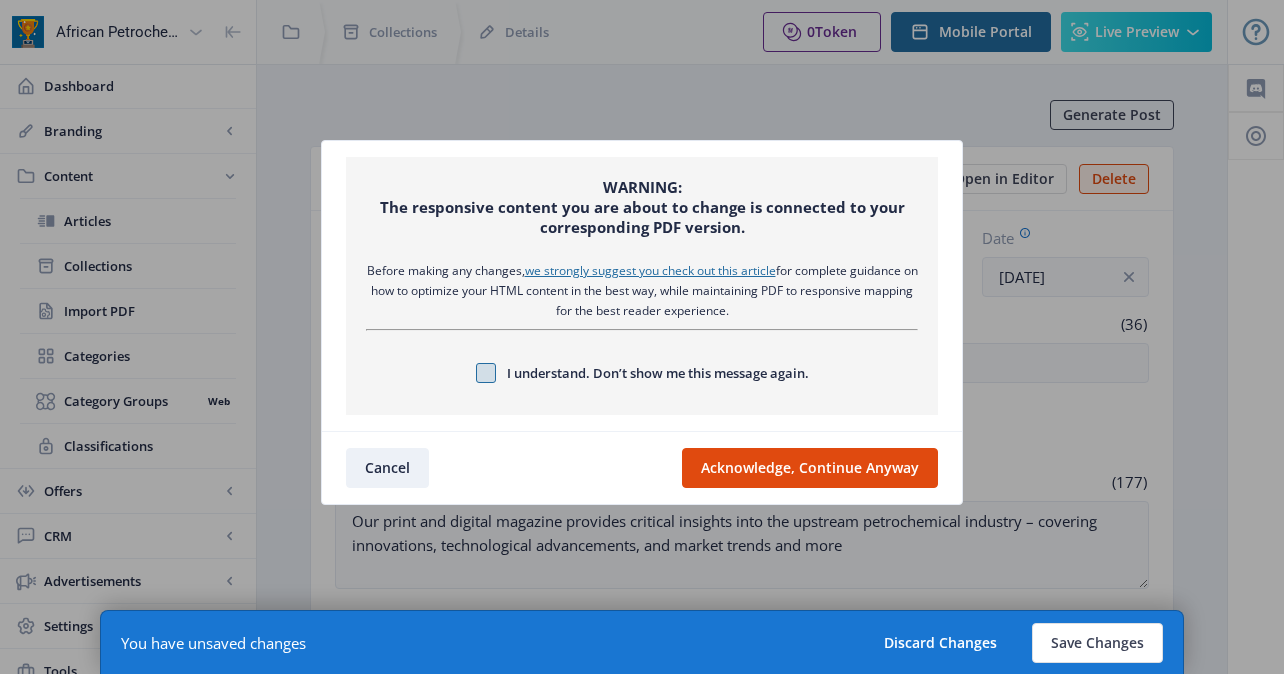 click at bounding box center [486, 373] 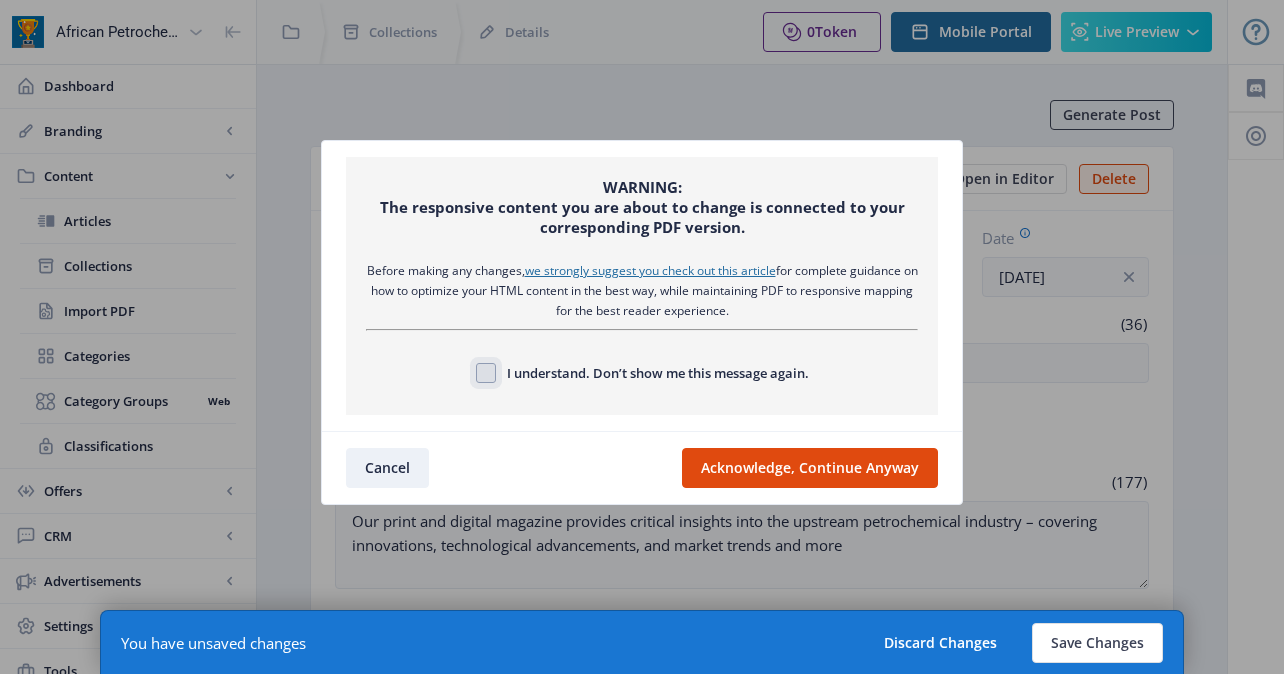click on "I understand. Don’t show me this message again." at bounding box center [476, 372] 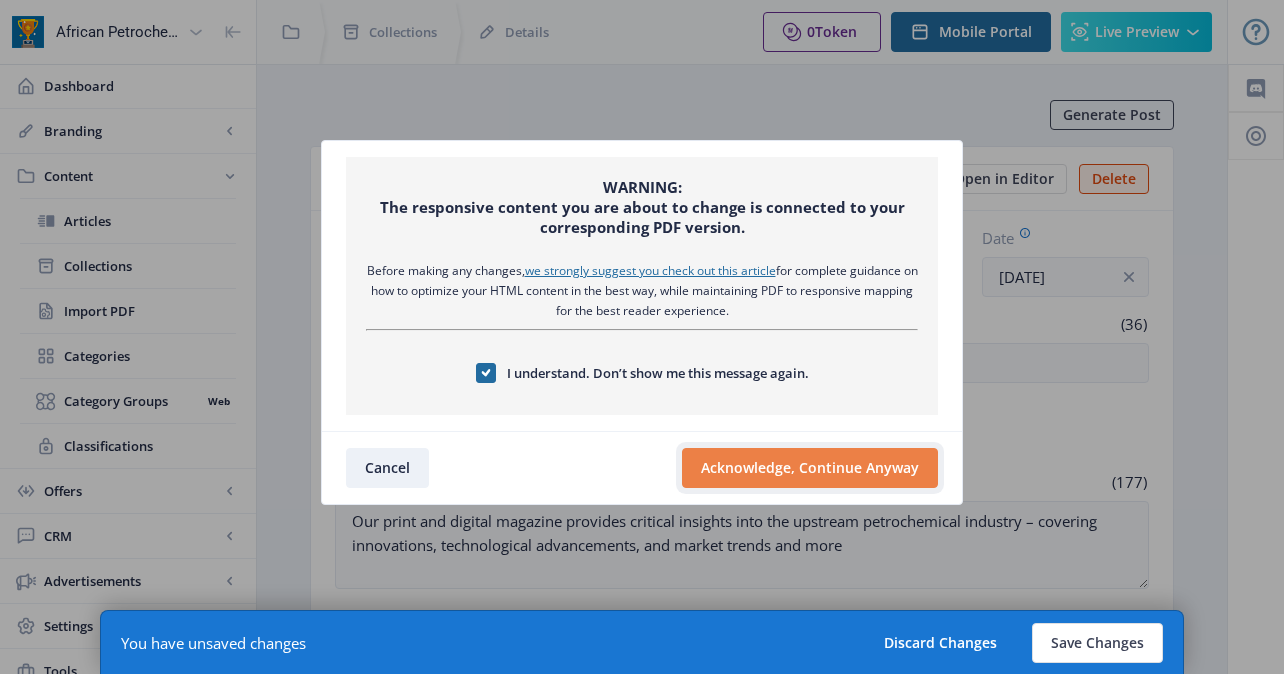 click on "Acknowledge, Continue Anyway" 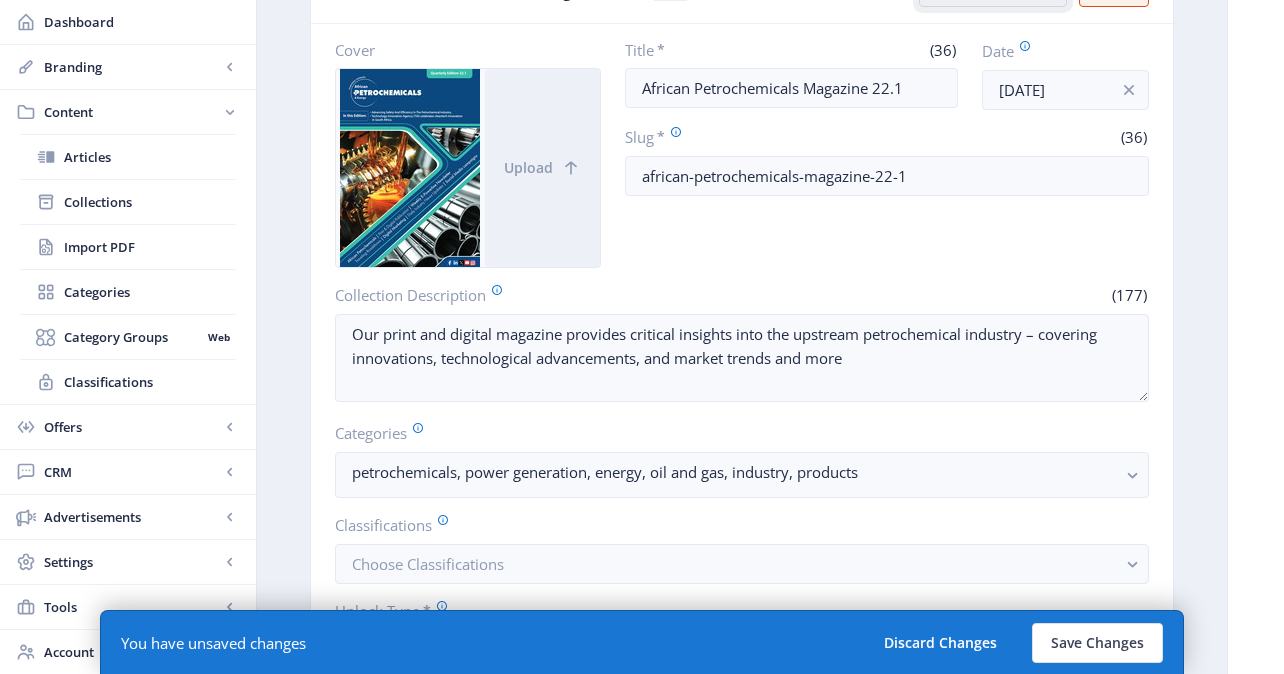scroll, scrollTop: 0, scrollLeft: 0, axis: both 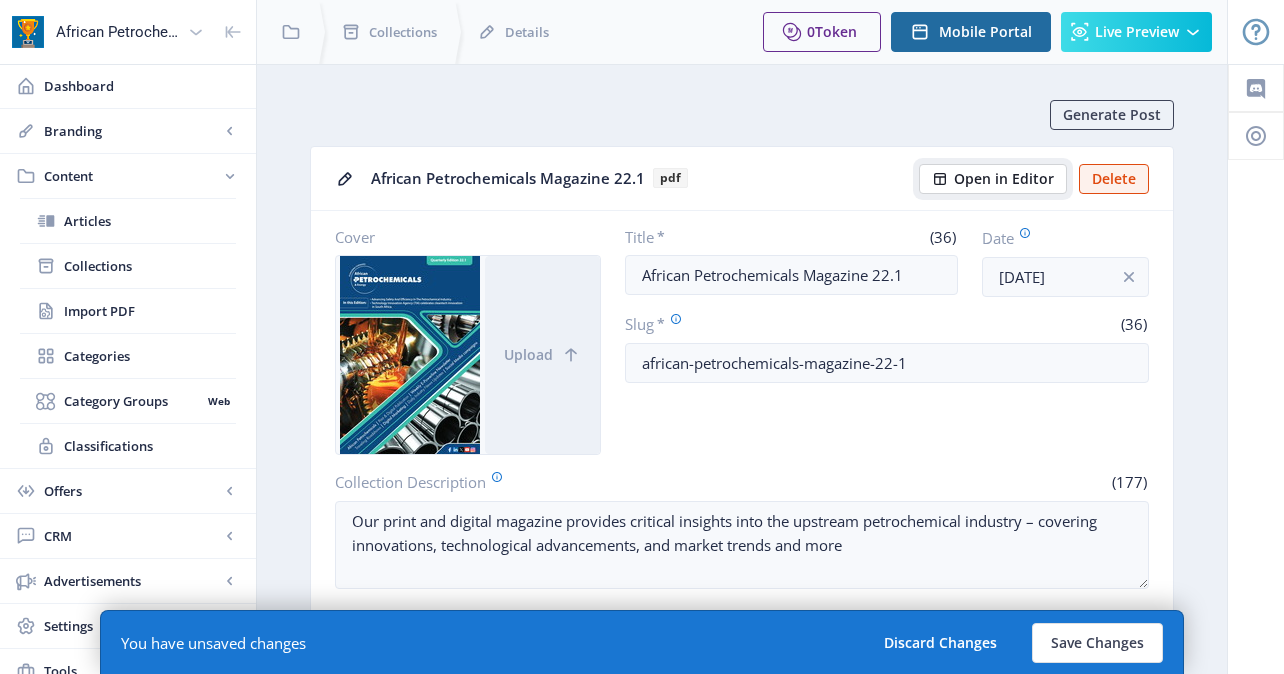 click on "Open in Editor" 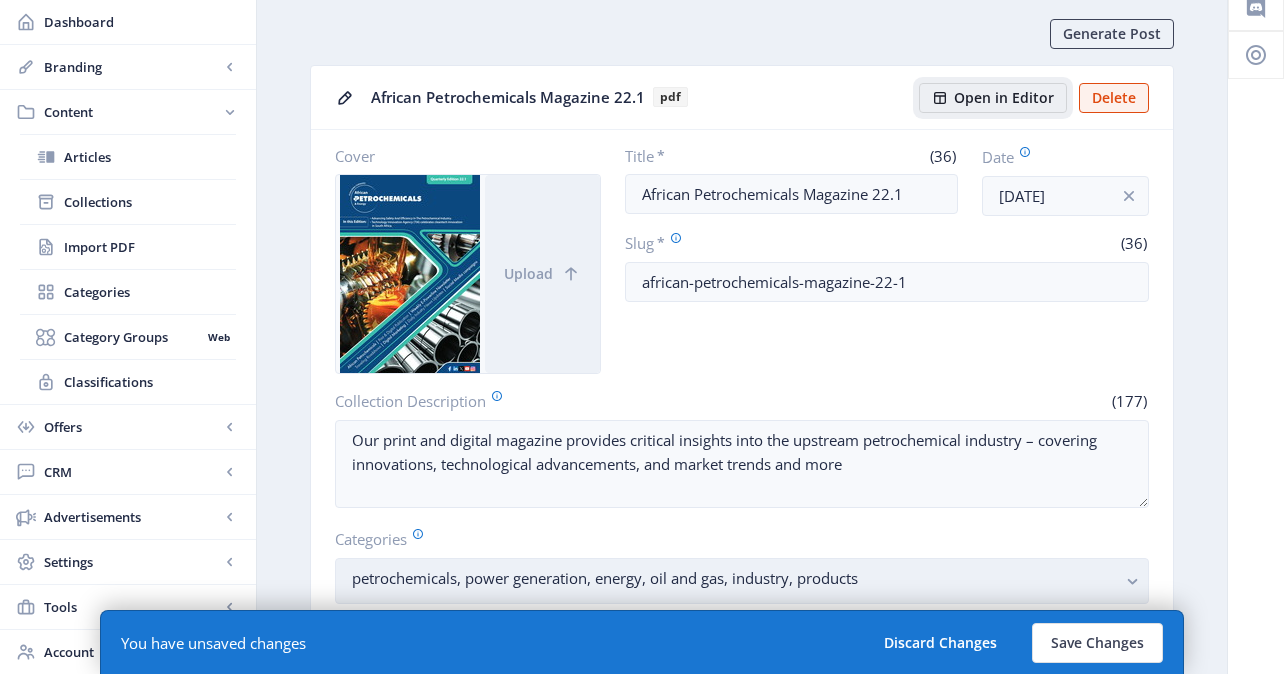 scroll, scrollTop: 0, scrollLeft: 0, axis: both 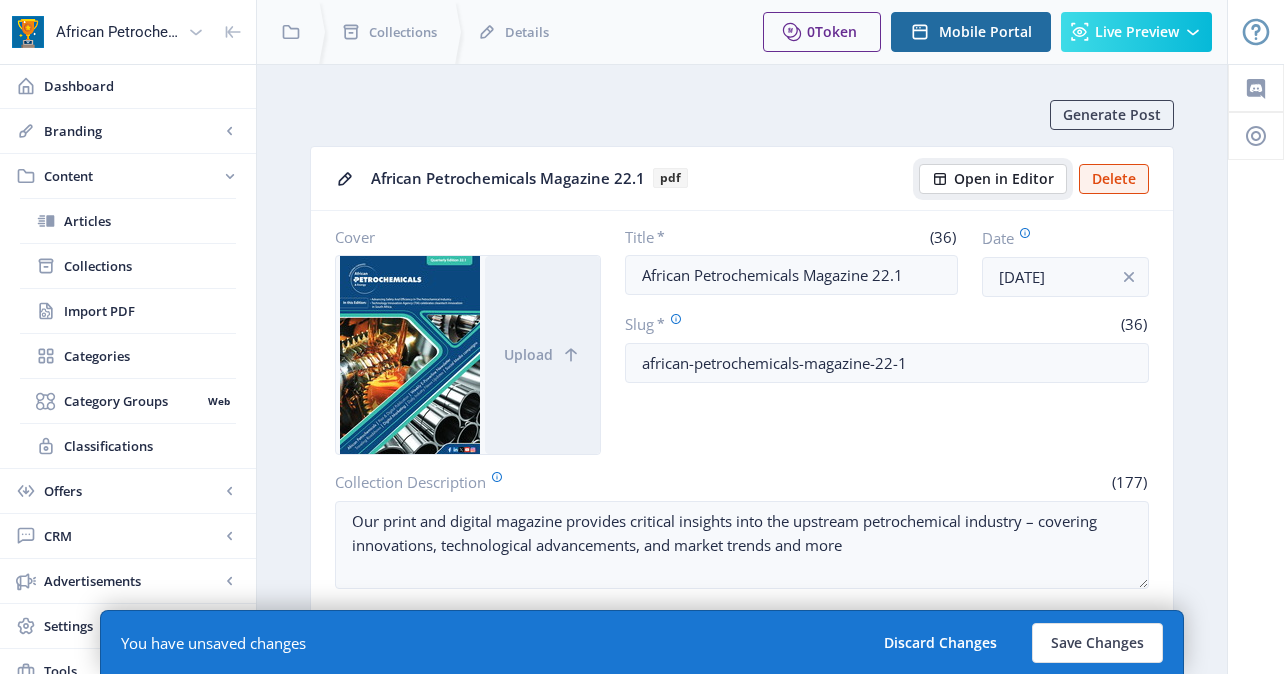 click on "Open in Editor" 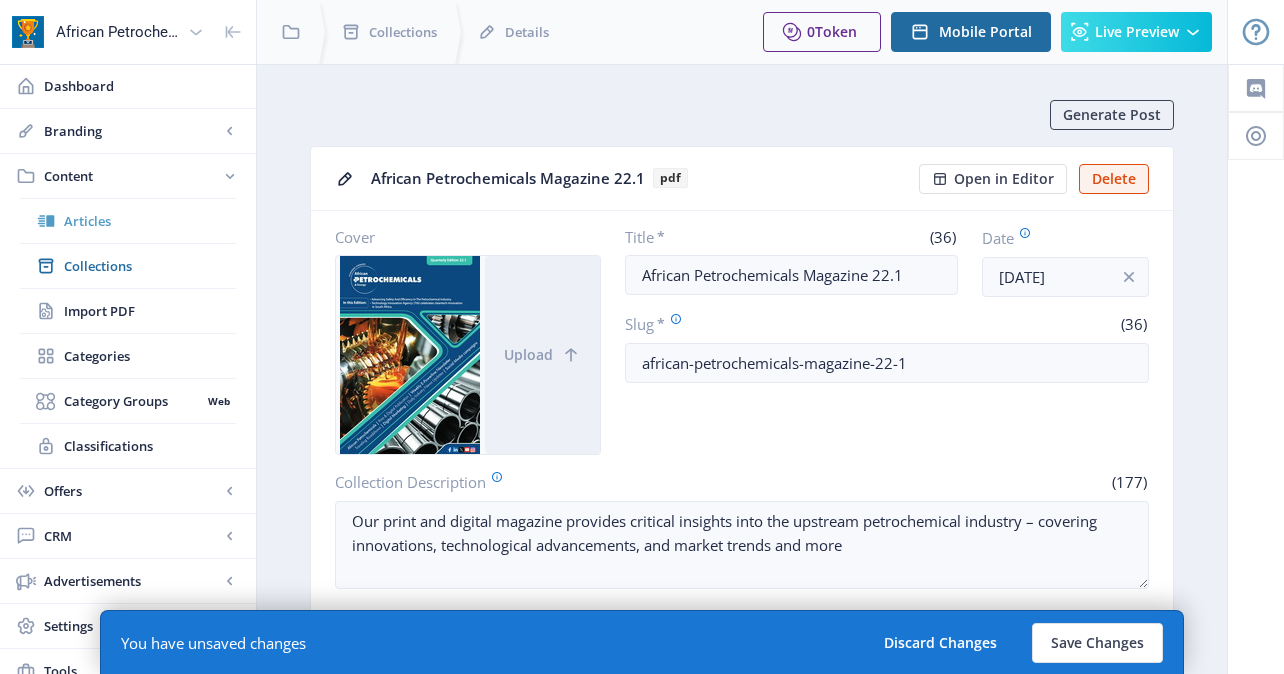 click on "Articles" at bounding box center [150, 221] 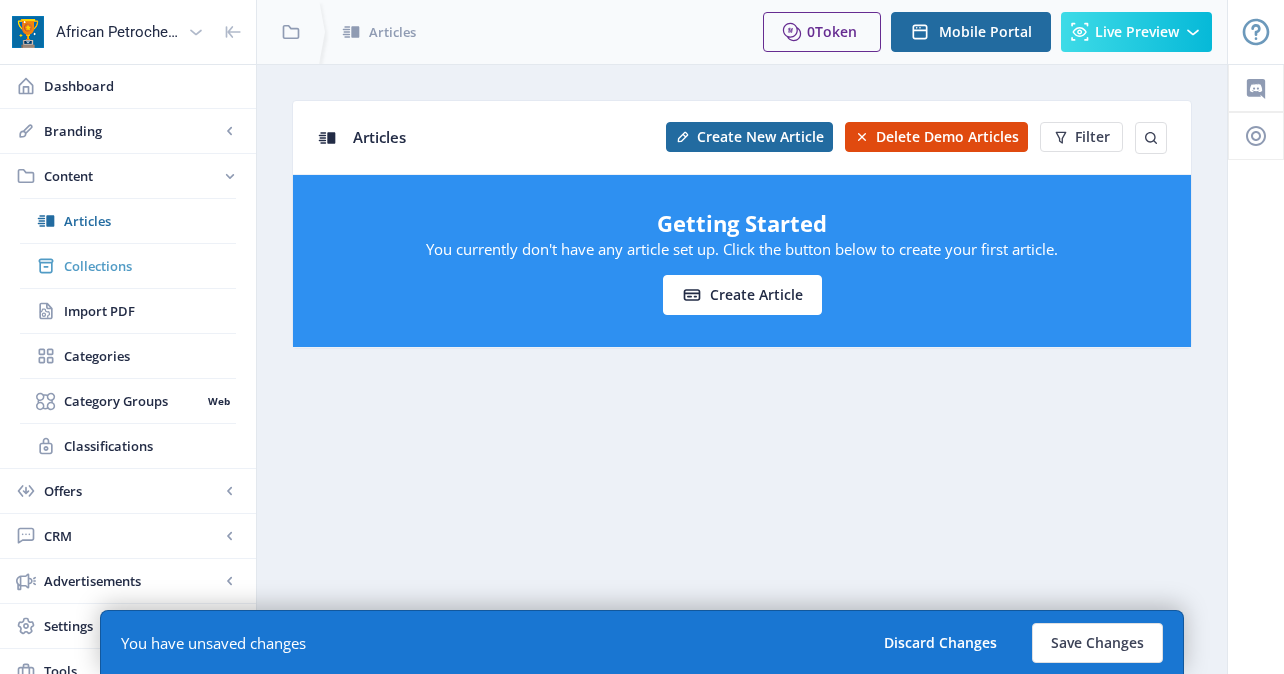 click on "Collections" at bounding box center [150, 266] 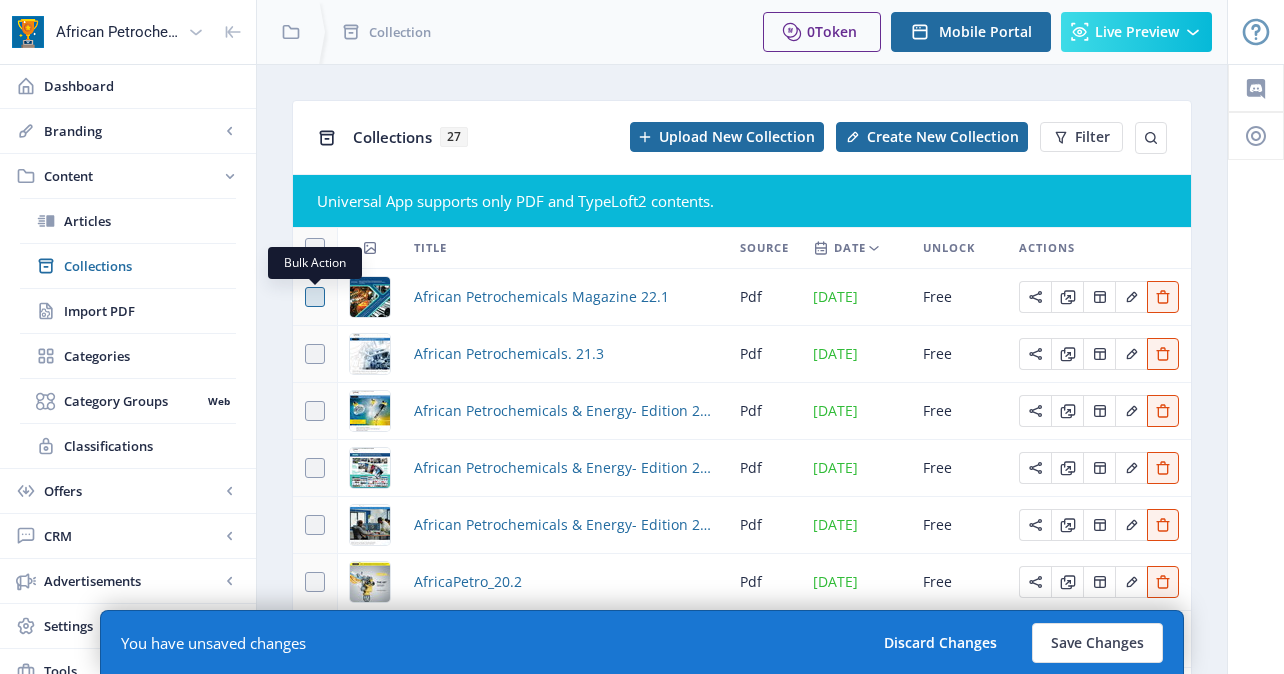 click at bounding box center [315, 297] 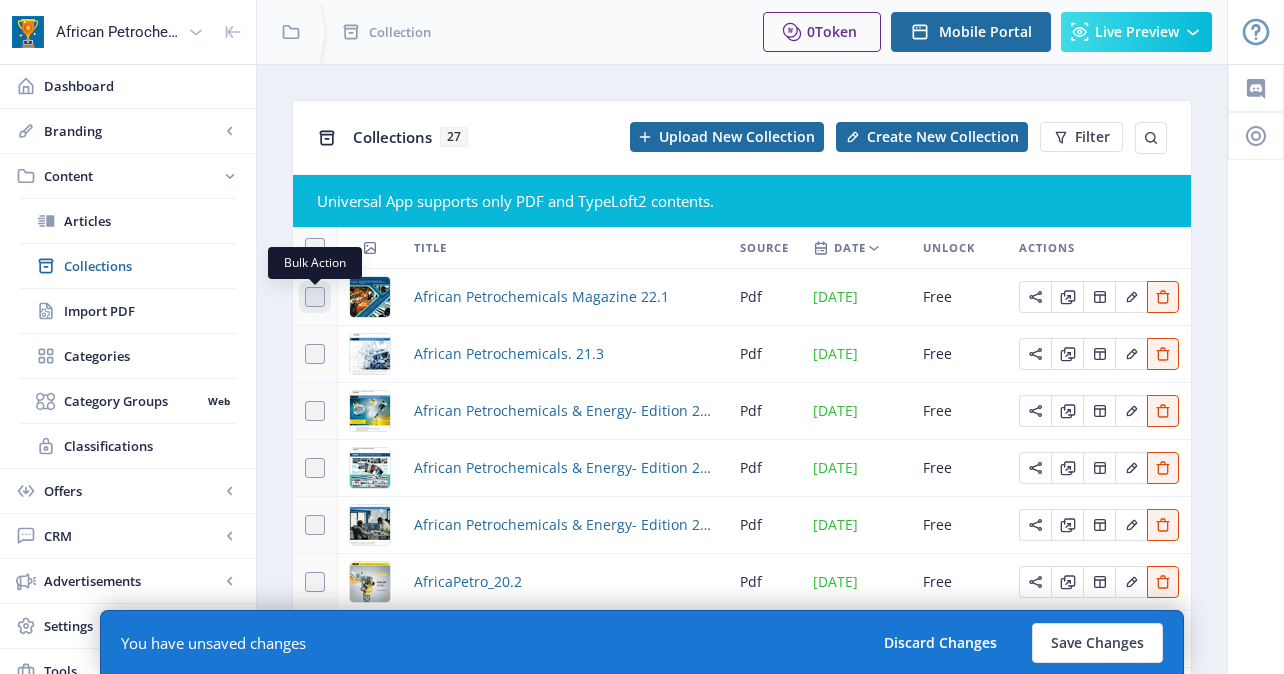 click at bounding box center [305, 297] 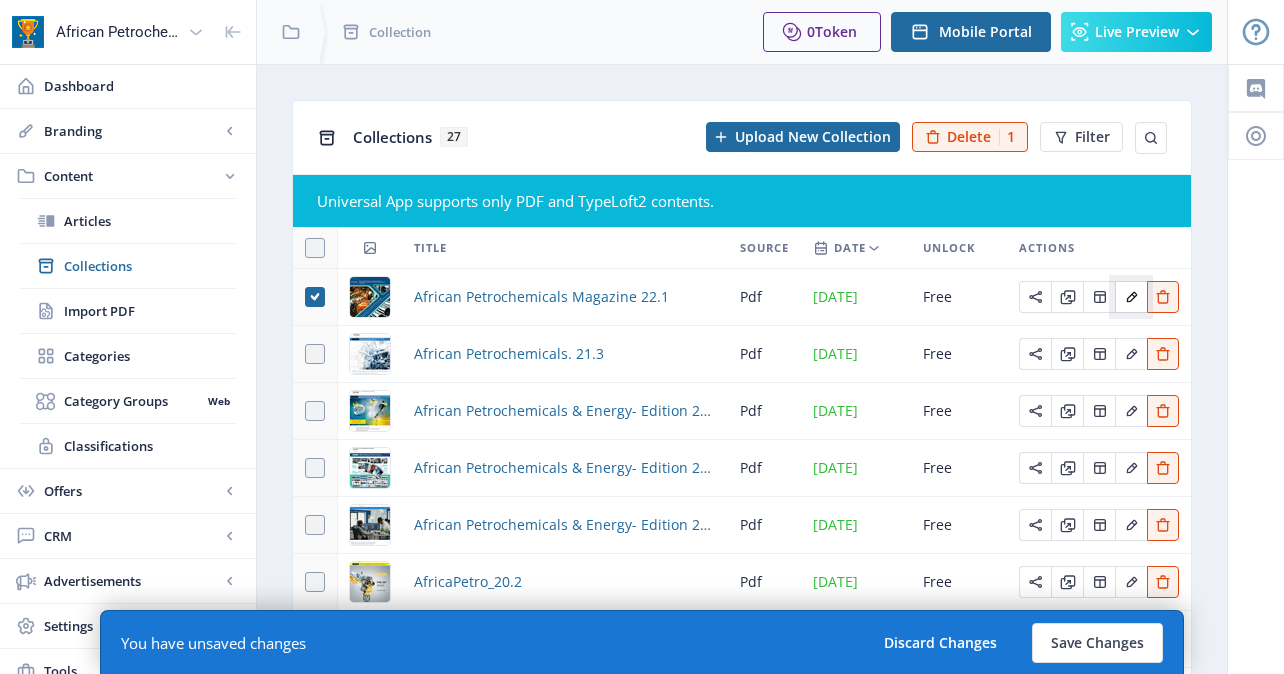 click 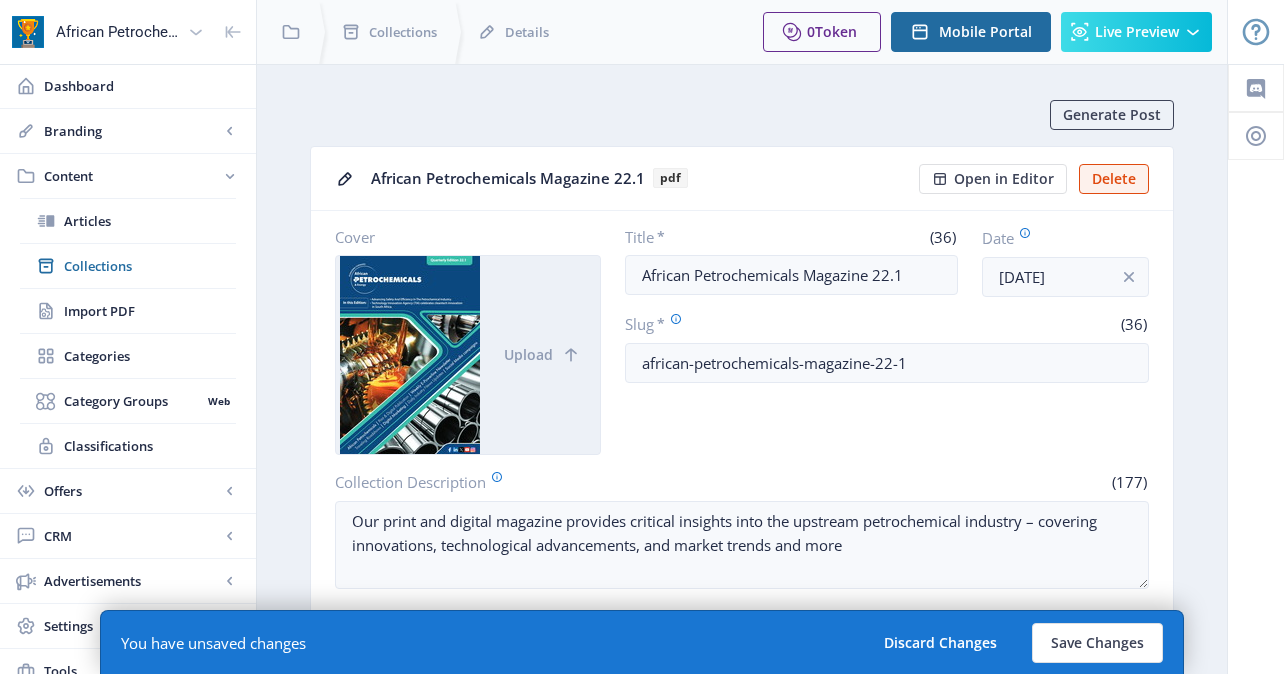 click at bounding box center [410, 355] 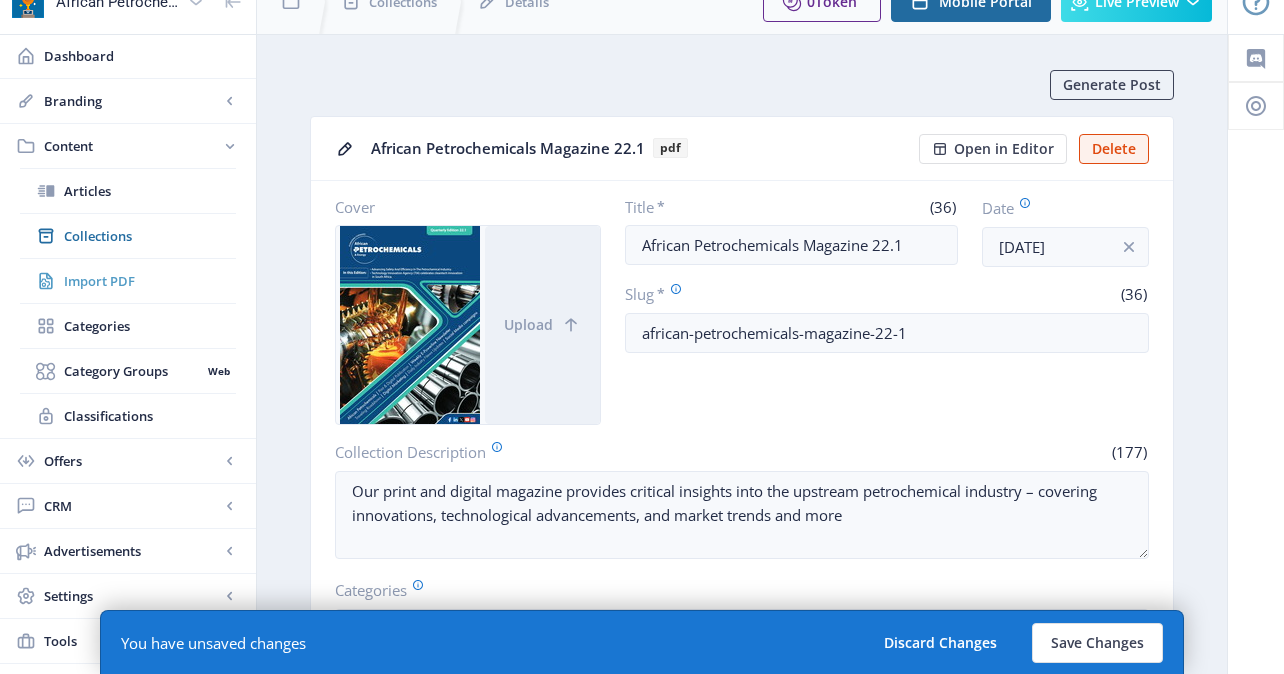 scroll, scrollTop: 11, scrollLeft: 0, axis: vertical 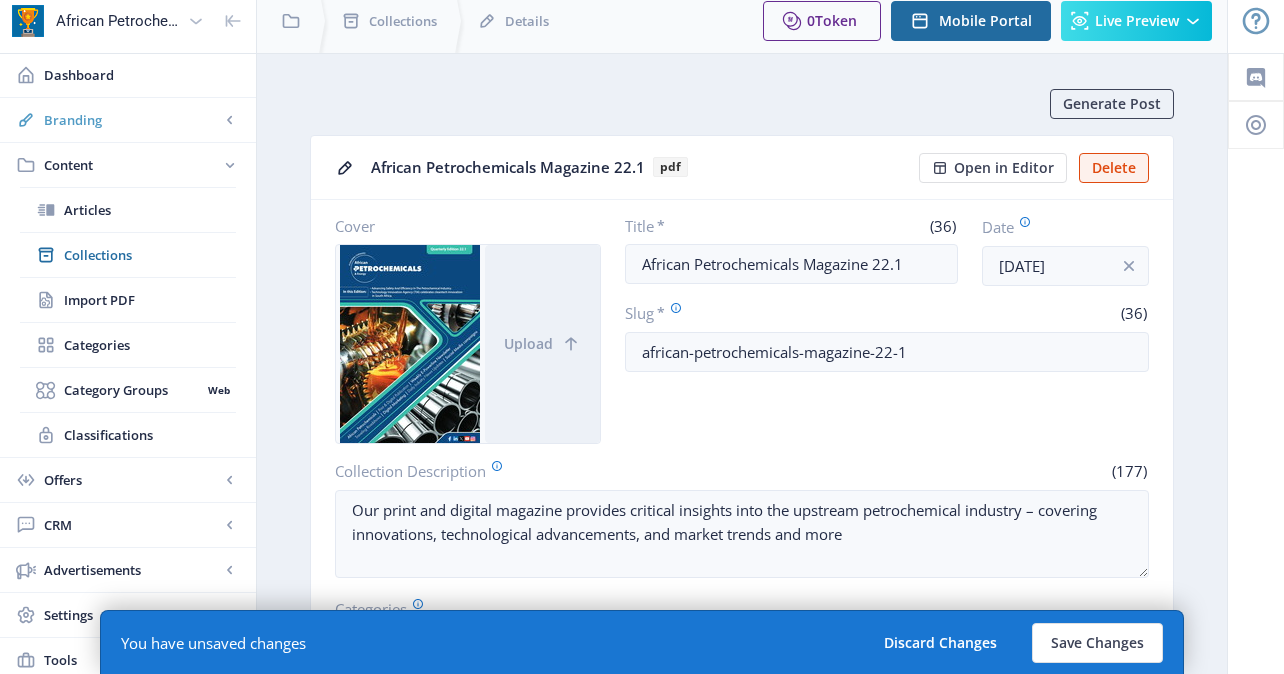 click on "Branding" at bounding box center [132, 120] 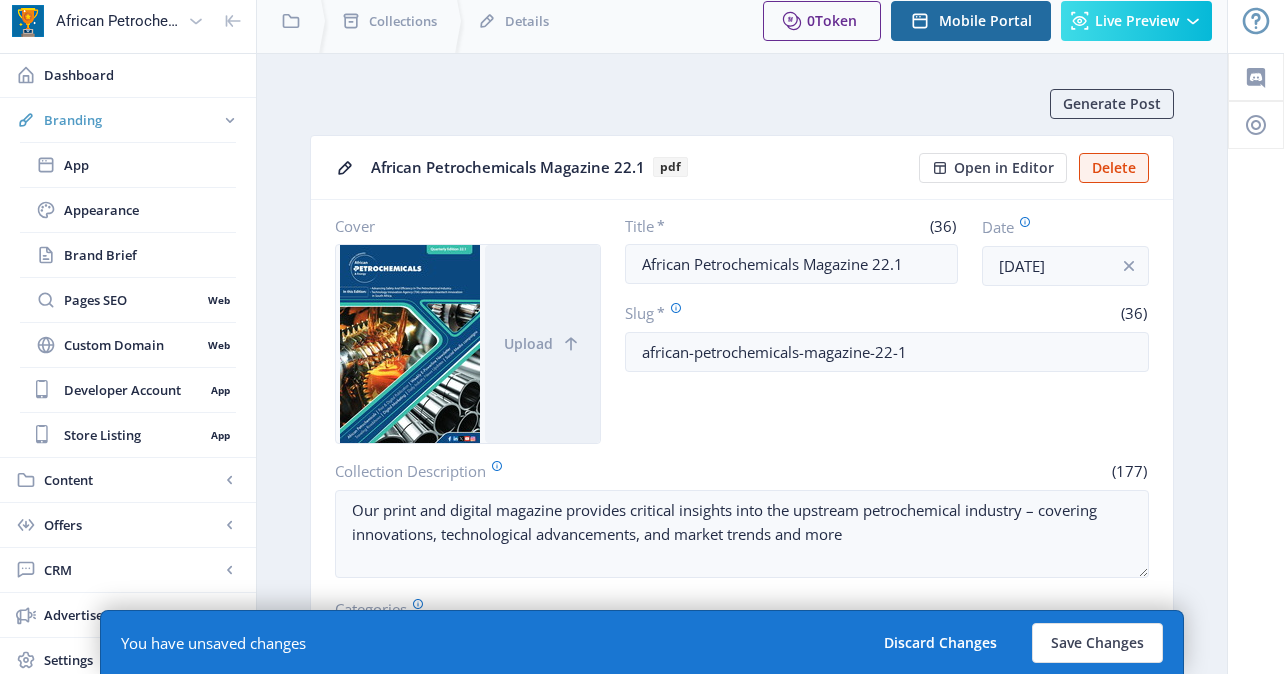 click on "Branding" at bounding box center [132, 120] 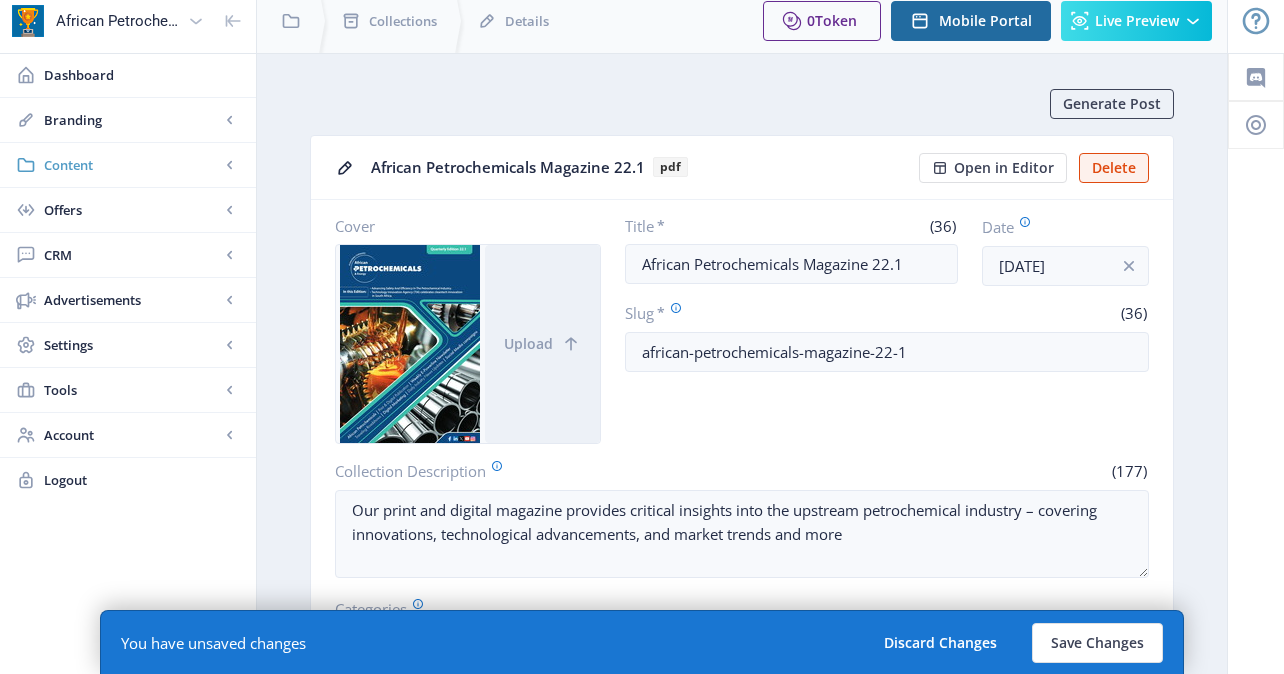 click on "Content" at bounding box center [132, 165] 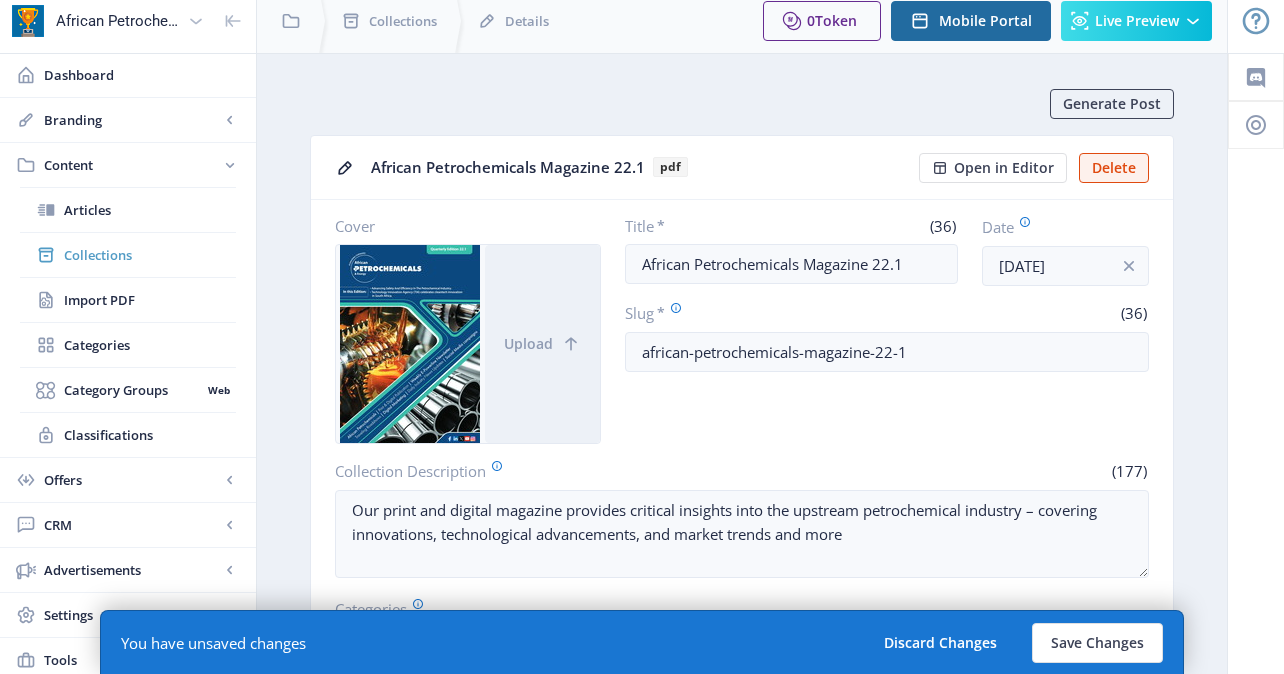click on "Collections" at bounding box center [150, 255] 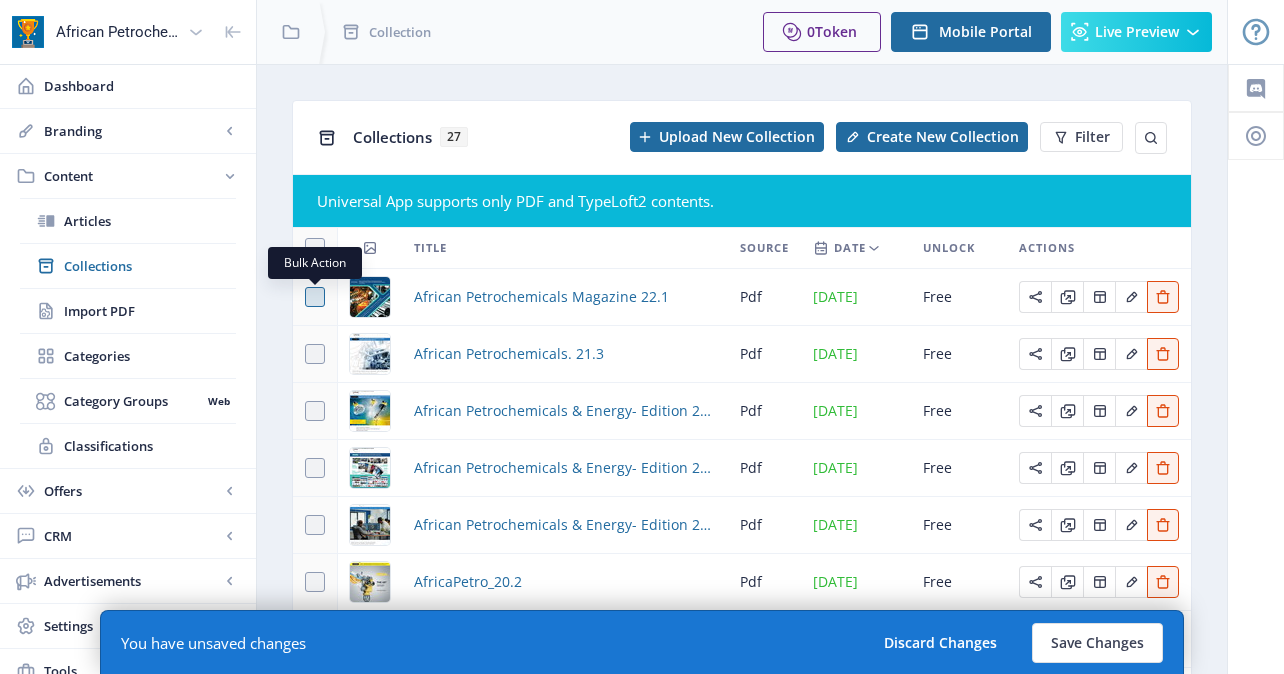 click at bounding box center [315, 297] 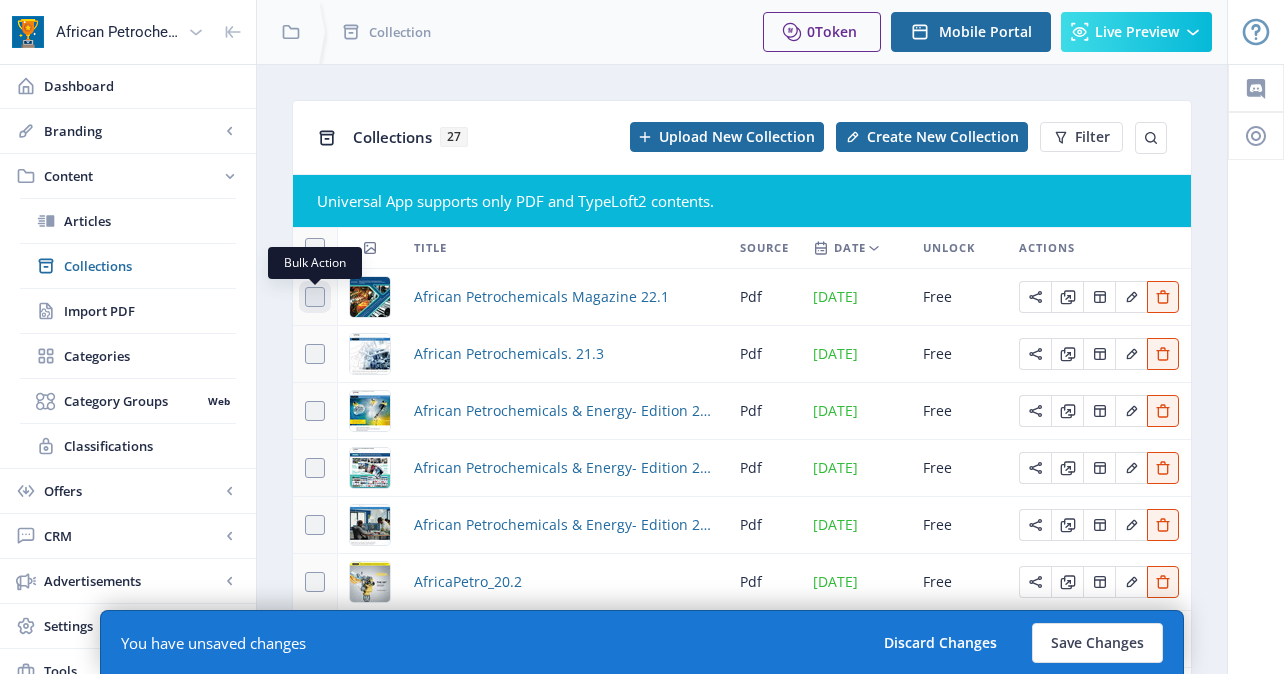click at bounding box center [305, 297] 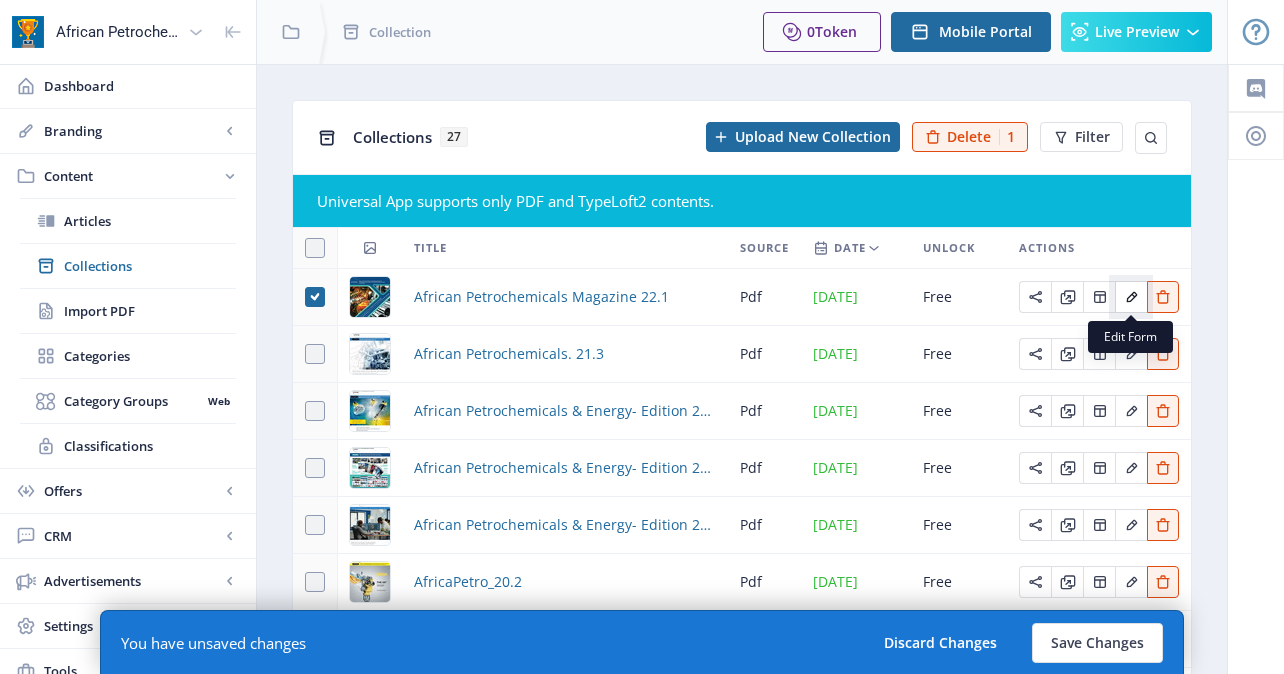 click 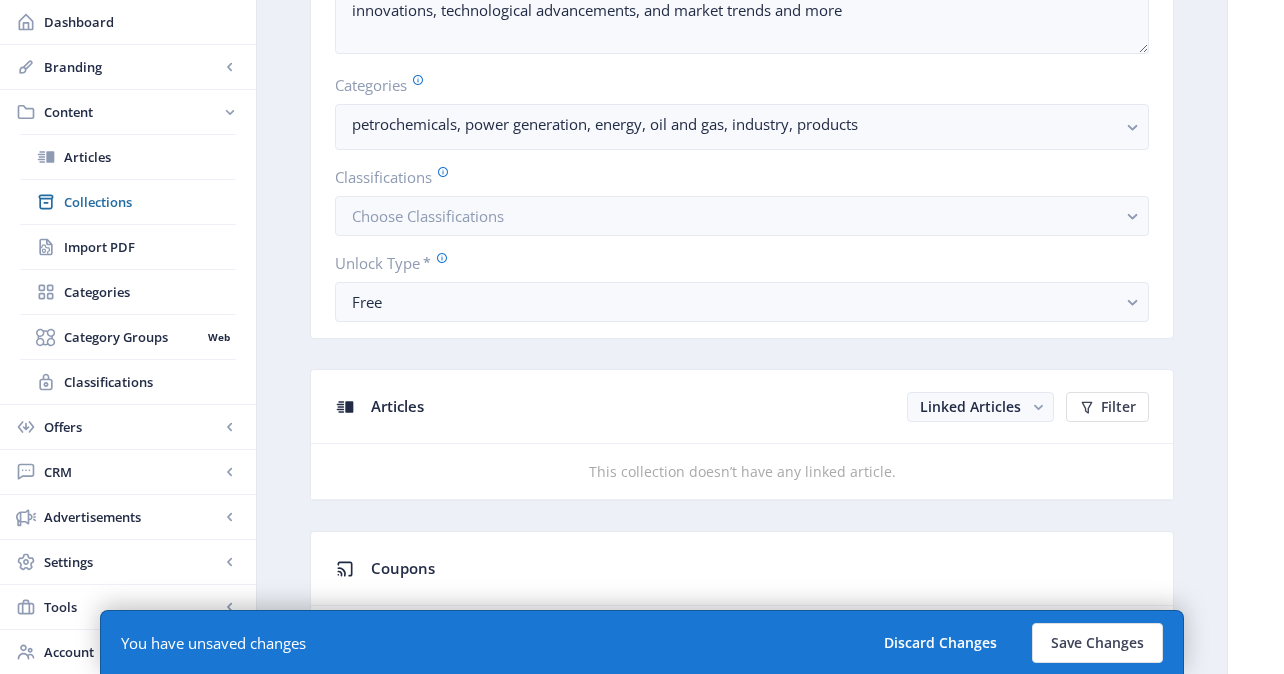 scroll, scrollTop: 536, scrollLeft: 0, axis: vertical 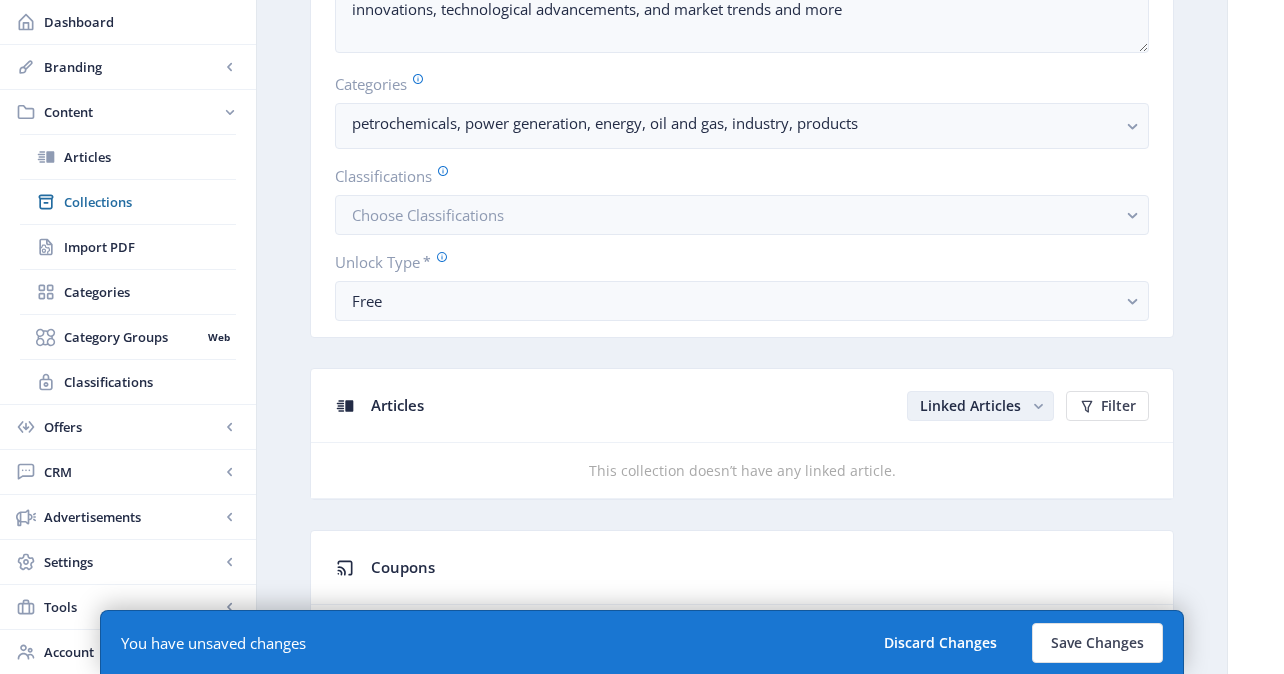 click on "Linked Articles" 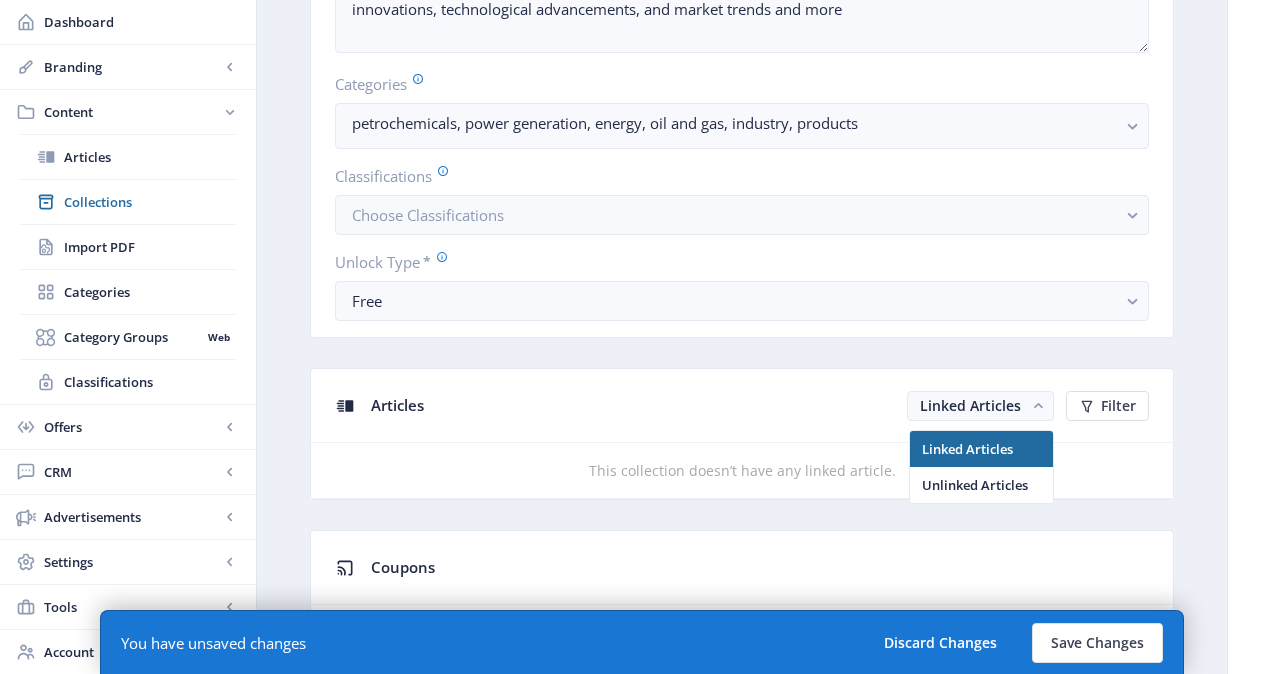 click on "Cover  Upload  Title   *   (36)  African Petrochemicals Magazine 22.1  Date  [DATE]  Slug   *   (36)  african-petrochemicals-magazine-22-1  Collection Description   (177)  Our print and digital magazine provides critical insights into the upstream petrochemical industry – covering innovations, technological advancements, and market trends and more  Categories  petrochemicals, power generation, energy, oil and gas, industry, products  Classifications  Choose Classifications  Unlock Type   *  Free" 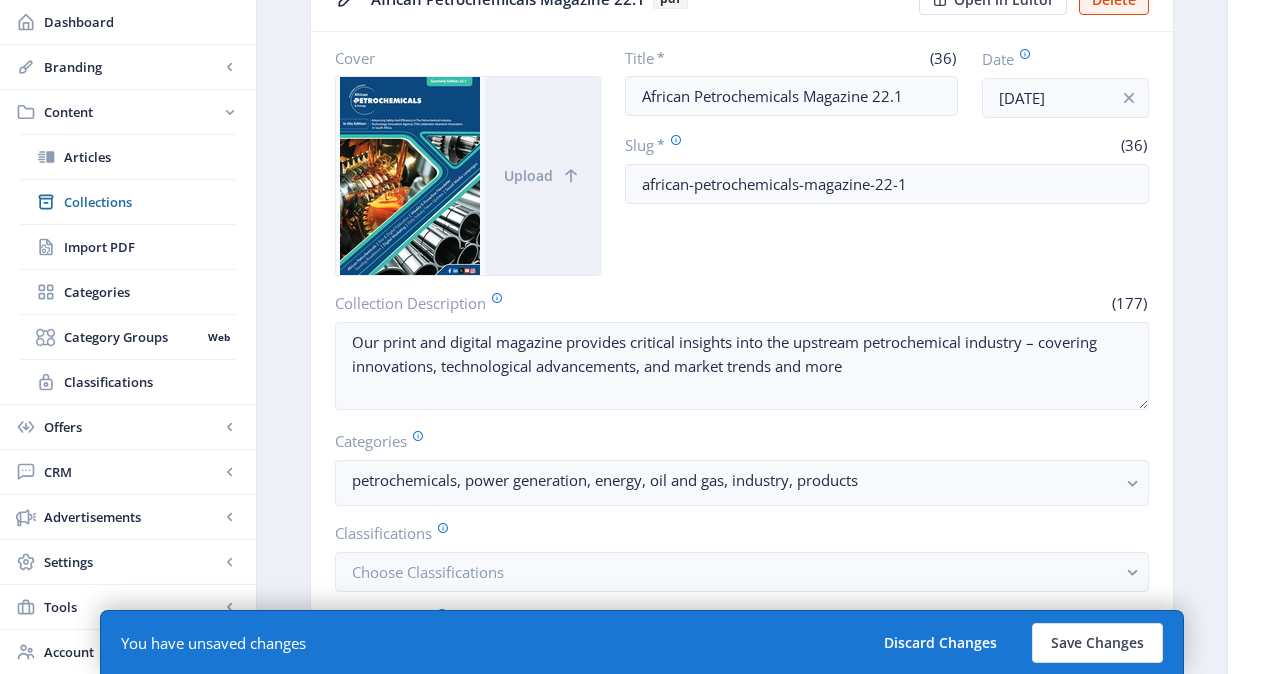 scroll, scrollTop: 0, scrollLeft: 0, axis: both 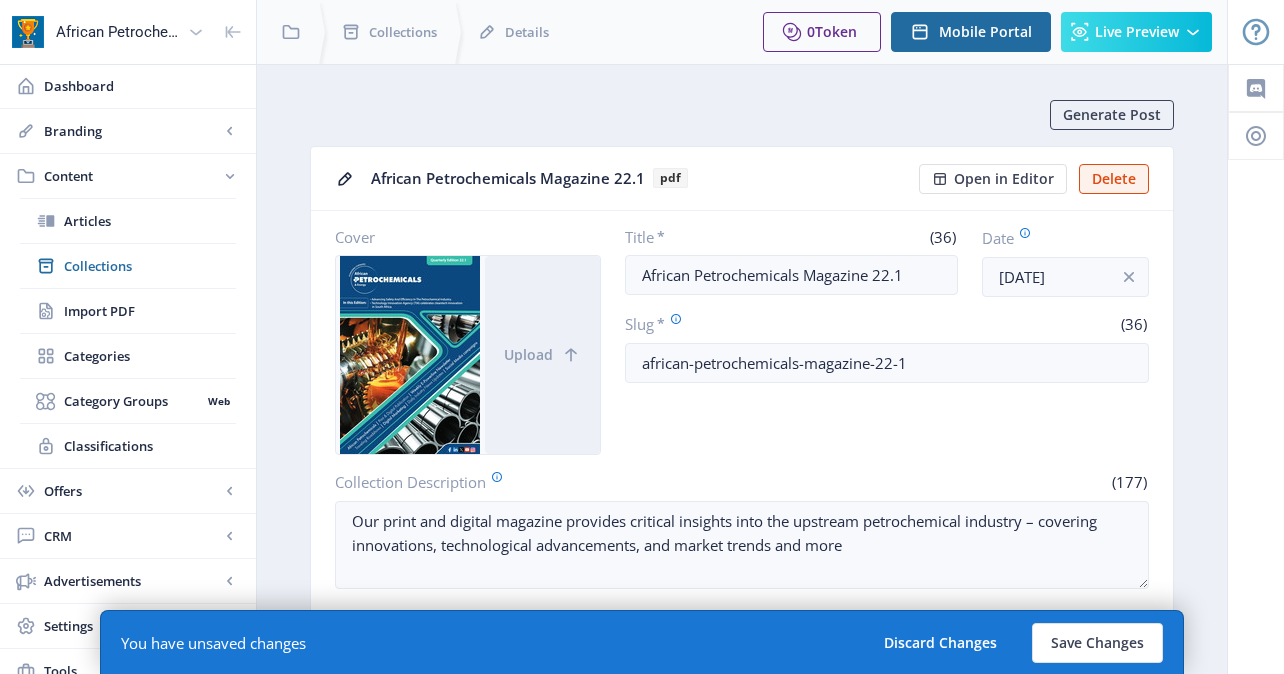 click 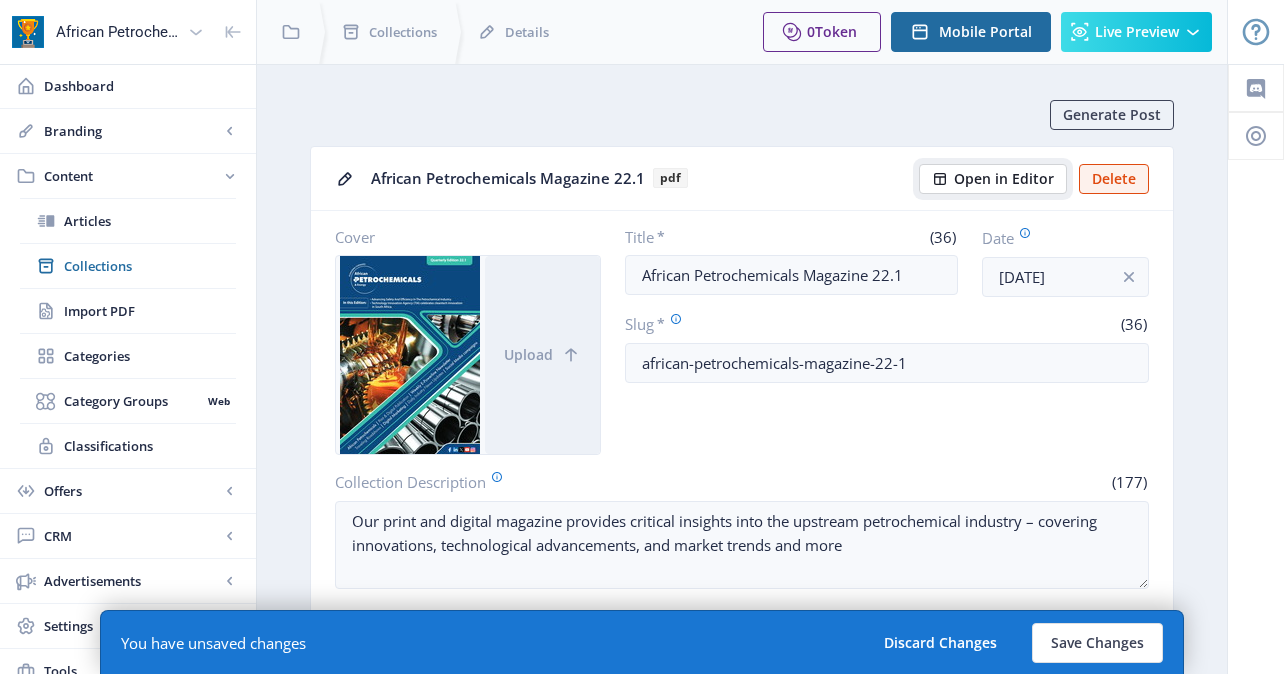 click on "Open in Editor" 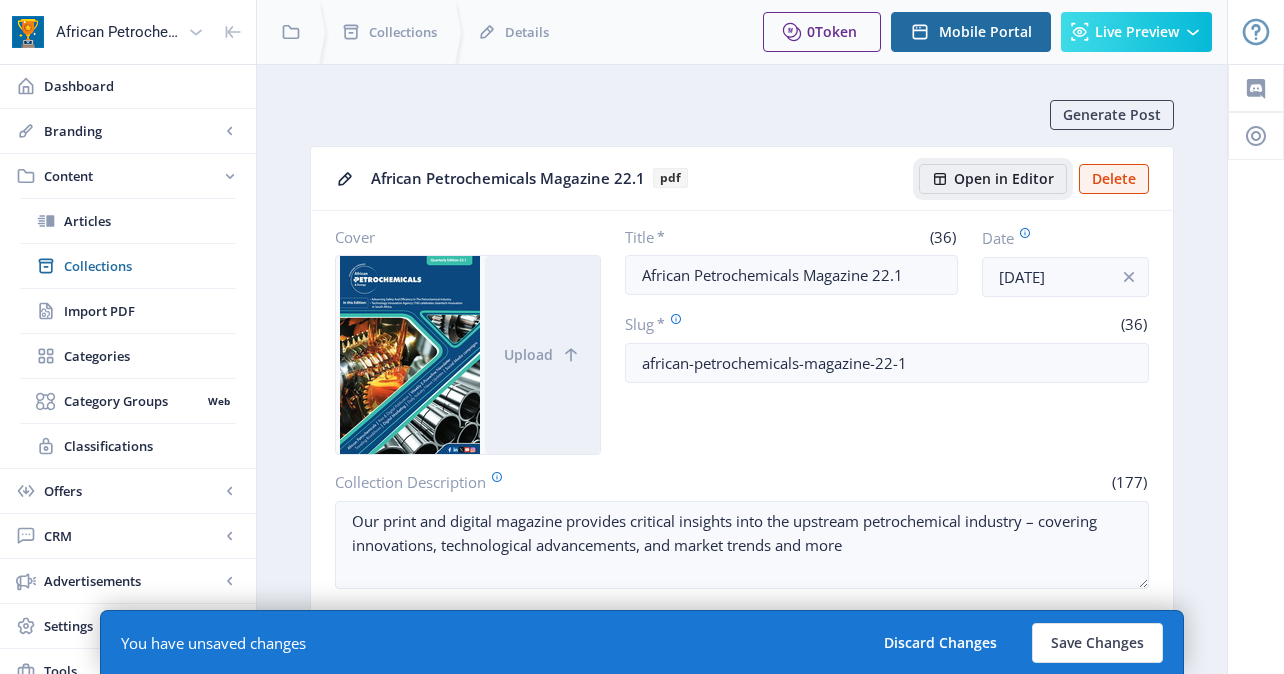 scroll, scrollTop: 6, scrollLeft: 0, axis: vertical 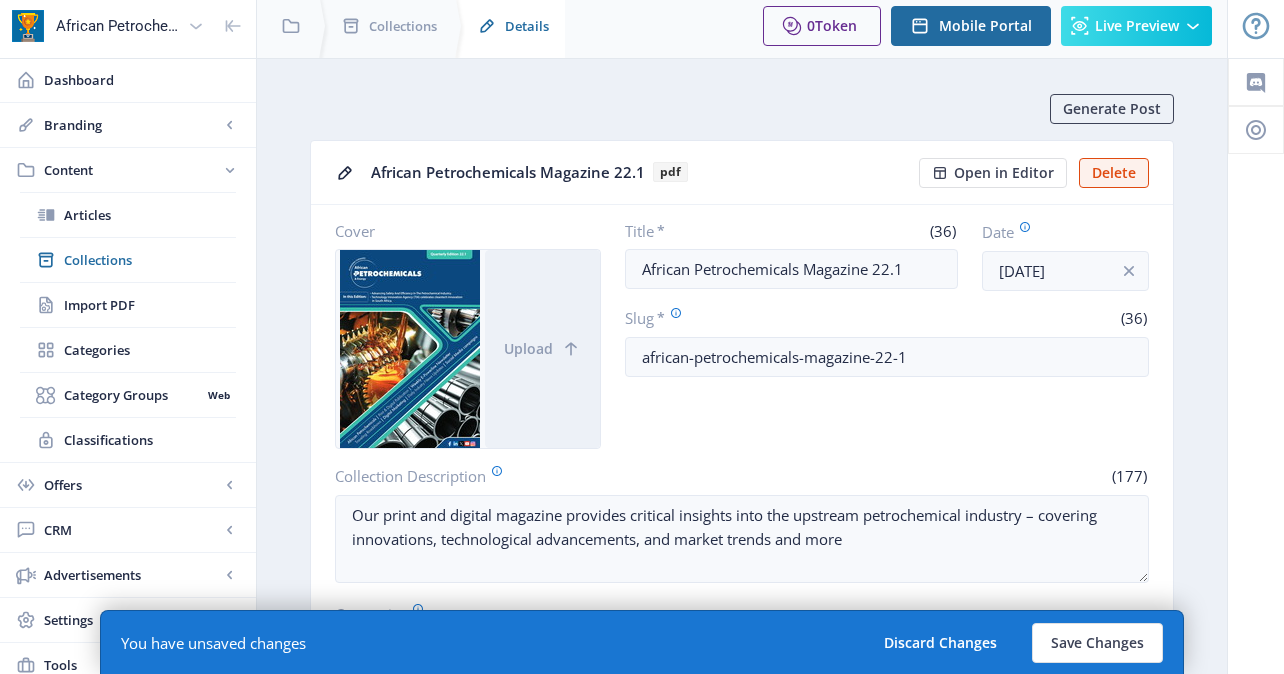click on "Details" at bounding box center [527, 26] 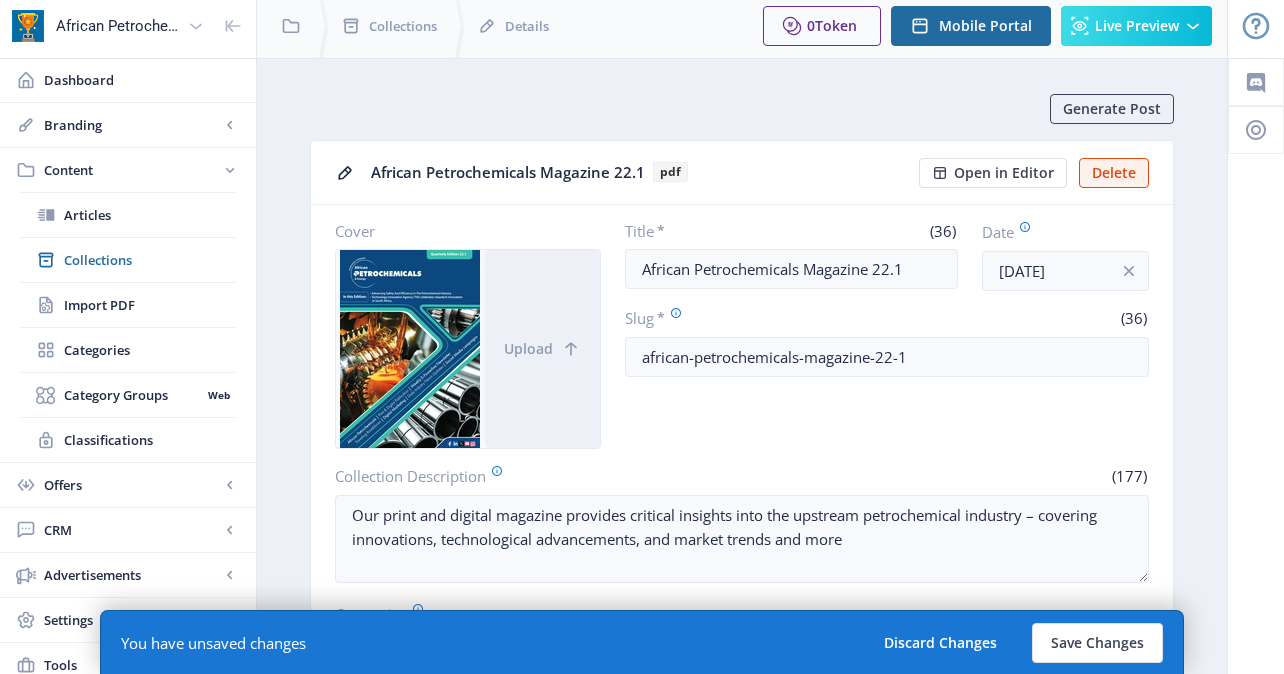 scroll, scrollTop: 0, scrollLeft: 0, axis: both 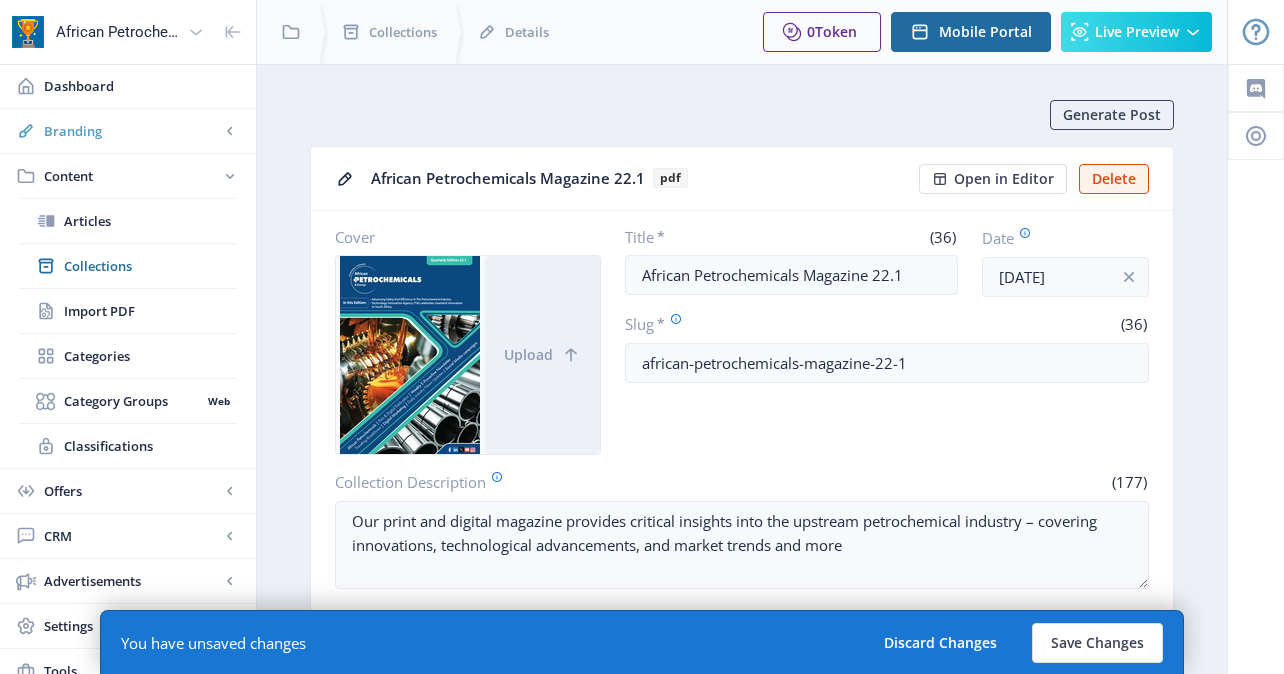 click on "Branding" at bounding box center (132, 131) 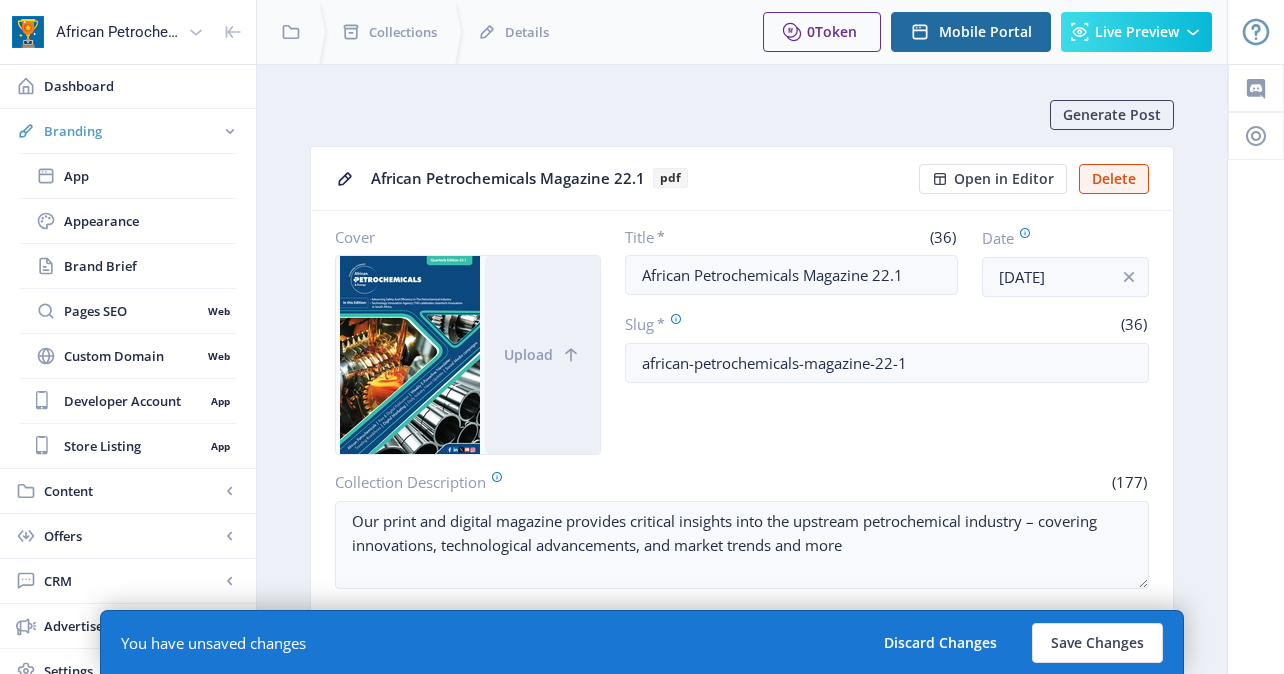 click on "Branding" at bounding box center [132, 131] 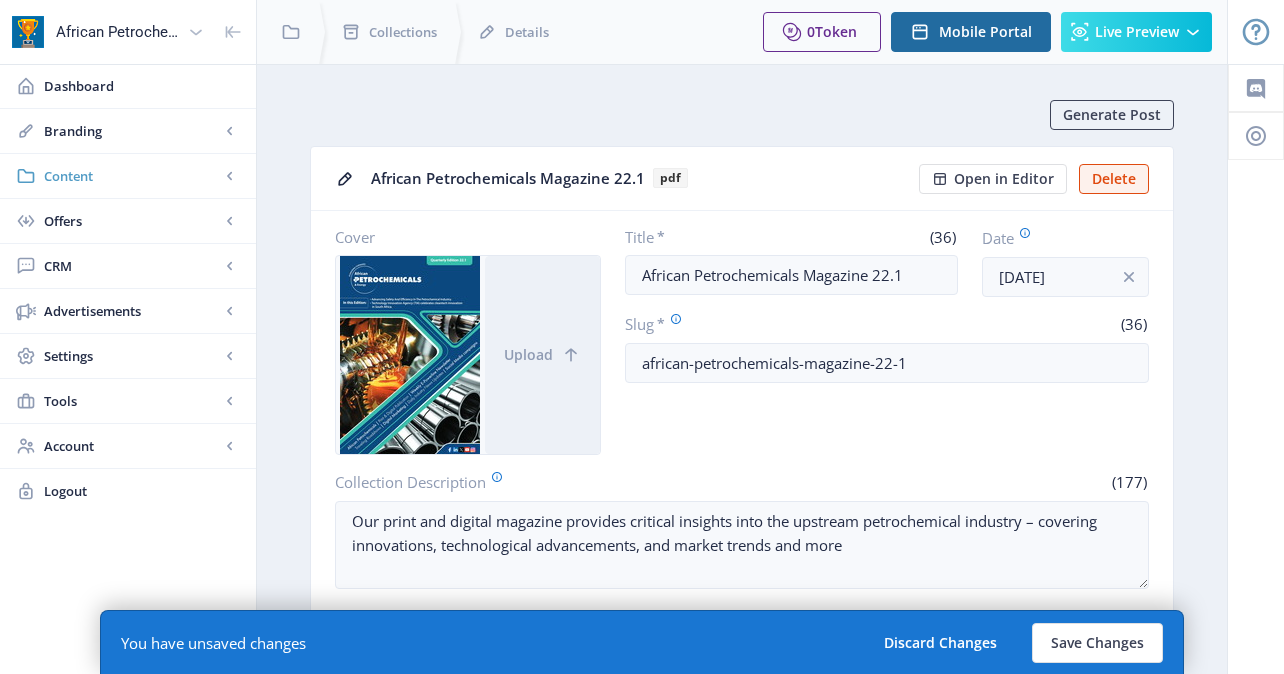 click on "Content" at bounding box center (128, 176) 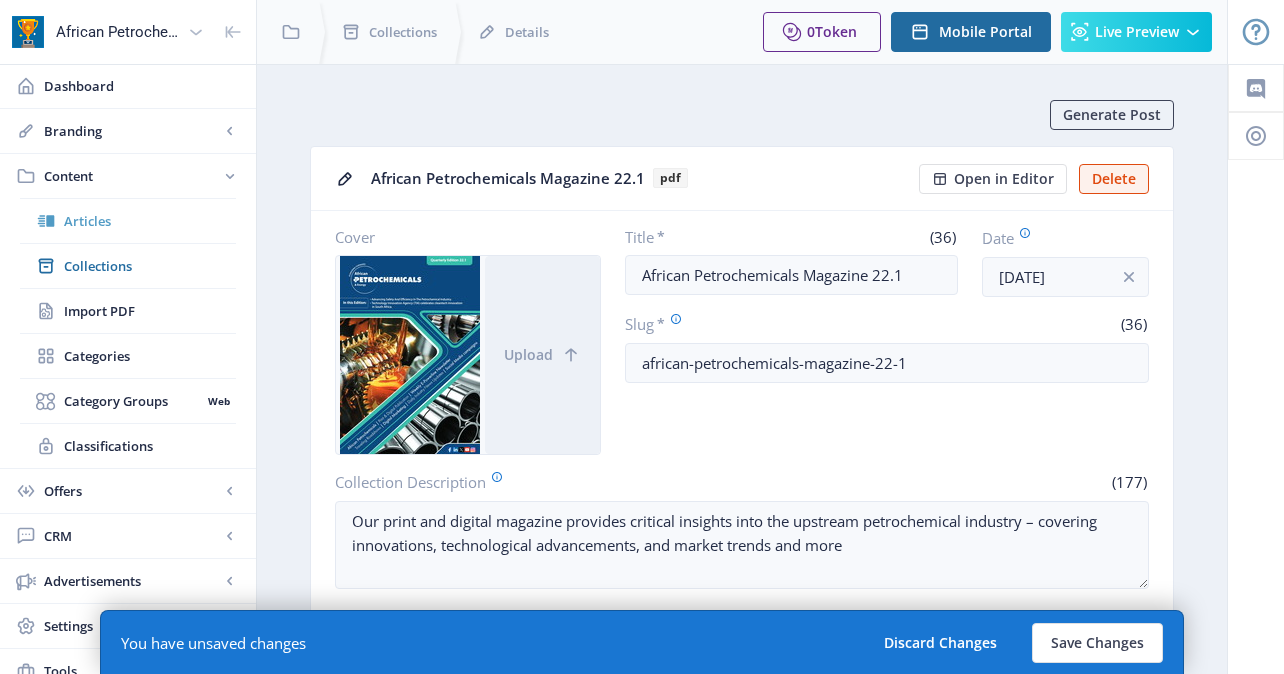 click on "Articles" at bounding box center [150, 221] 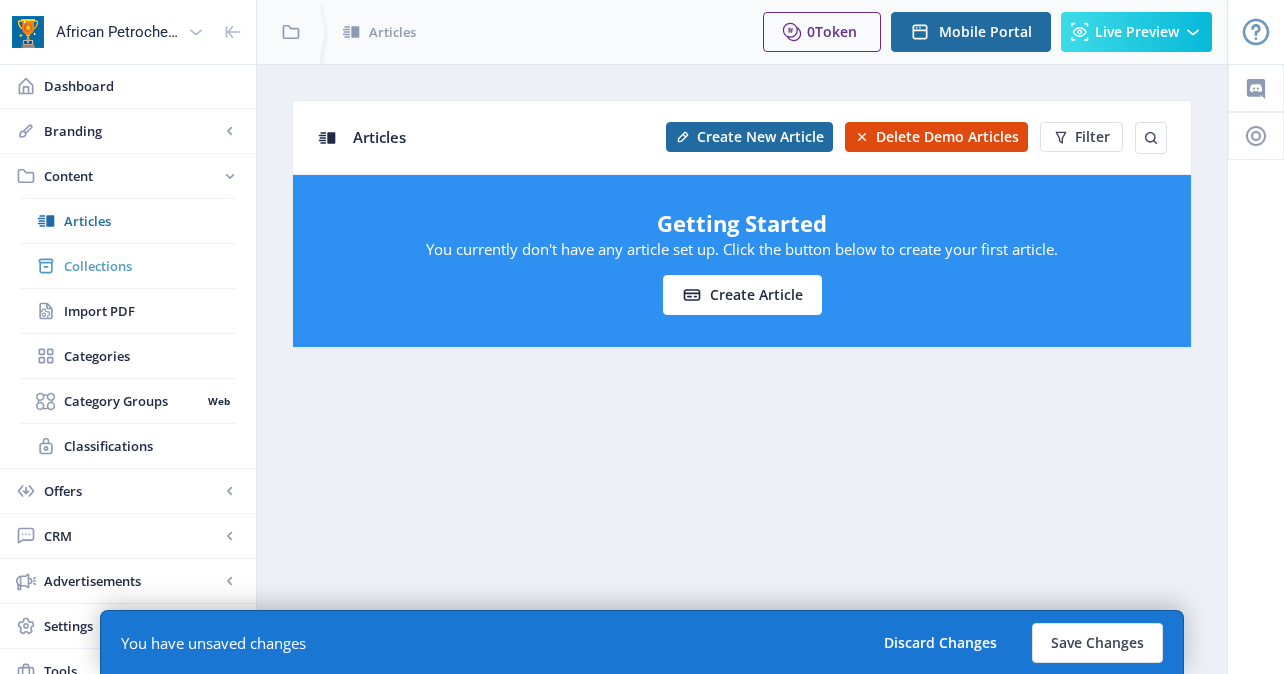 click on "Collections" at bounding box center (150, 266) 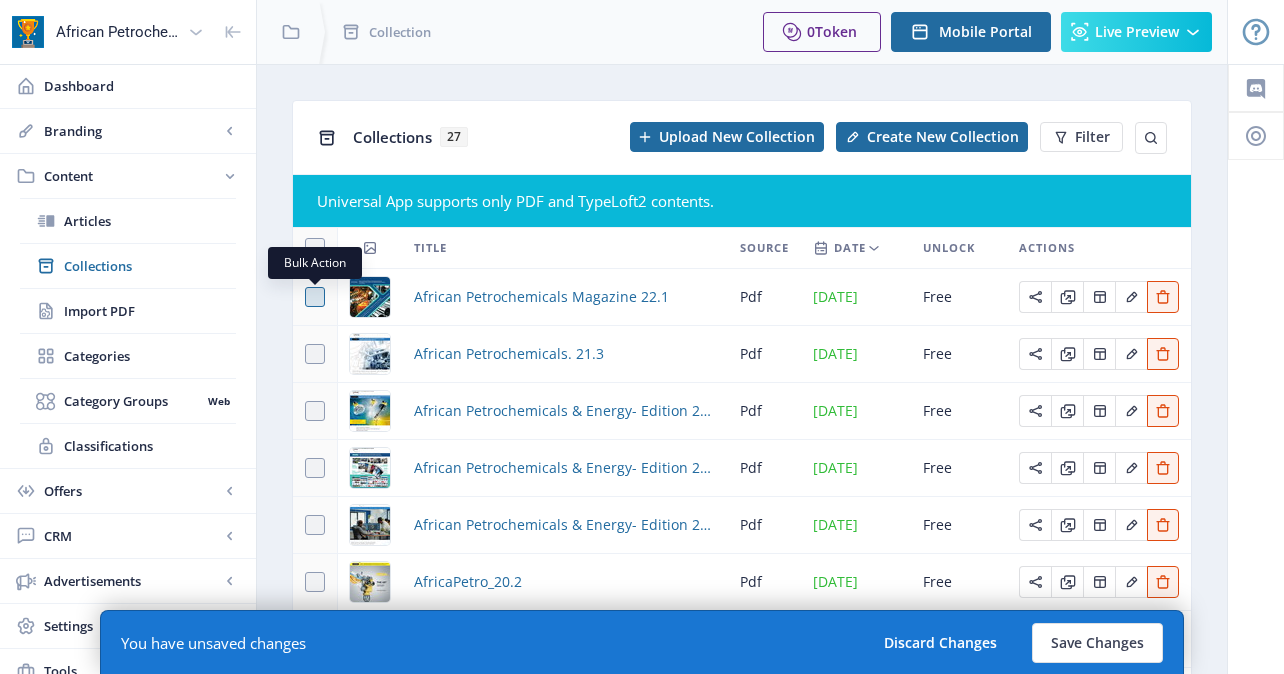 click at bounding box center (315, 297) 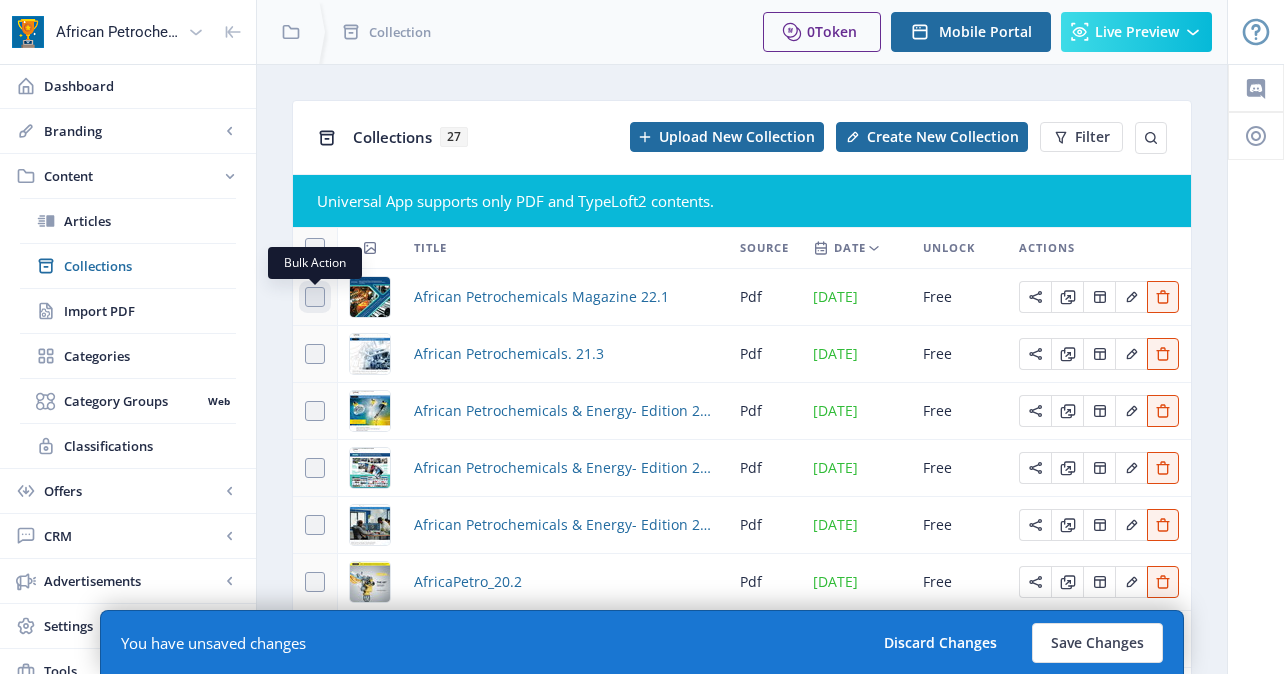 click at bounding box center (305, 297) 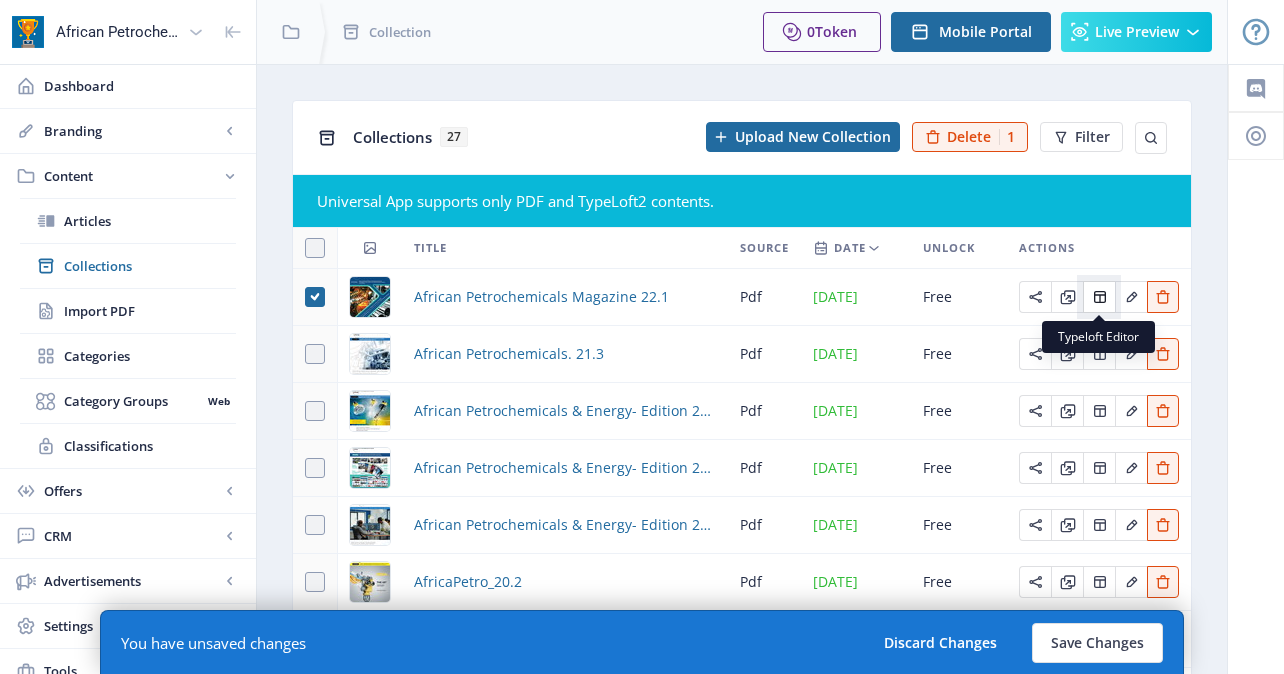 click 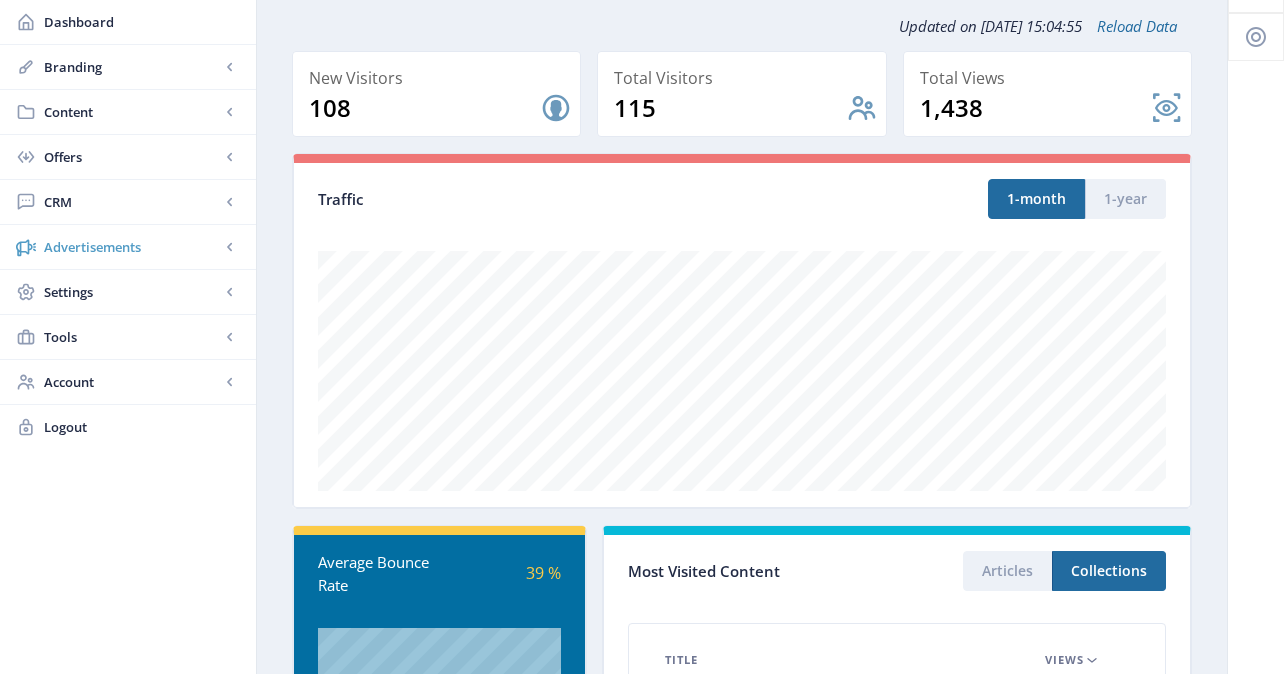 scroll, scrollTop: 73, scrollLeft: 0, axis: vertical 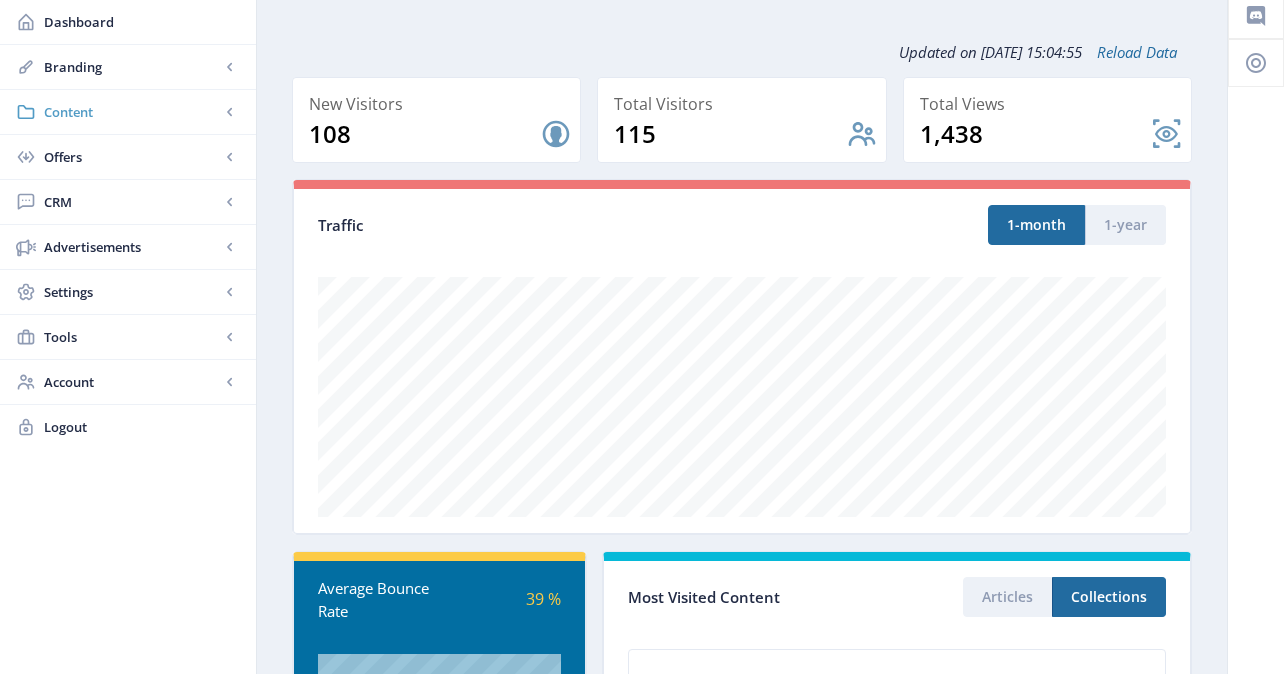 click on "Content" at bounding box center (132, 112) 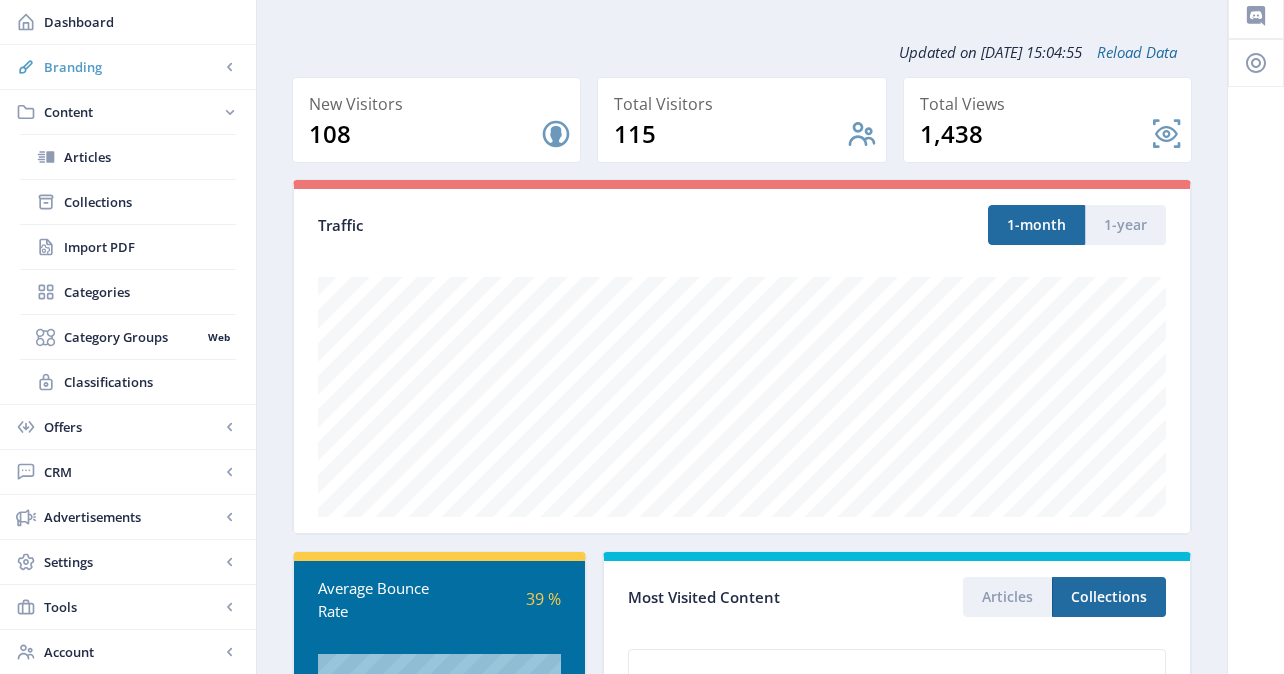 click on "Branding" at bounding box center (132, 67) 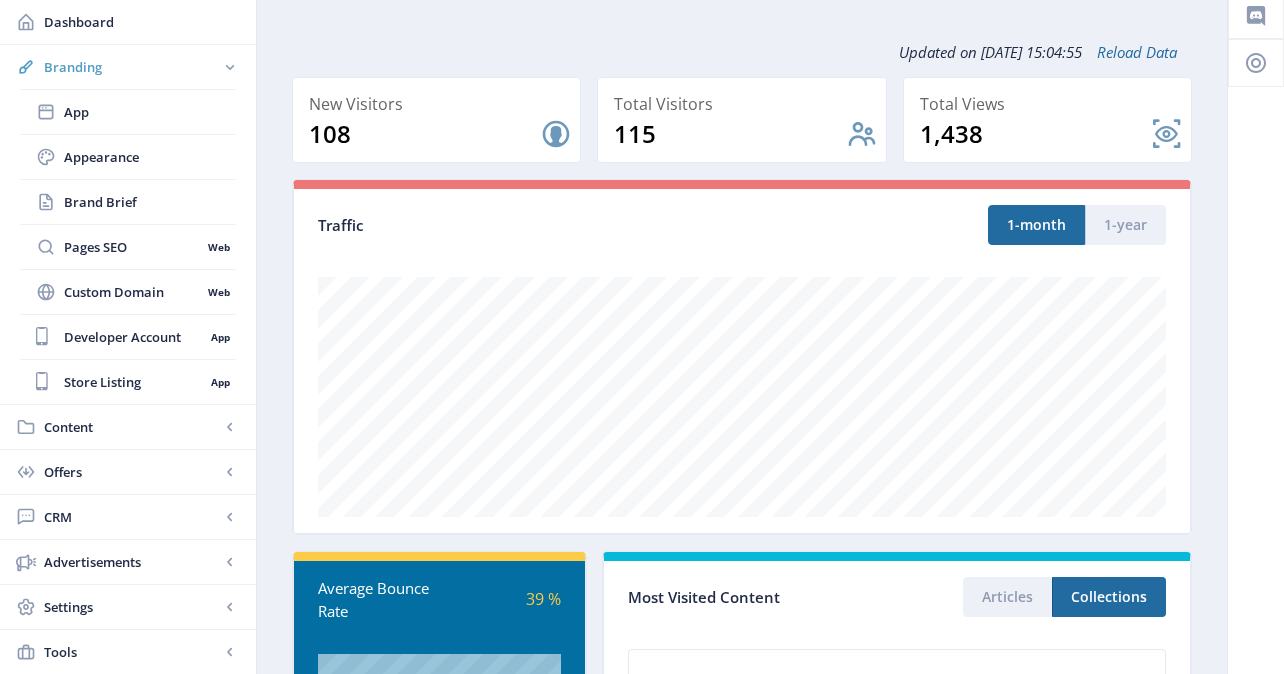 click on "Branding" at bounding box center (132, 67) 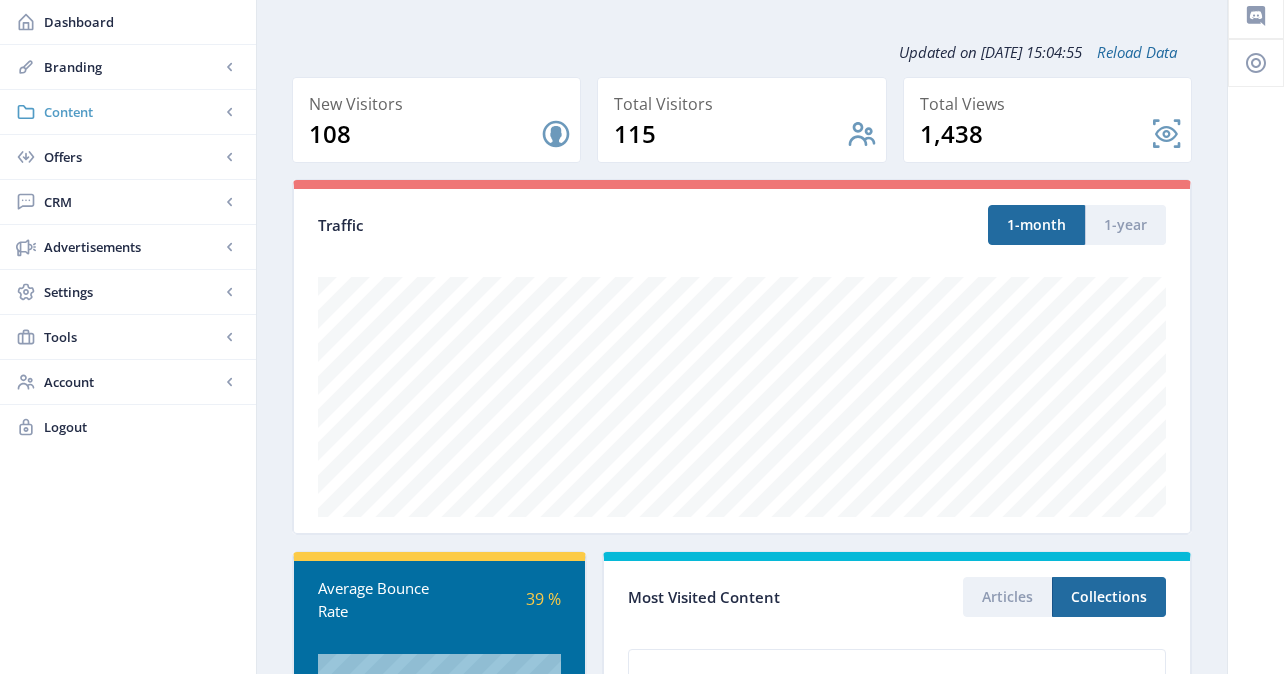 click on "Content" at bounding box center [132, 112] 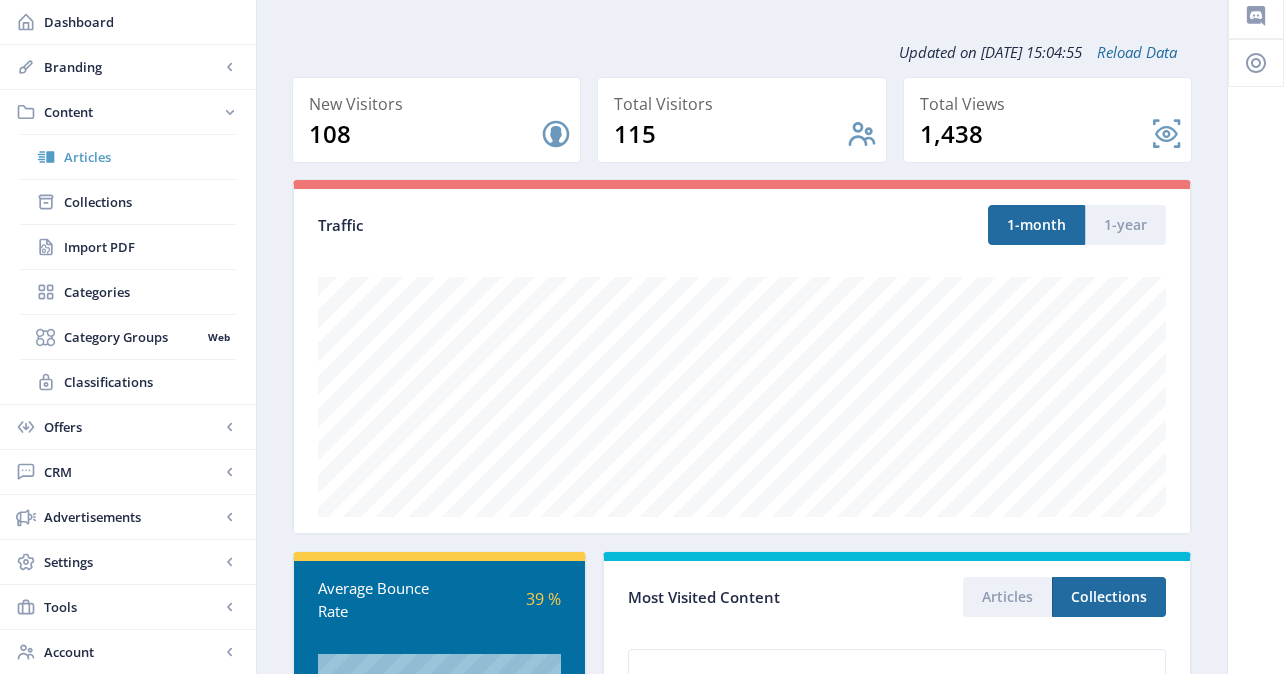 click on "Articles" at bounding box center (150, 157) 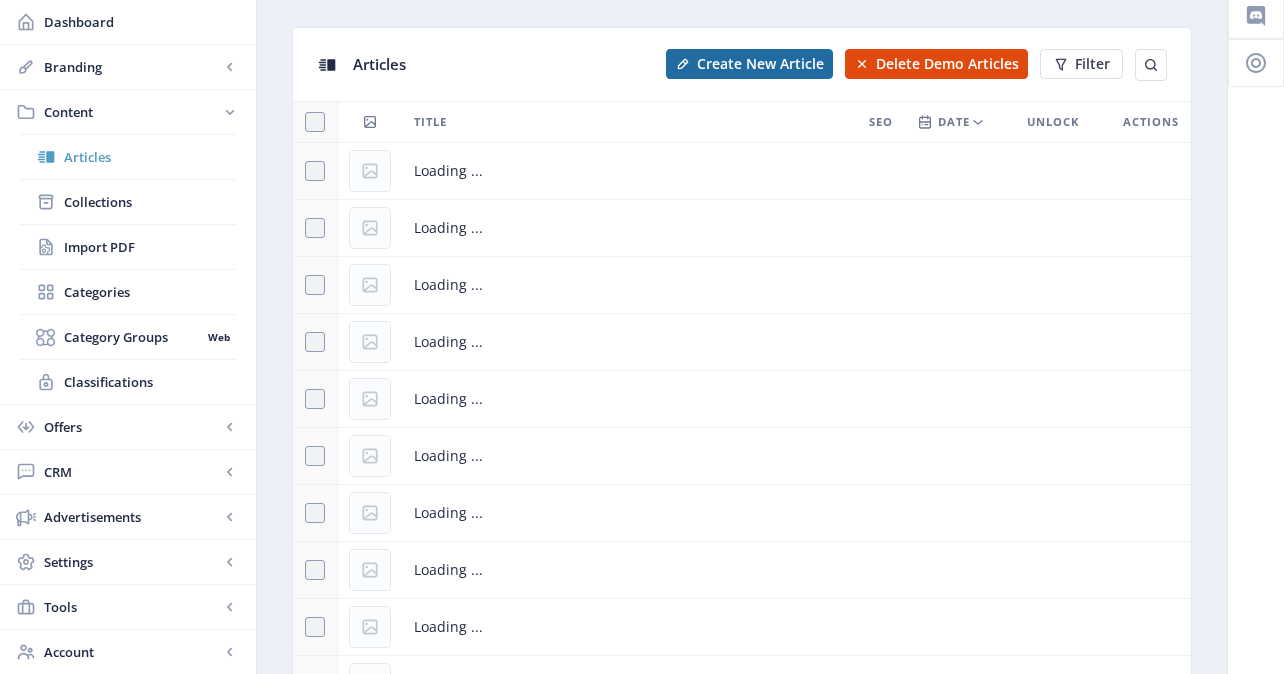 scroll, scrollTop: 0, scrollLeft: 0, axis: both 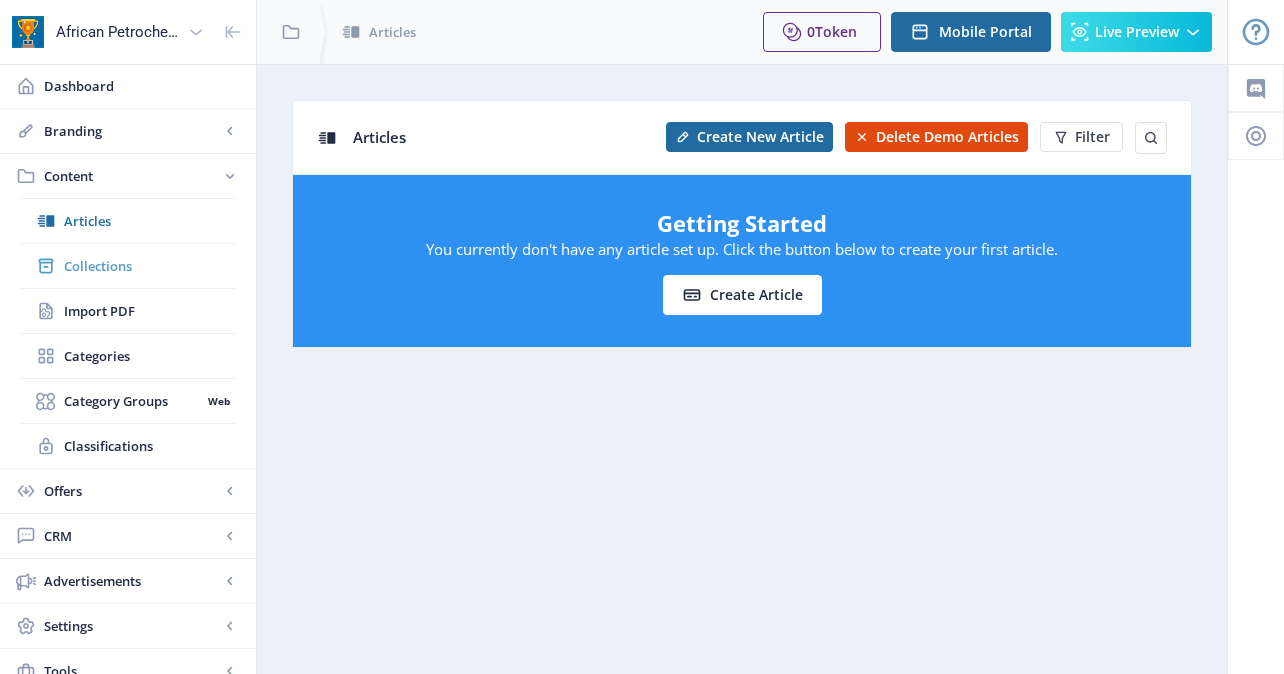 click on "Collections" at bounding box center (150, 266) 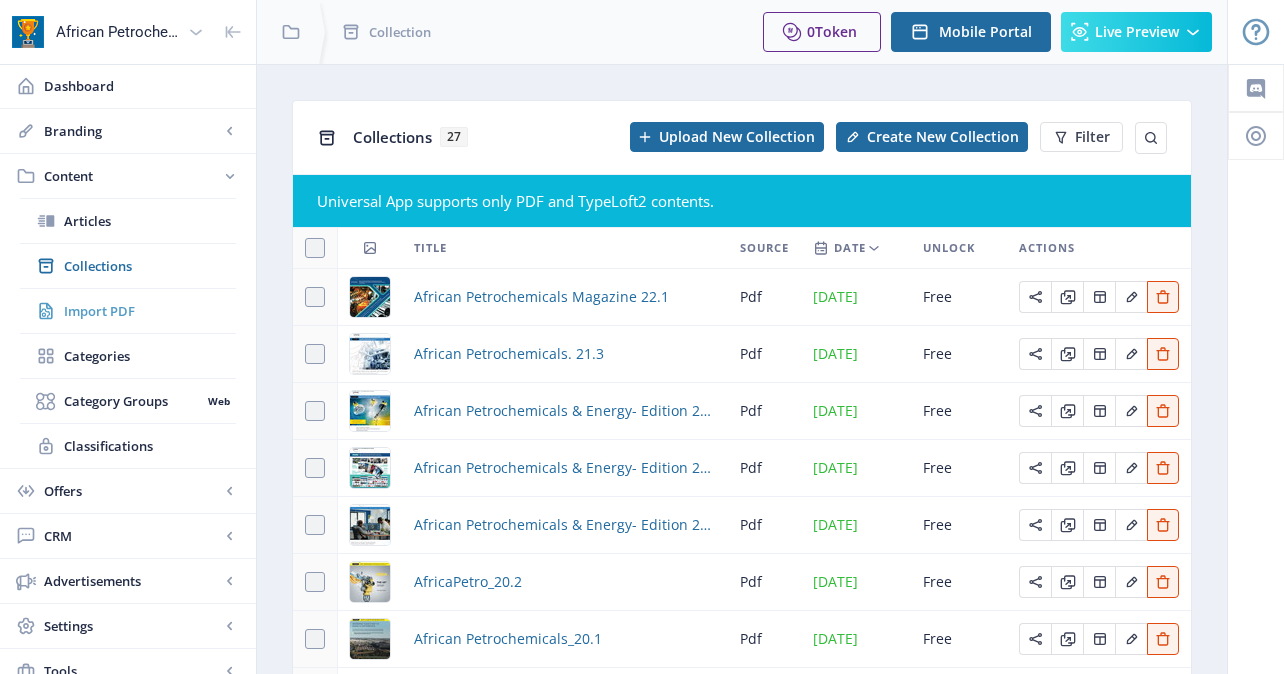 click on "Import PDF" at bounding box center [150, 311] 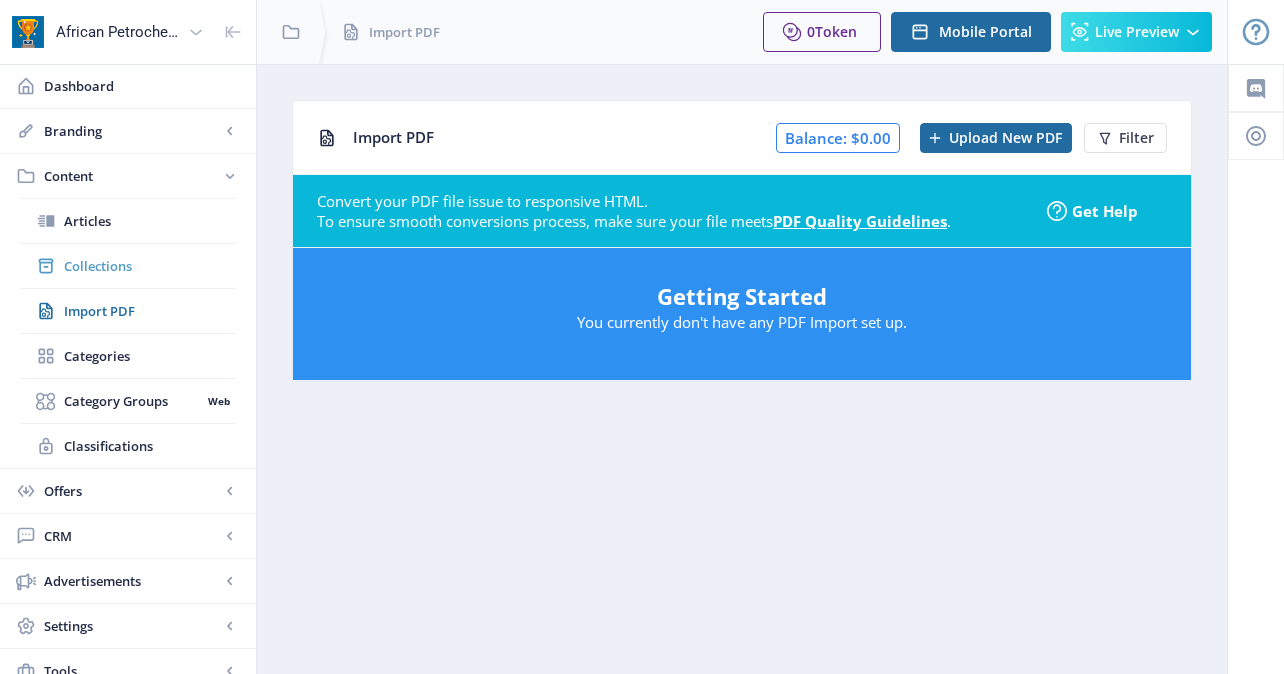 click on "Collections" at bounding box center [150, 266] 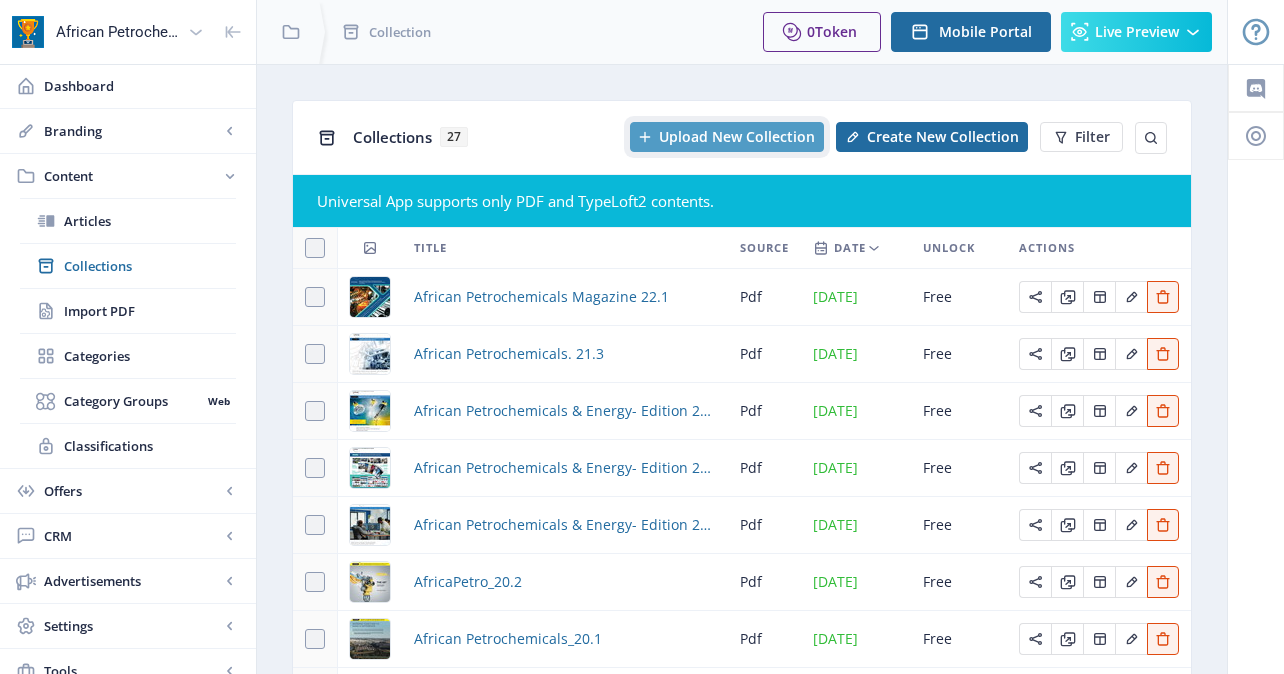 click on "Upload New Collection" 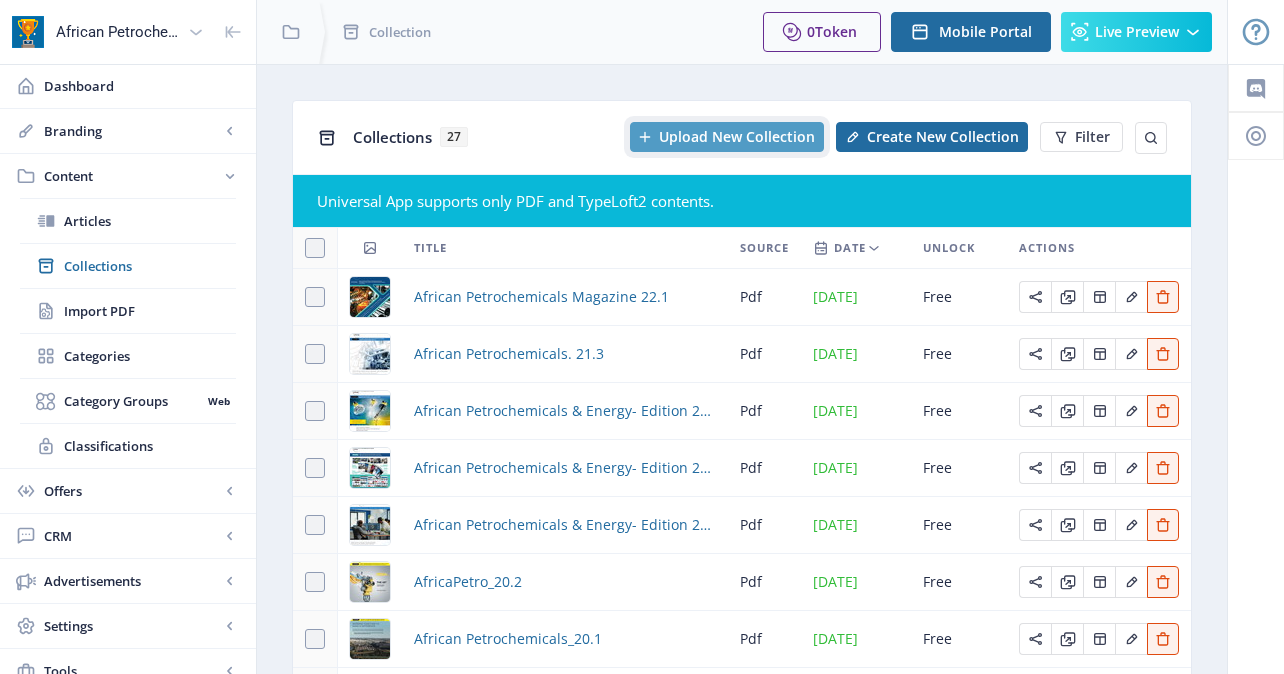 click on "Upload New Collection" 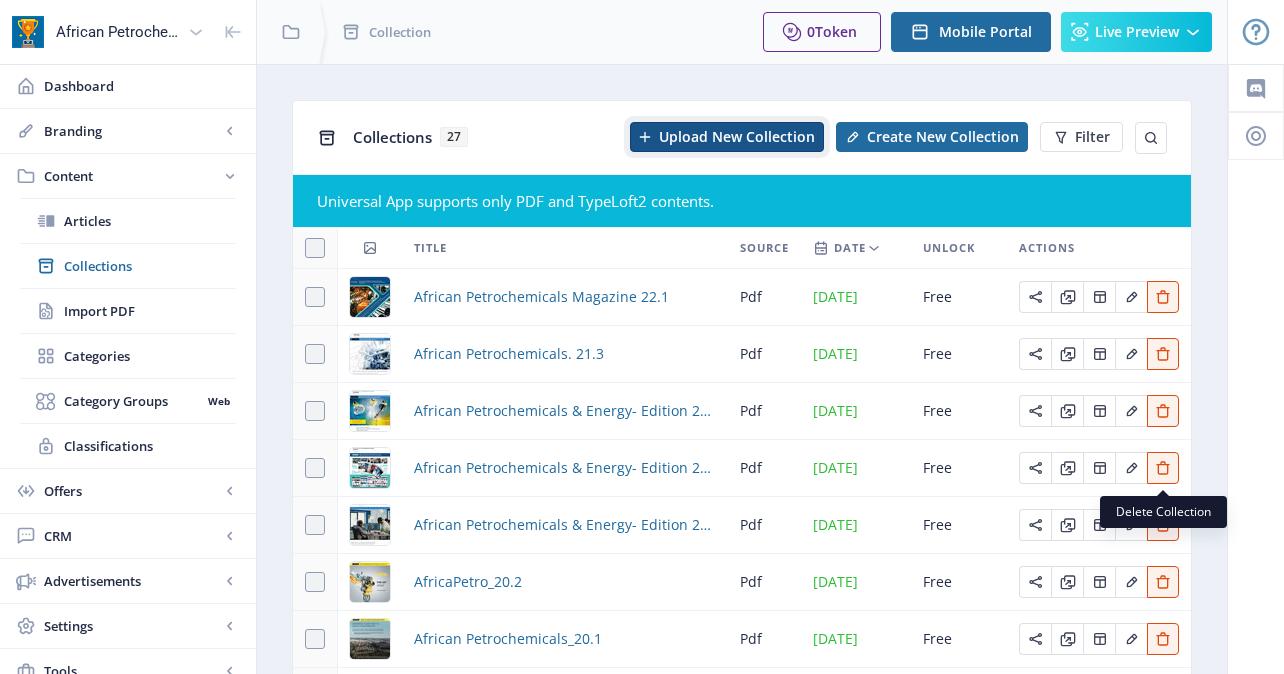 type 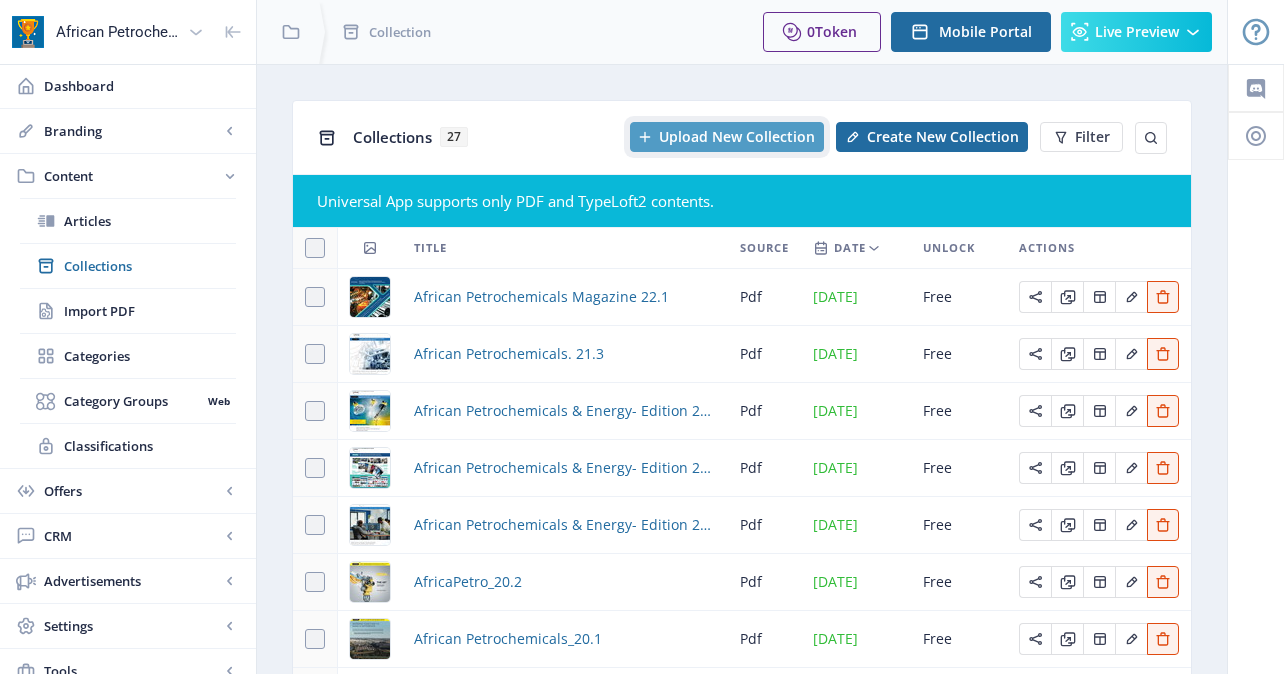 click on "Upload New Collection" 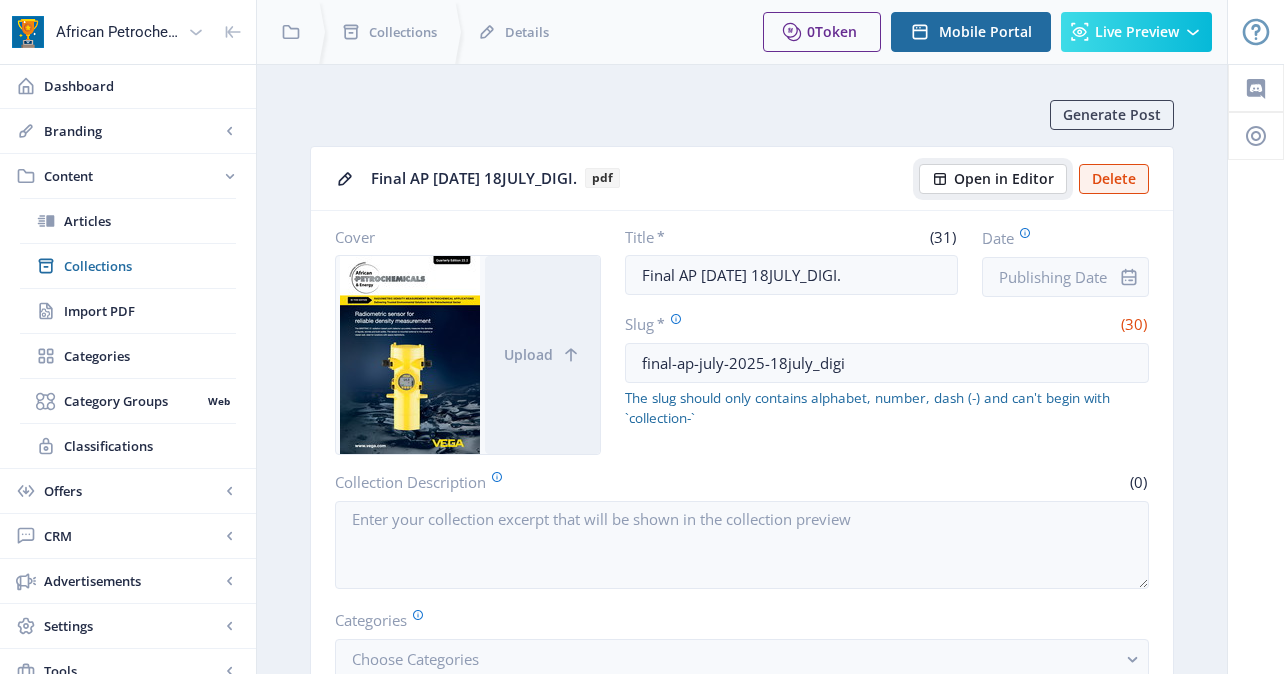 click on "Open in Editor" 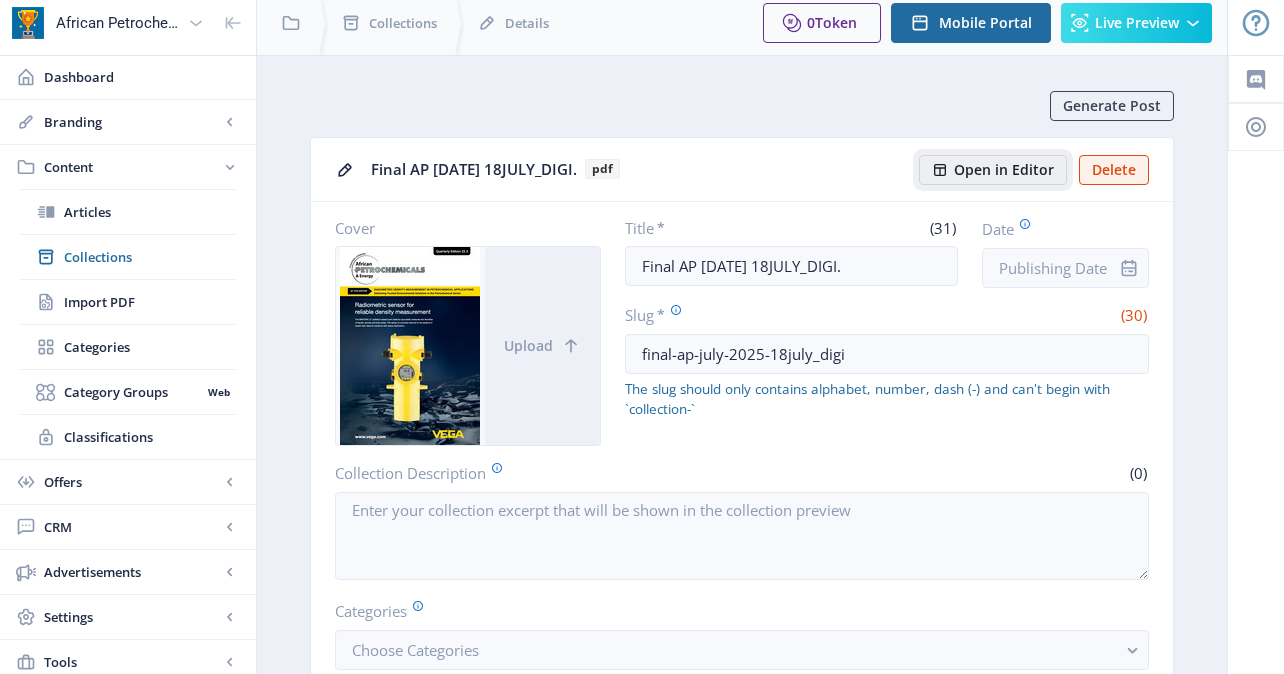 scroll, scrollTop: 0, scrollLeft: 0, axis: both 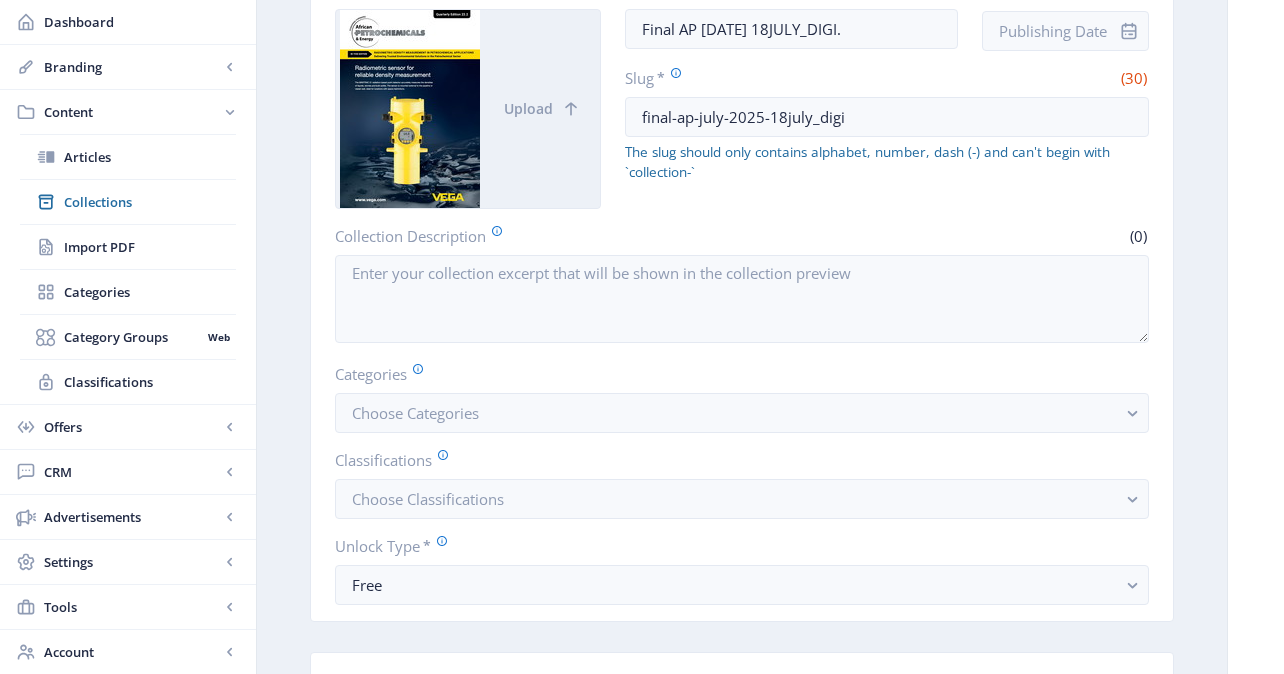 click at bounding box center (410, 109) 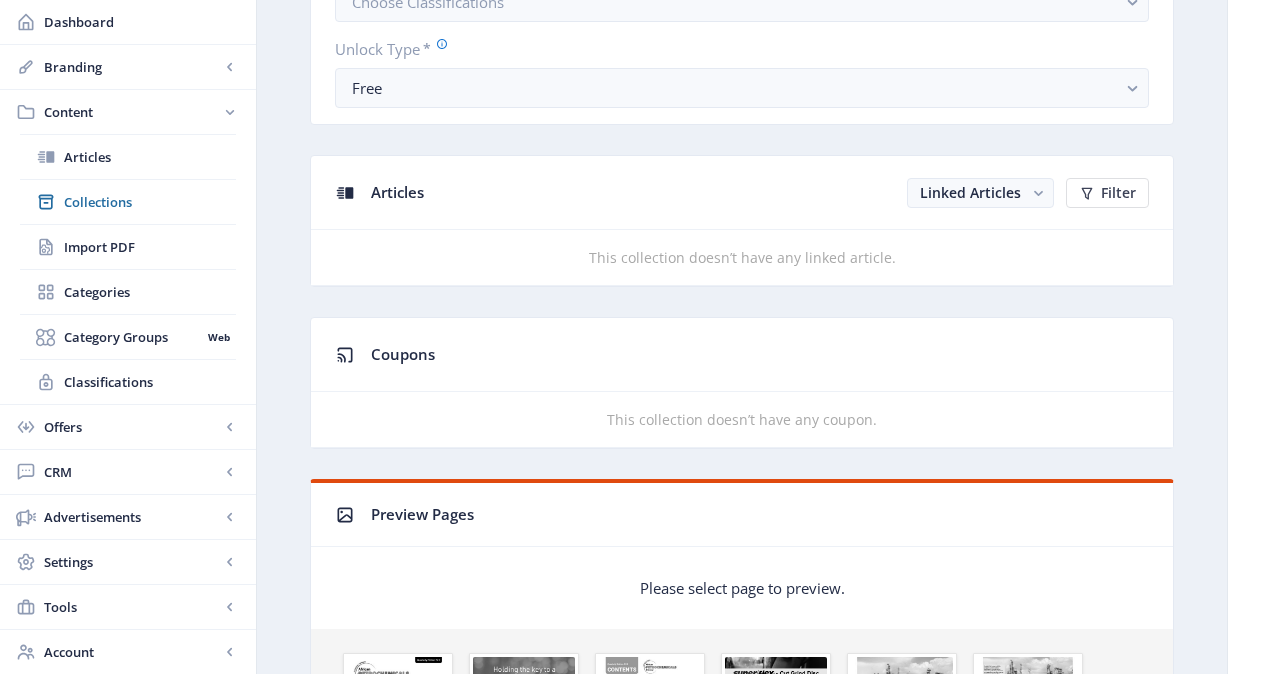 scroll, scrollTop: 537, scrollLeft: 0, axis: vertical 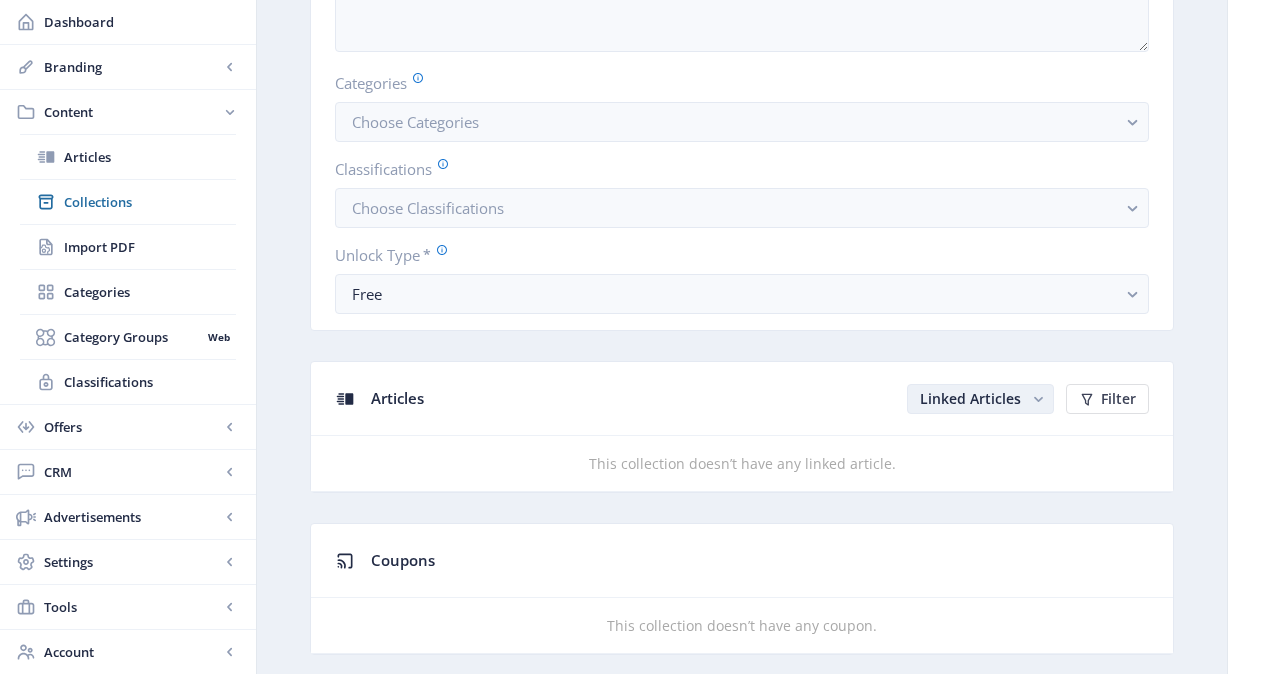 click on "Linked Articles" 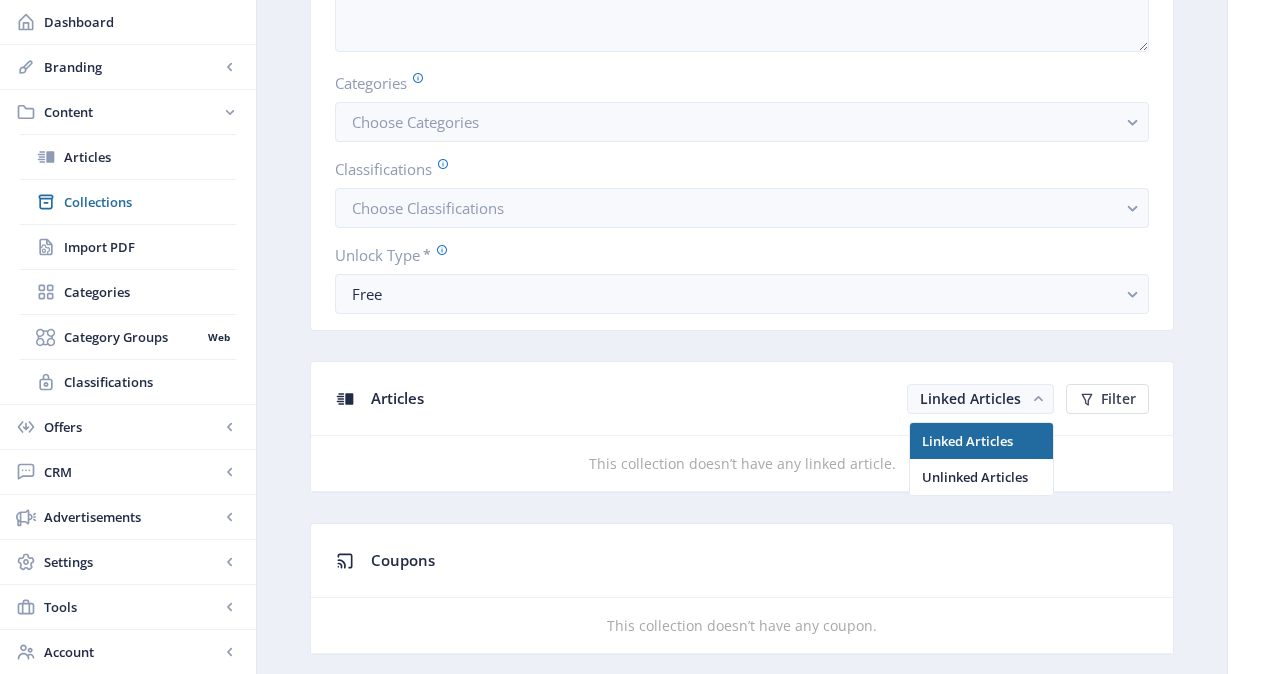 click on "Articles Linked Articles Filter" 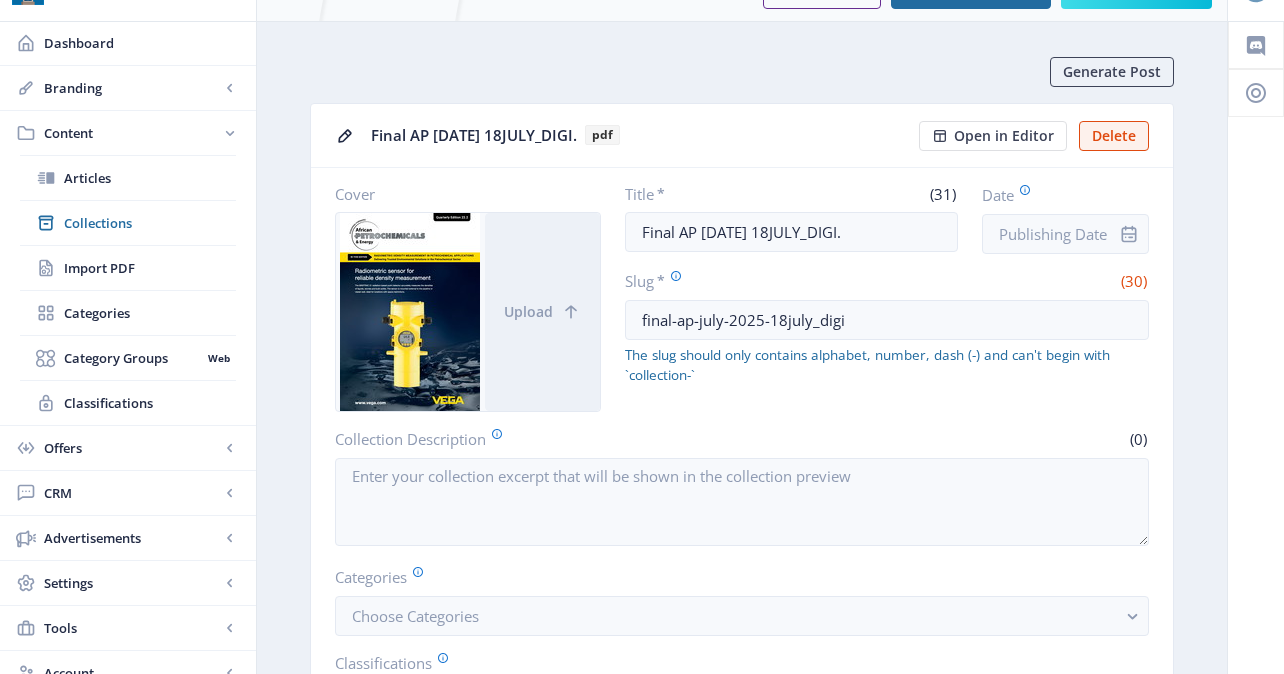 scroll, scrollTop: 0, scrollLeft: 0, axis: both 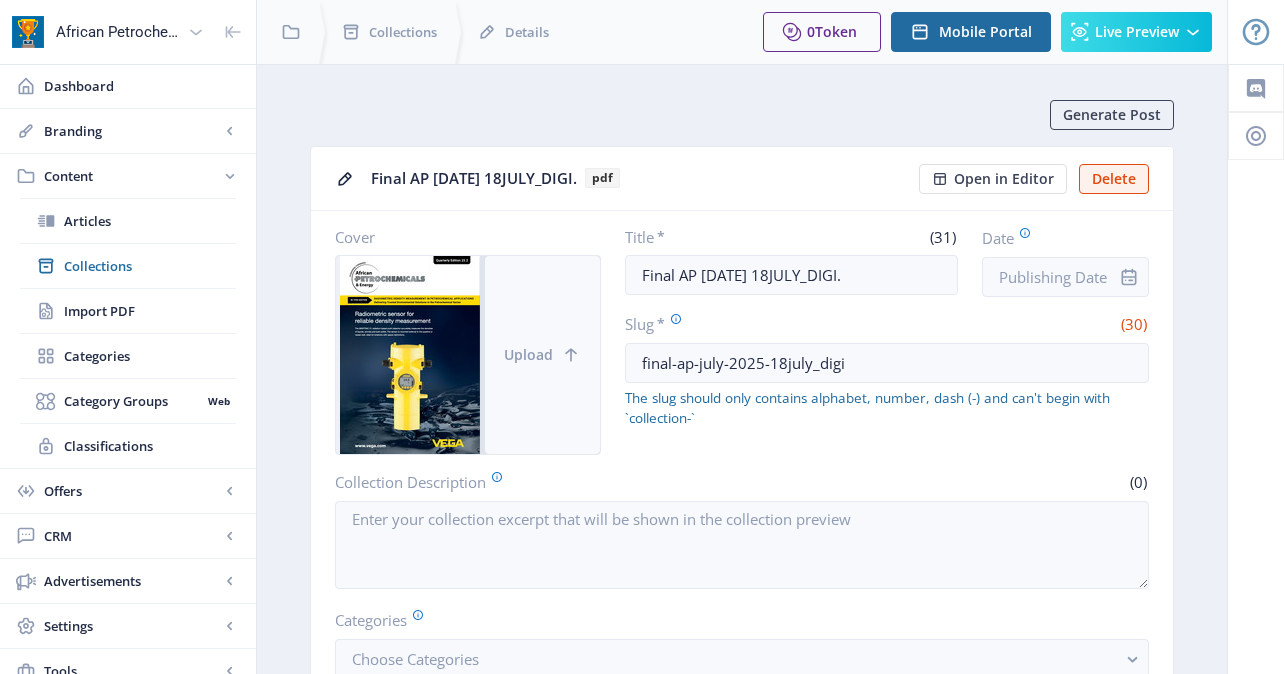 click on "Upload" at bounding box center (542, 355) 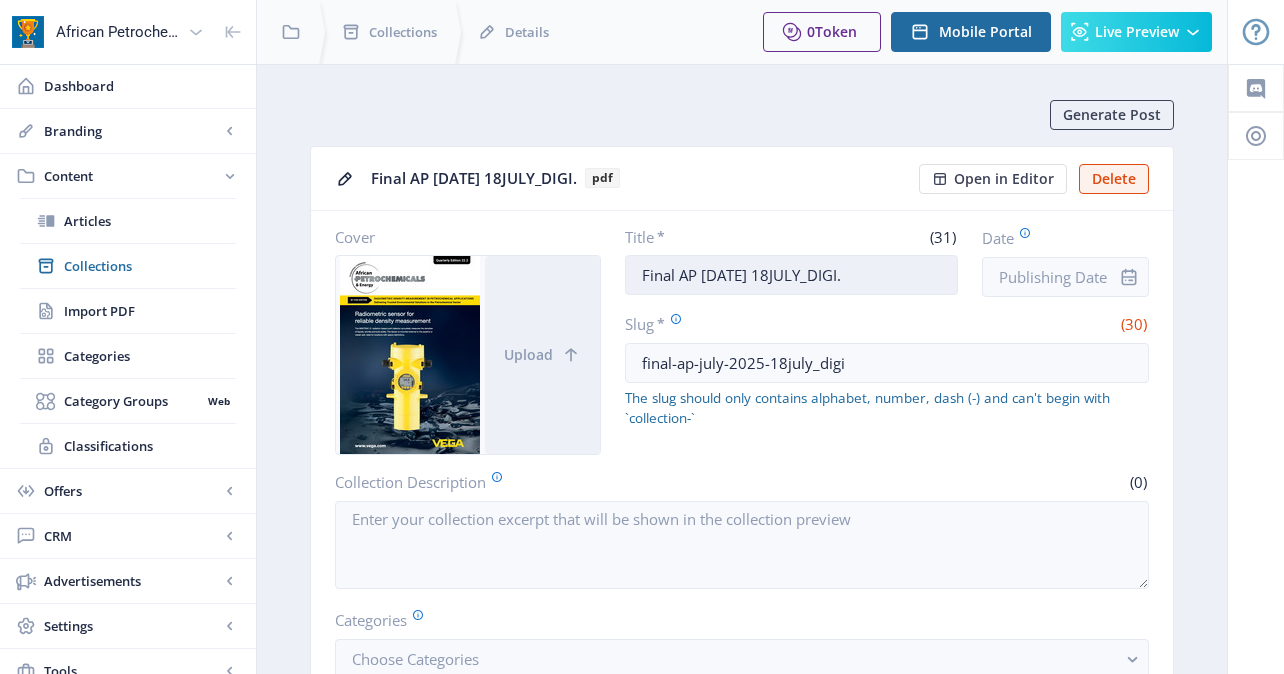 click on "Final AP July 2025 18JULY_DIGI." at bounding box center [792, 275] 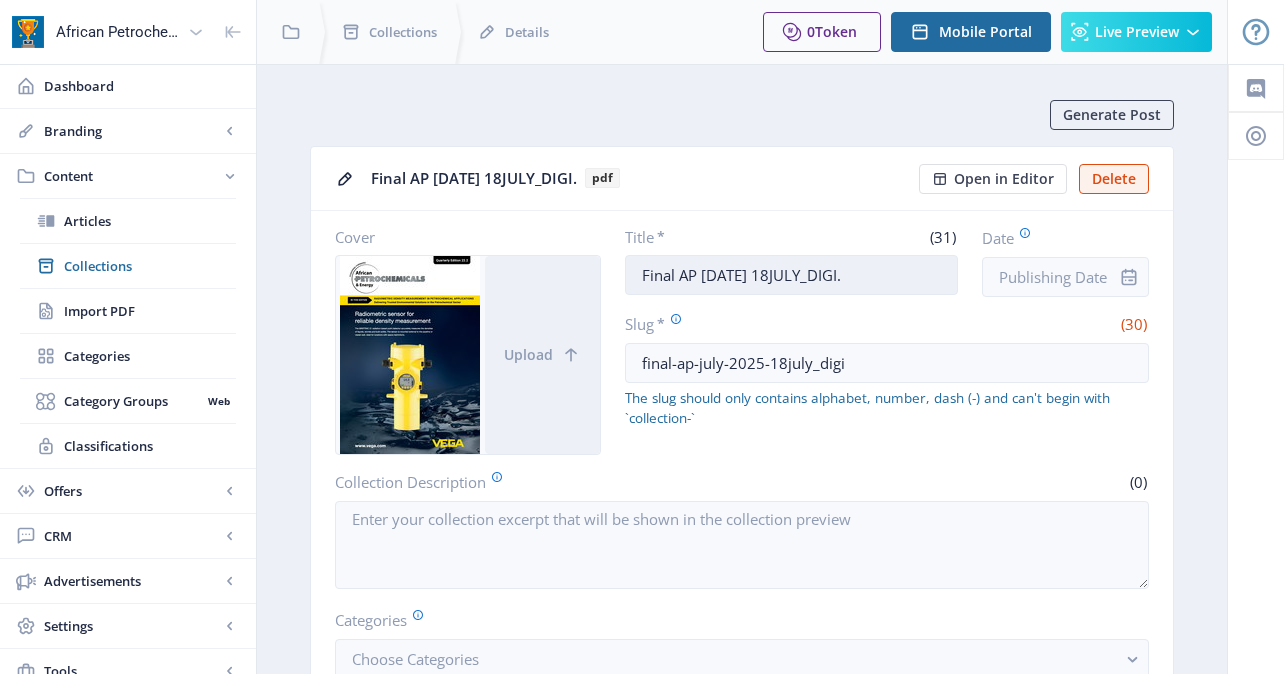 drag, startPoint x: 882, startPoint y: 271, endPoint x: 766, endPoint y: 270, distance: 116.00431 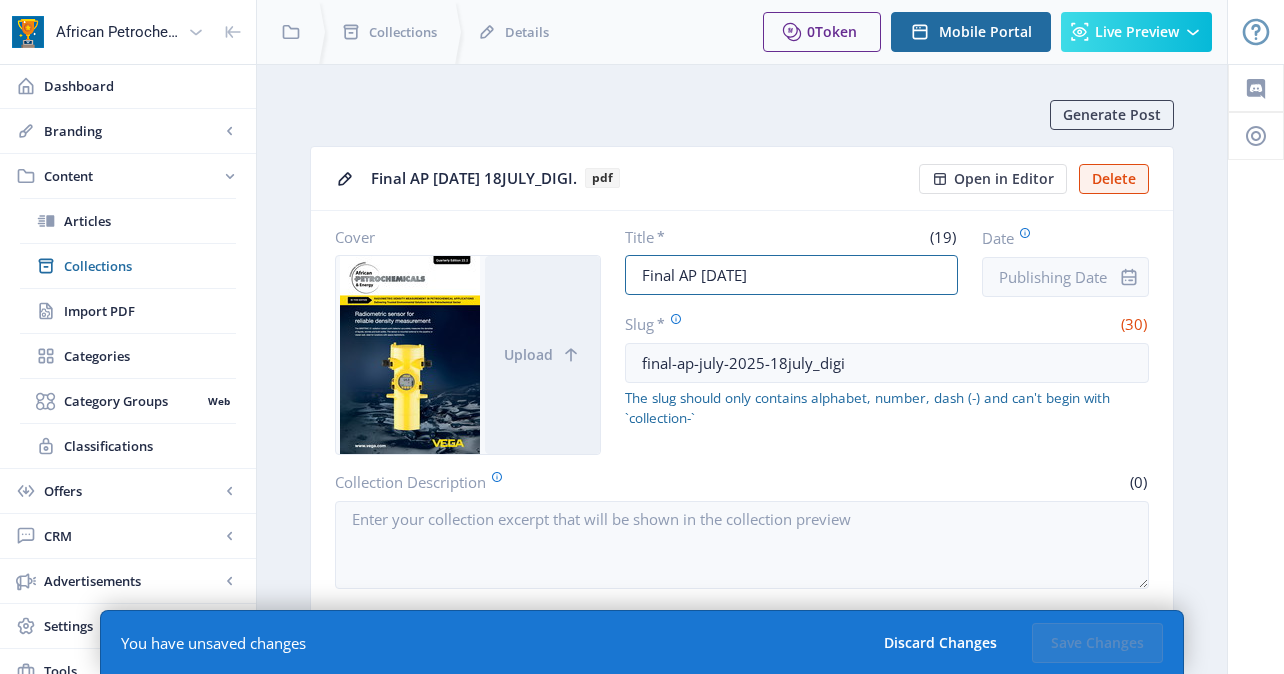 drag, startPoint x: 677, startPoint y: 272, endPoint x: 586, endPoint y: 240, distance: 96.462425 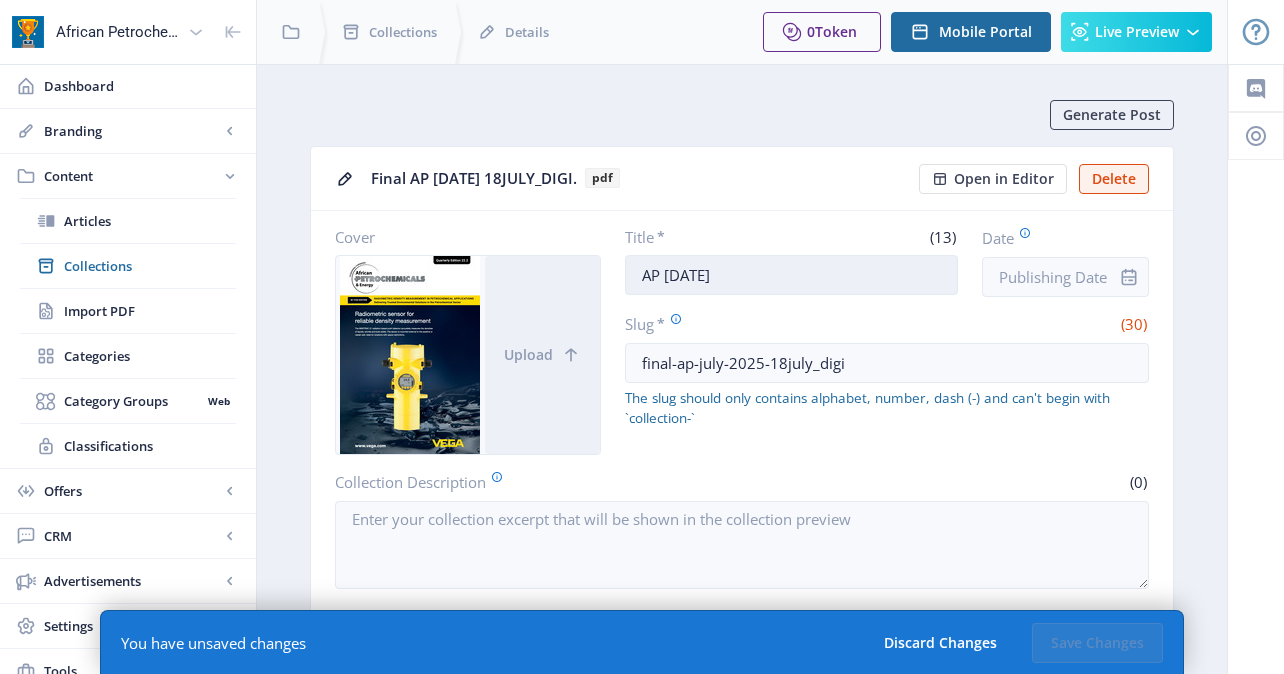 click on "AP July 2025" at bounding box center (792, 275) 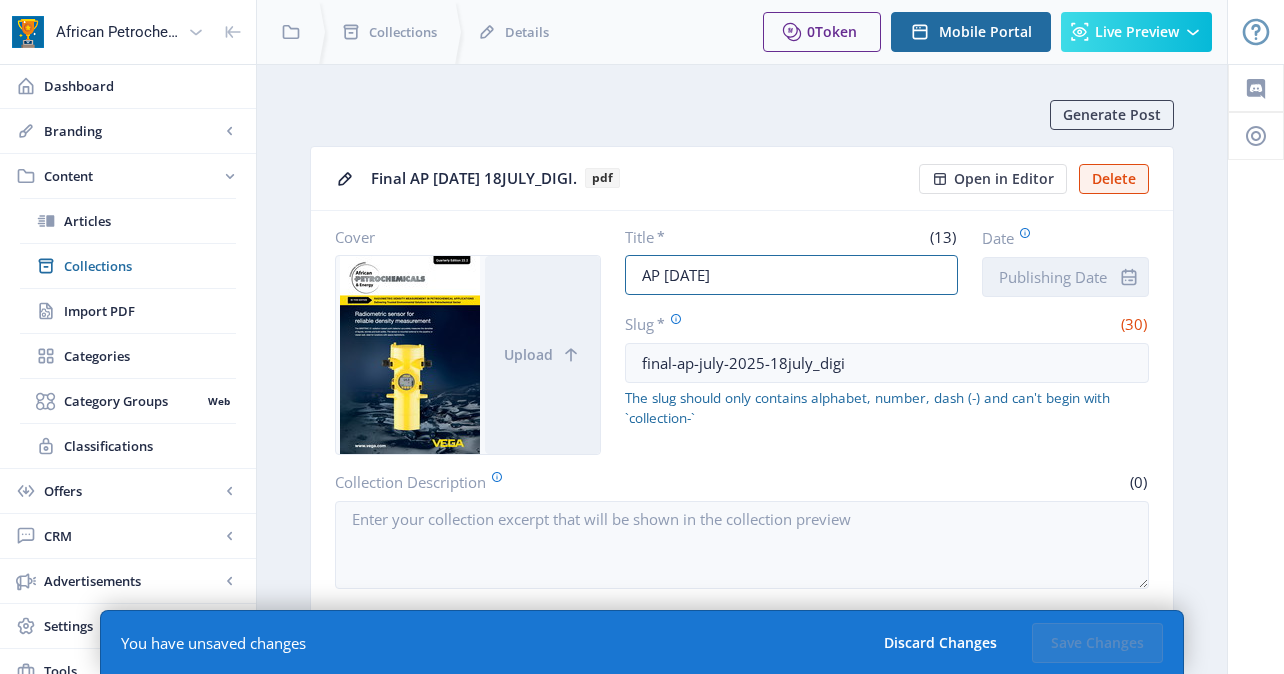 type on "AP July 2025" 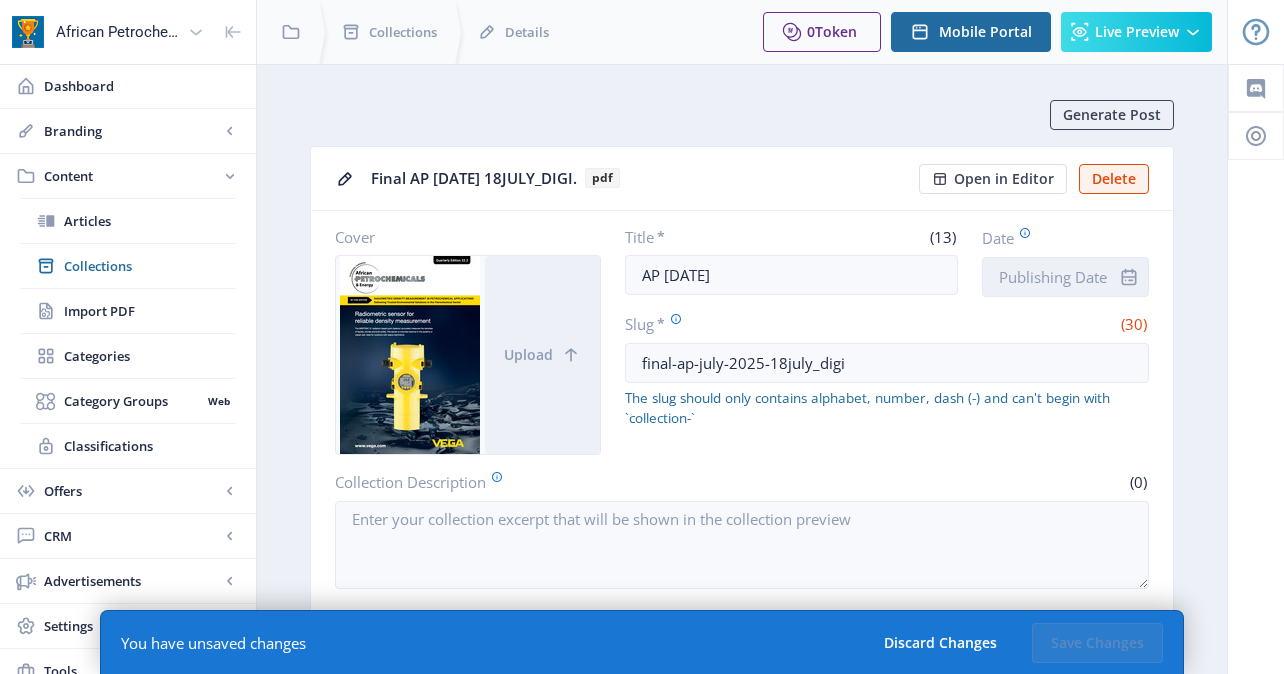 click on "Date" at bounding box center (1065, 277) 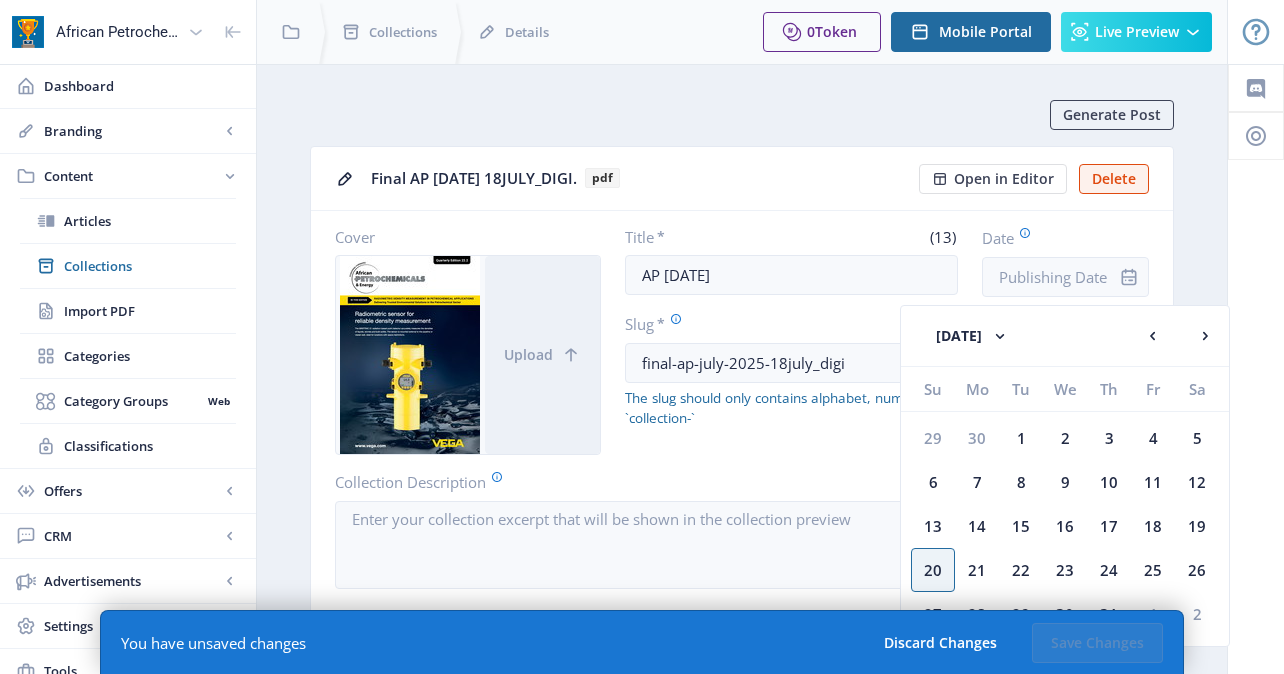click on "Title   *   (13)  AP July 2025  Date   Slug   *   (30)  final-ap-july-2025-18july_digi The slug should only contains alphabet, number, dash (-) and can't begin with `collection-`" 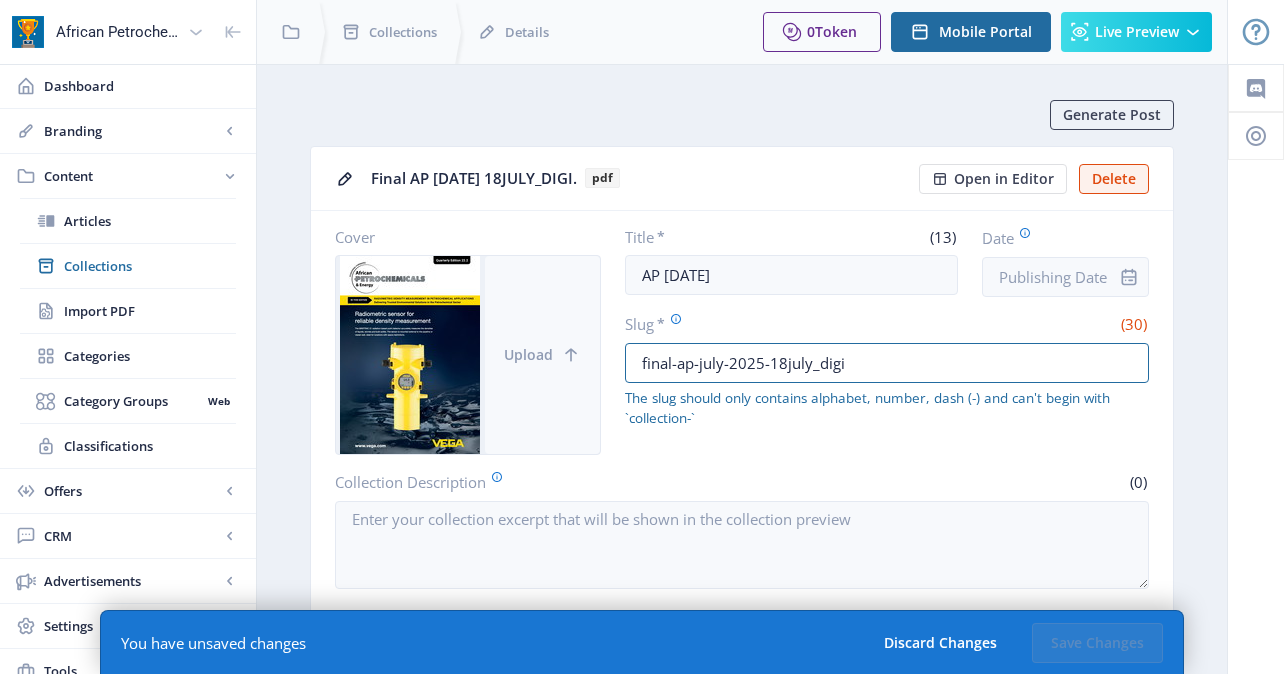 drag, startPoint x: 864, startPoint y: 371, endPoint x: 526, endPoint y: 361, distance: 338.1479 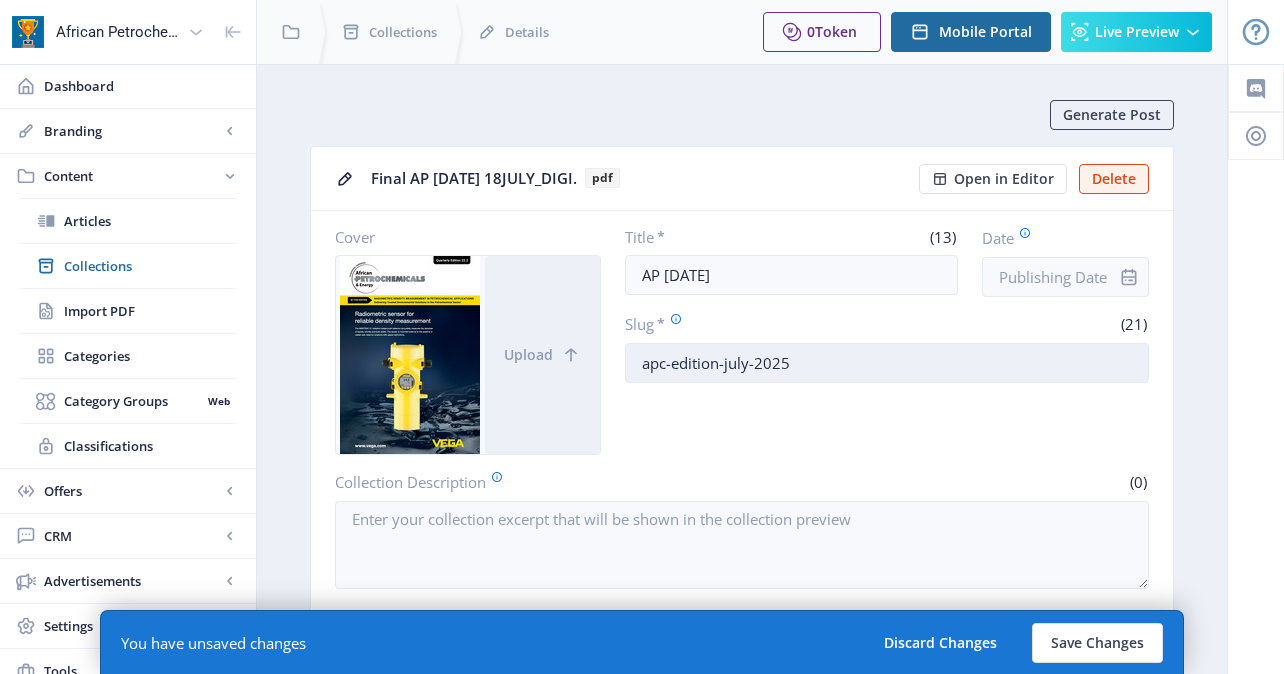 click on "apc-edition-july-2025" at bounding box center (887, 363) 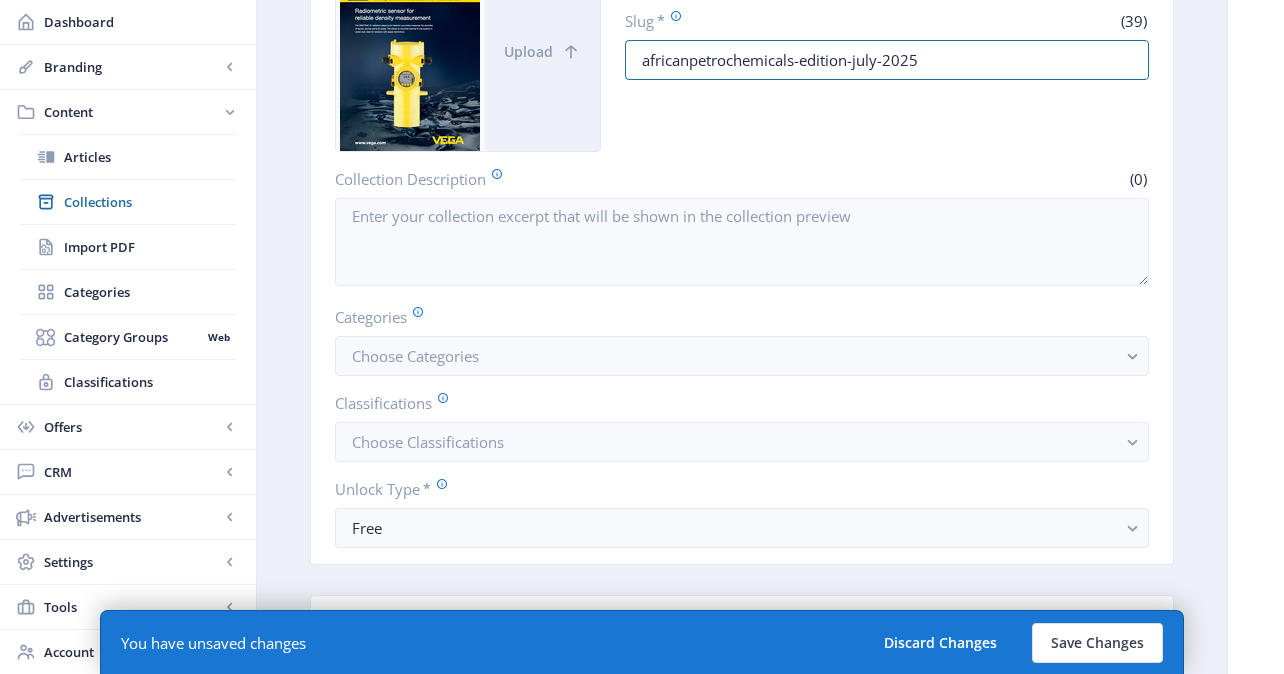 scroll, scrollTop: 305, scrollLeft: 0, axis: vertical 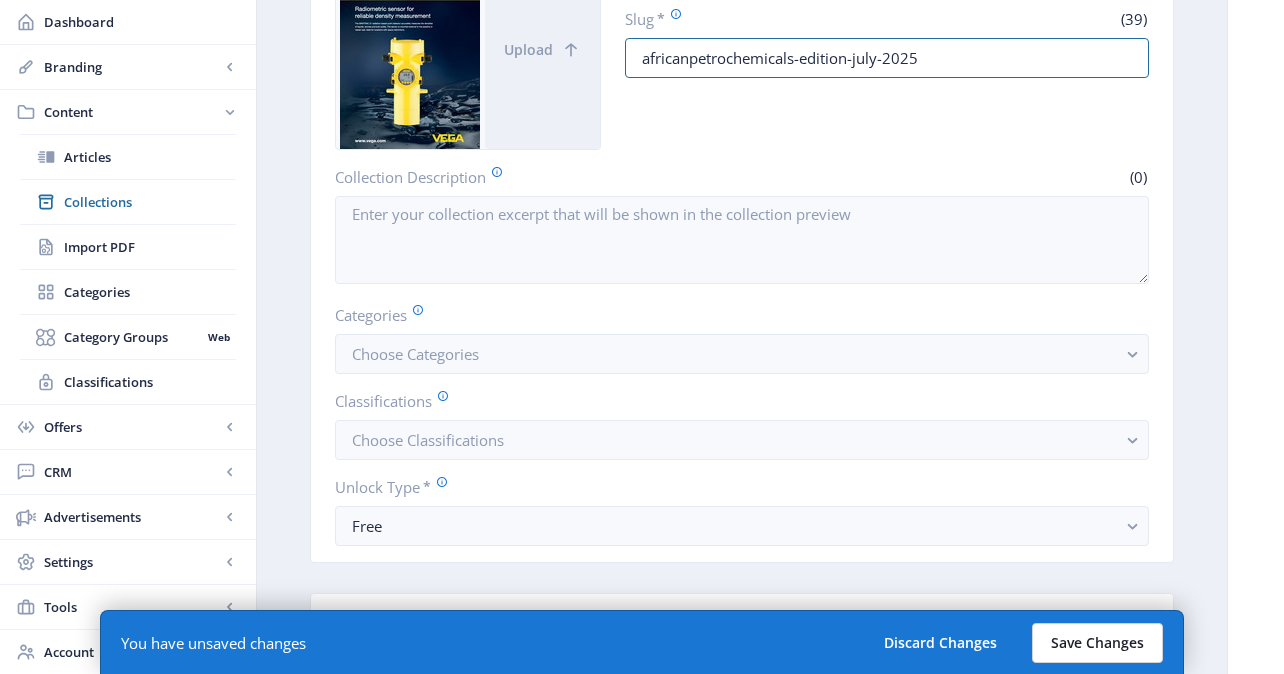 type on "africanpetrochemicals-edition-july-2025" 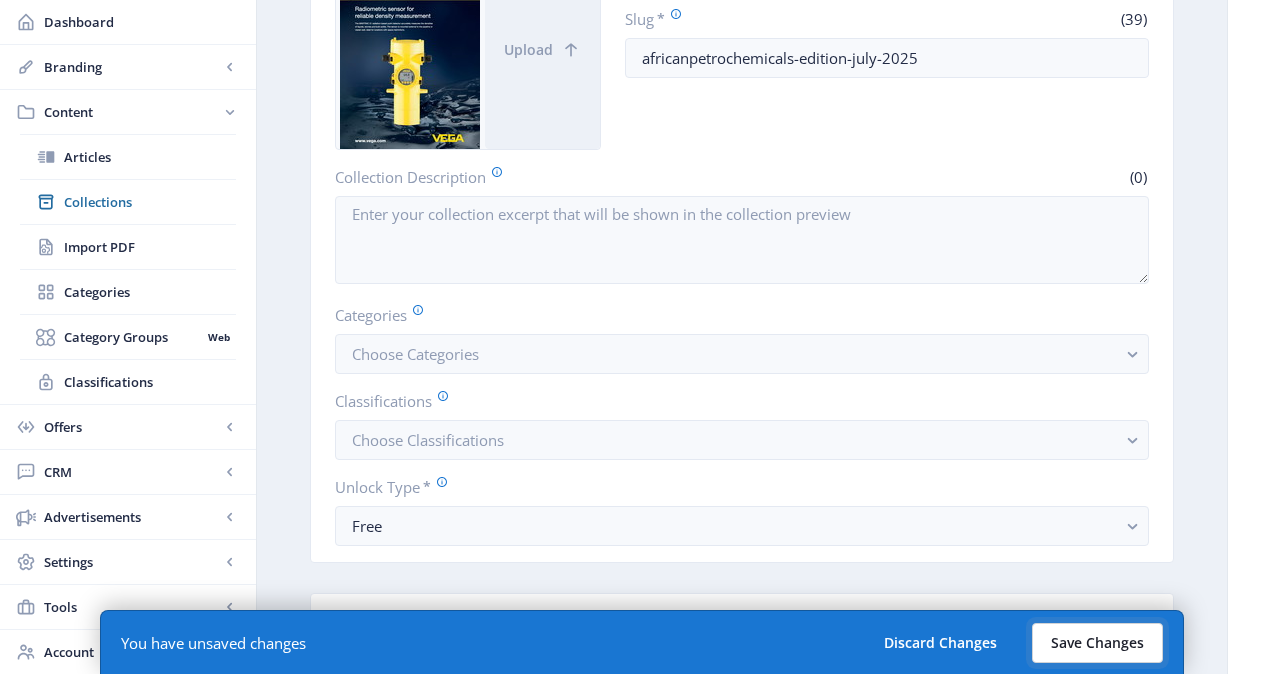 click on "Save Changes" 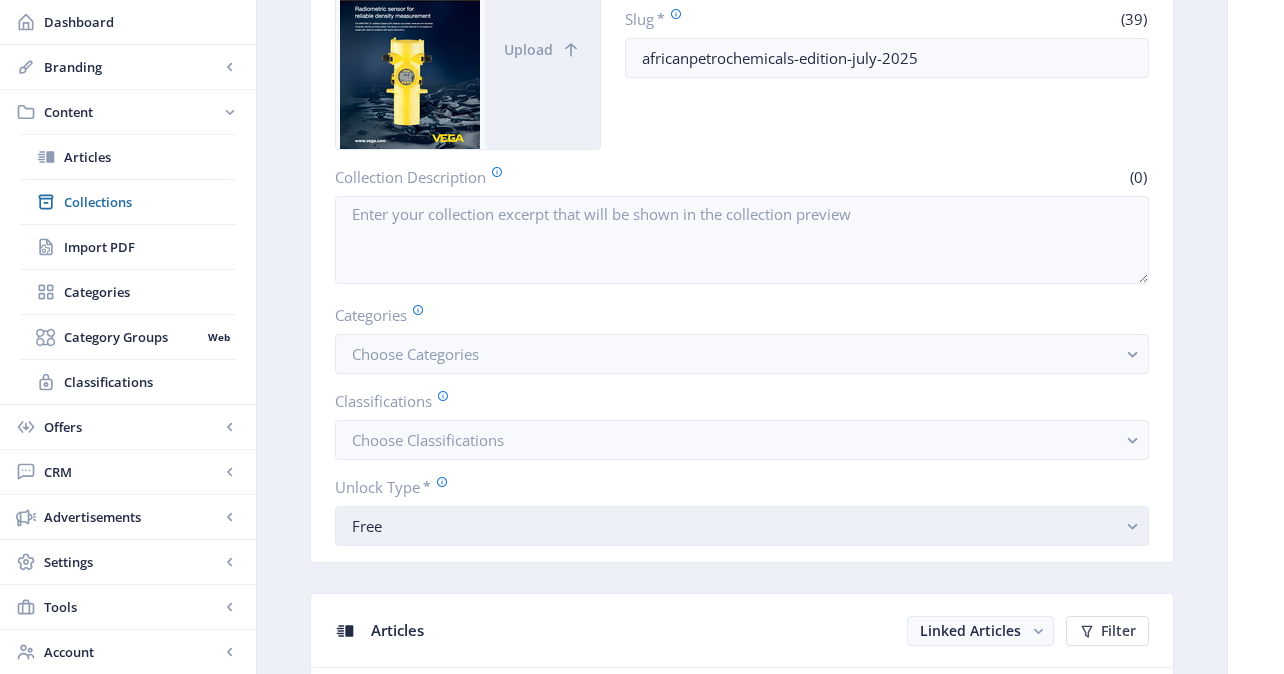 click on "Free" at bounding box center [734, 526] 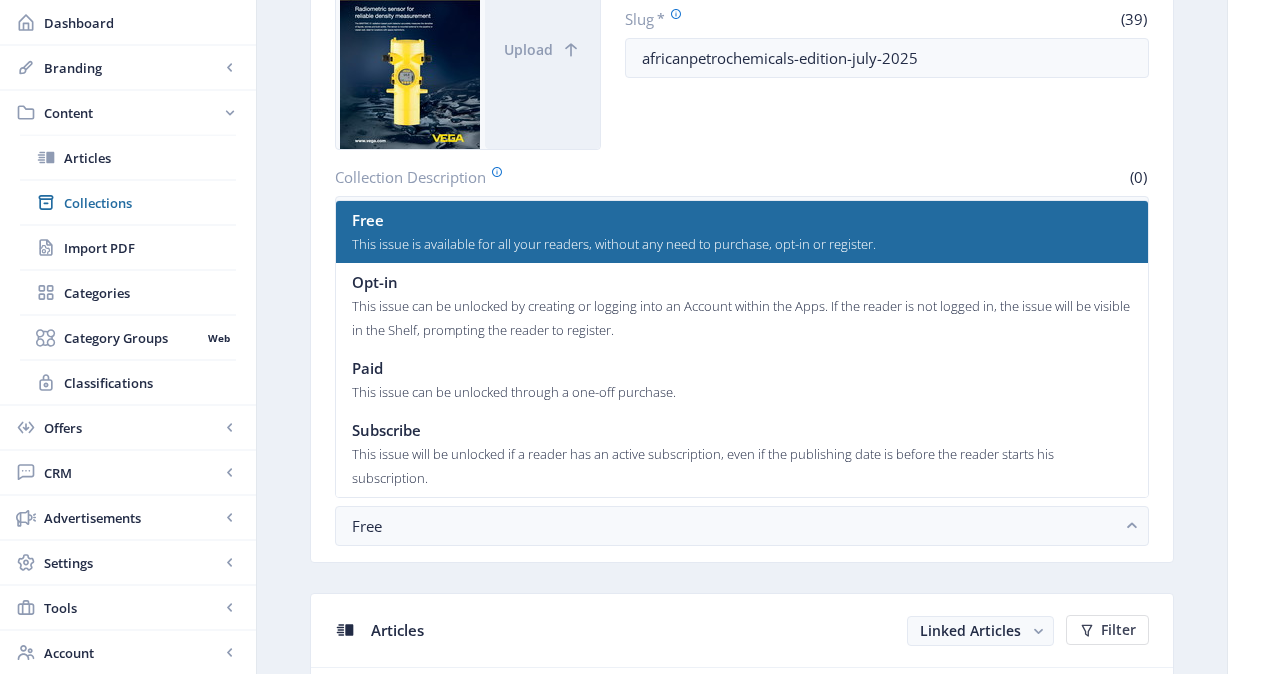 click on "Generate Post  AP July 2025   pdf Open in Editor  Delete   Cover  Upload  Title   *   (13)  AP July 2025  Date   Slug   *   (39)  africanpetrochemicals-edition-july-2025  Collection Description   (0)   Categories  Choose Categories  Classifications  Choose Classifications  Unlock Type   *  Free Articles Linked Articles Filter  This collection doesn’t have any linked article.  Coupons  This collection doesn’t have any coupon.  Preview Pages  Please select page to preview.   Page 1   Page 2   Page 3   Page 4   Page 5   Page 6   Page 7   Page 8   Page 9   Page 10   Page 11   Page 12   Page 13   Page 14   Page 15   Page 16   Page 17   Page 18   Page 19   Page 20   Page 21   Page 22   Page 23   Page 24   Page 25   Page 26   Page 27   Page 28   Page 29   Page 30   Page 31   Page 32   Page 33   Page 34   Page 35   Page 36   Page 37   Page 38   Page 39   Page 40   Page 41   Page 42   Page 43   Page 44   Page 45   Page 46   Page 47   Page 48   Page 49   Page 50   Page 51   Page 52   Page 53   Page 54   Page 55  0" 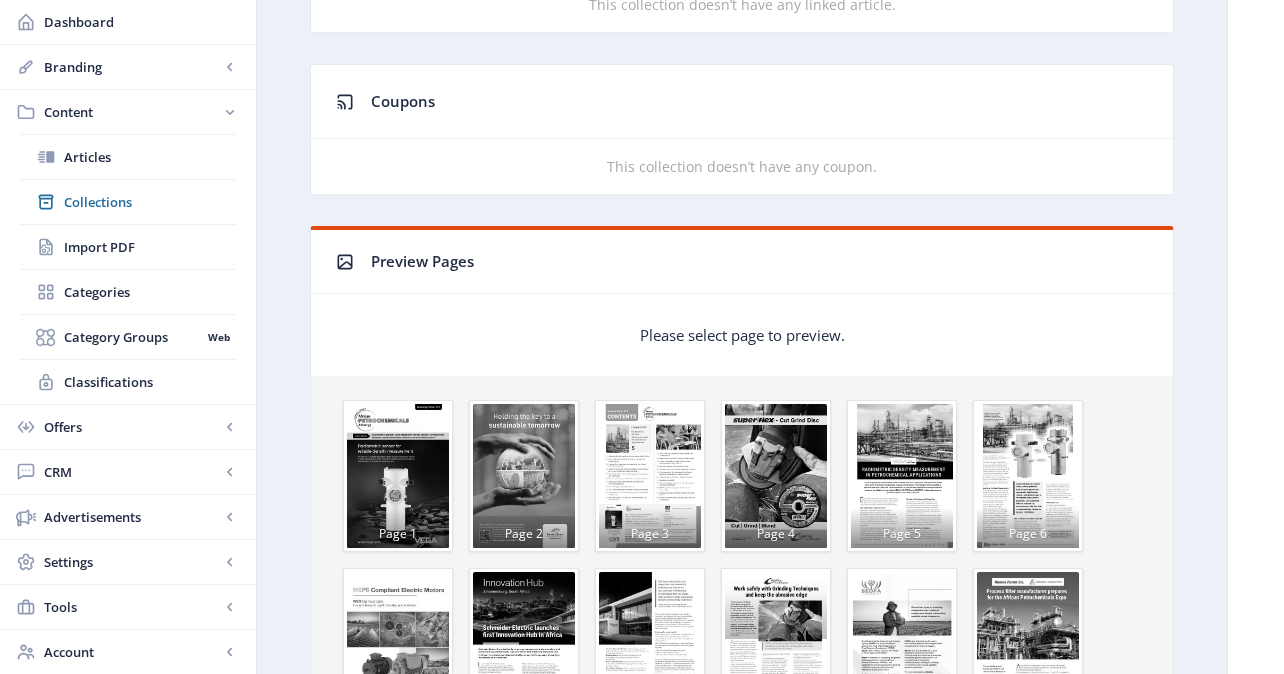 scroll, scrollTop: 1020, scrollLeft: 0, axis: vertical 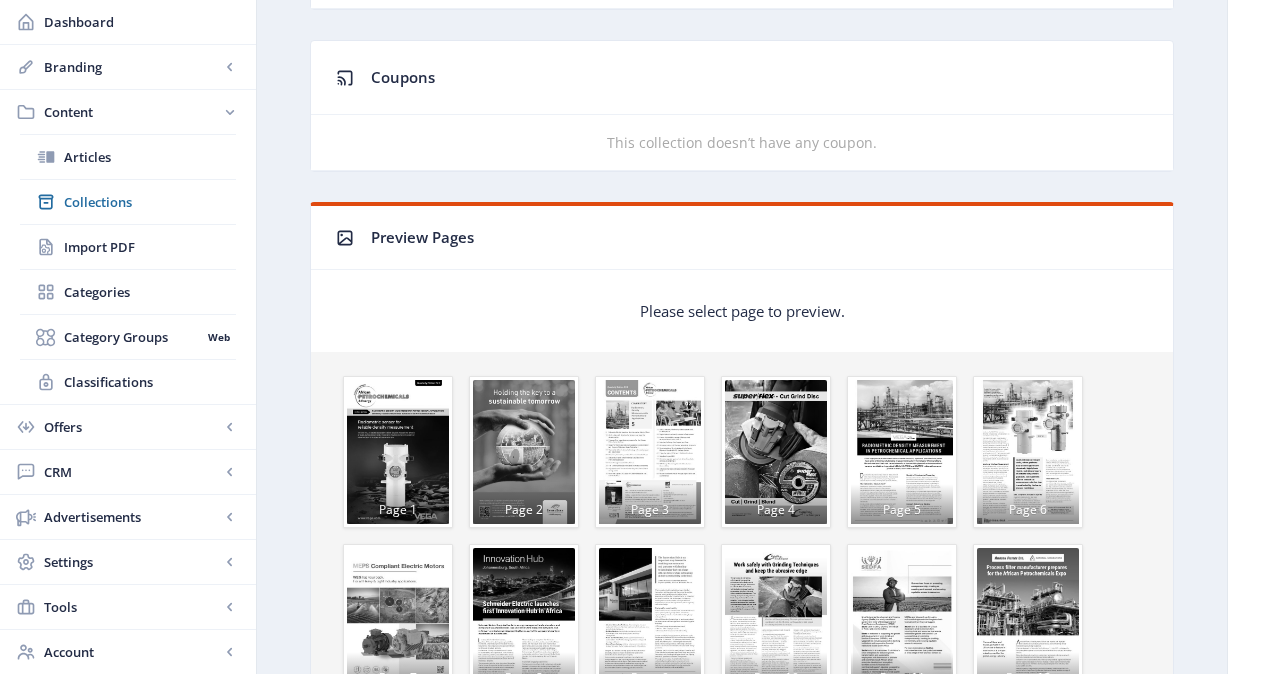 click on "Page 1" 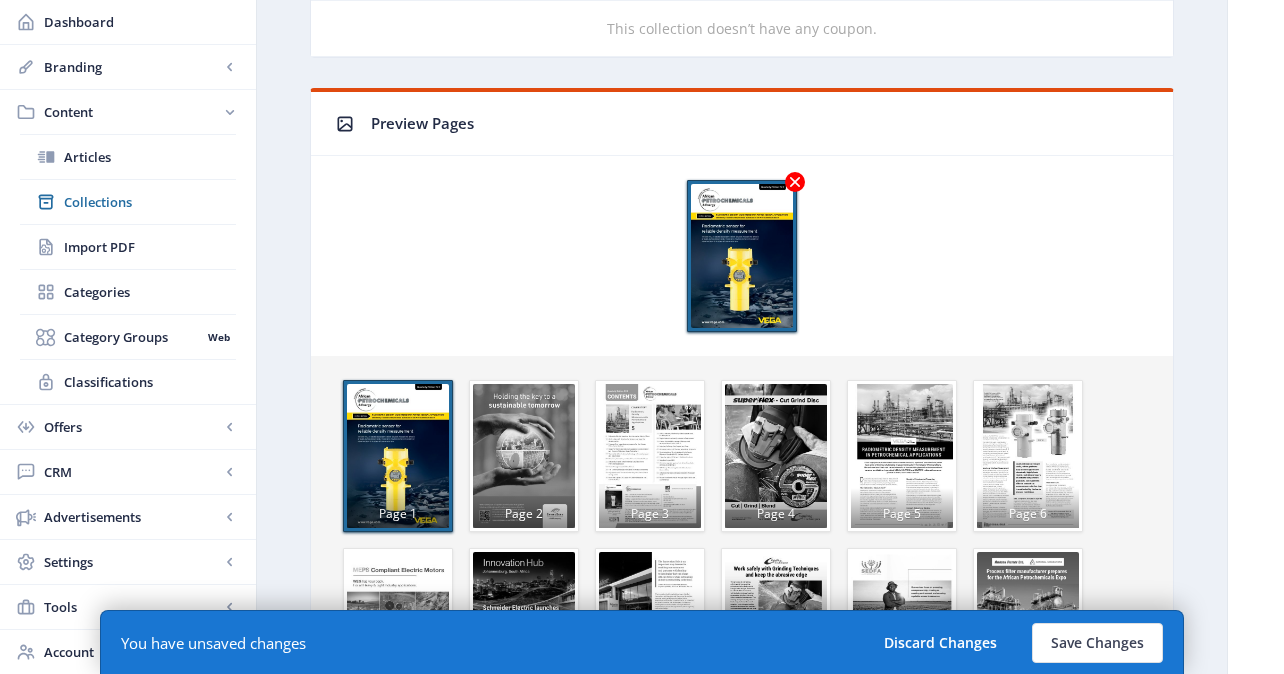 scroll, scrollTop: 1192, scrollLeft: 0, axis: vertical 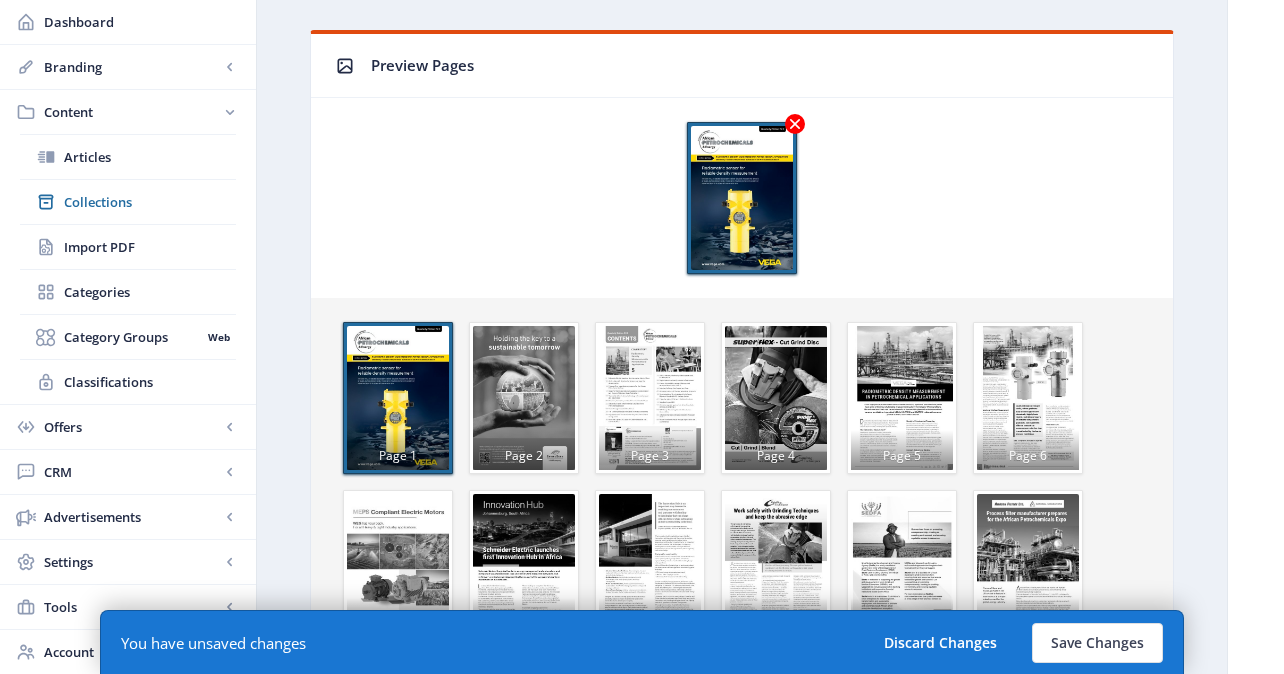 click on "Page 2" 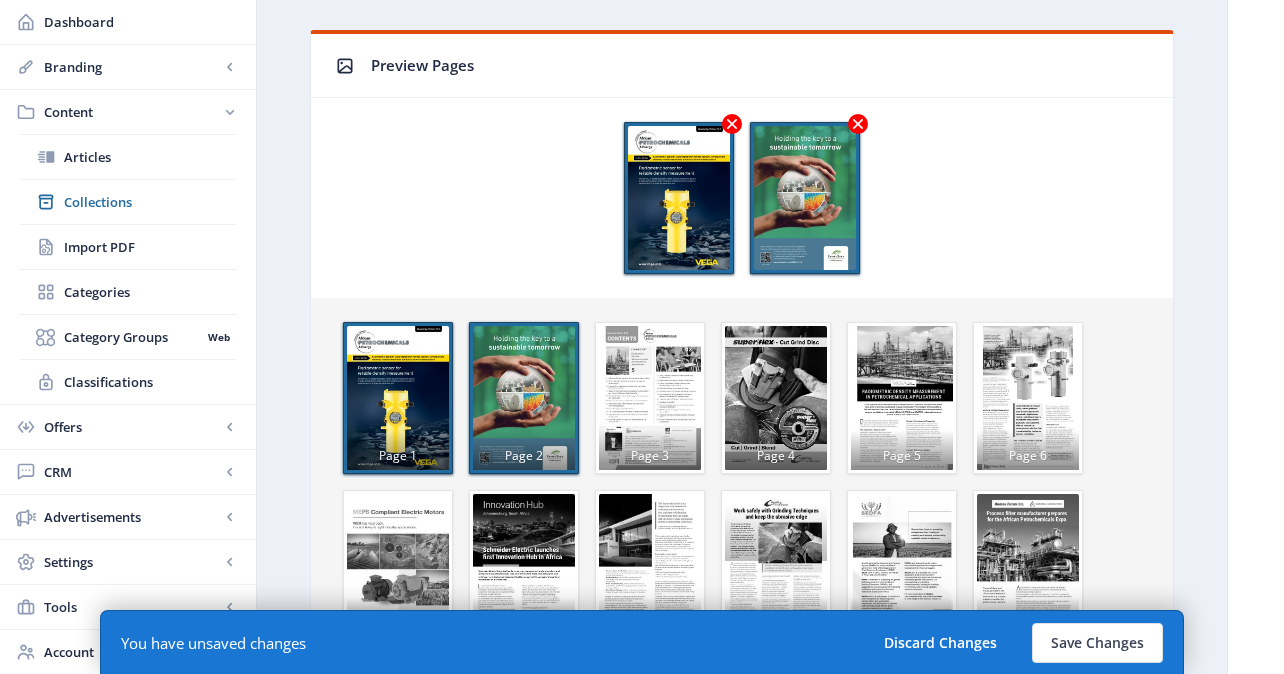 click on "Page 1" 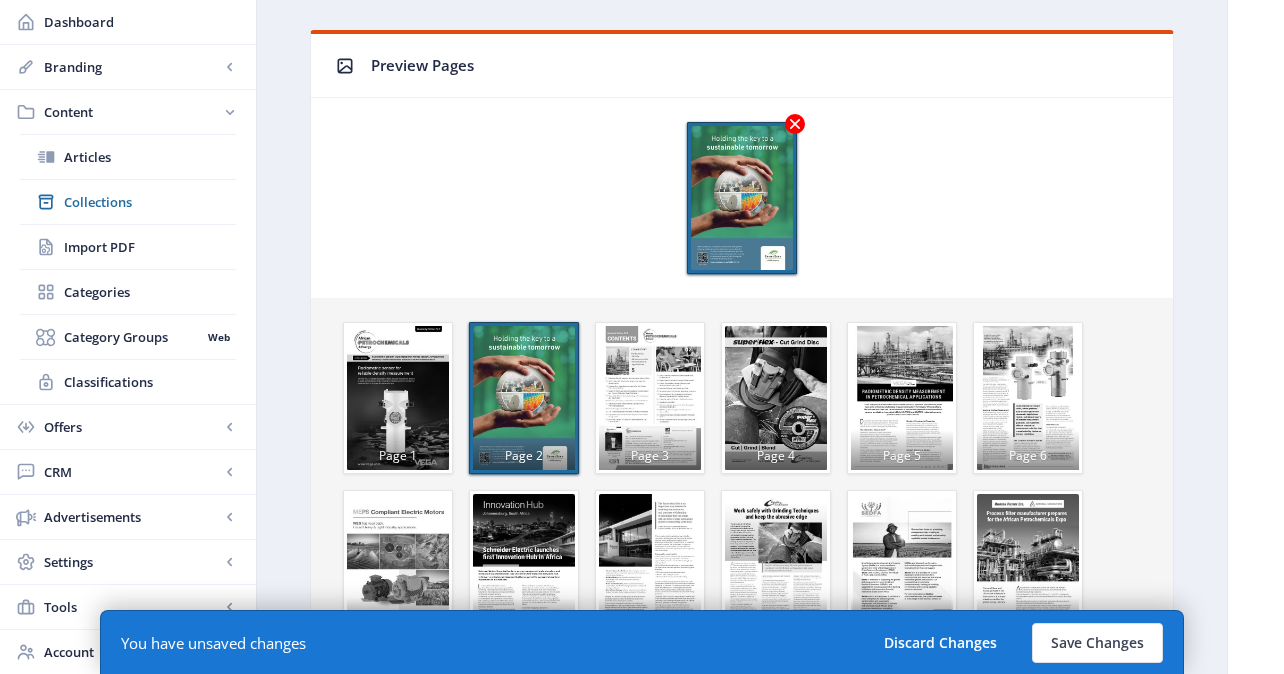 click on "Page 1" 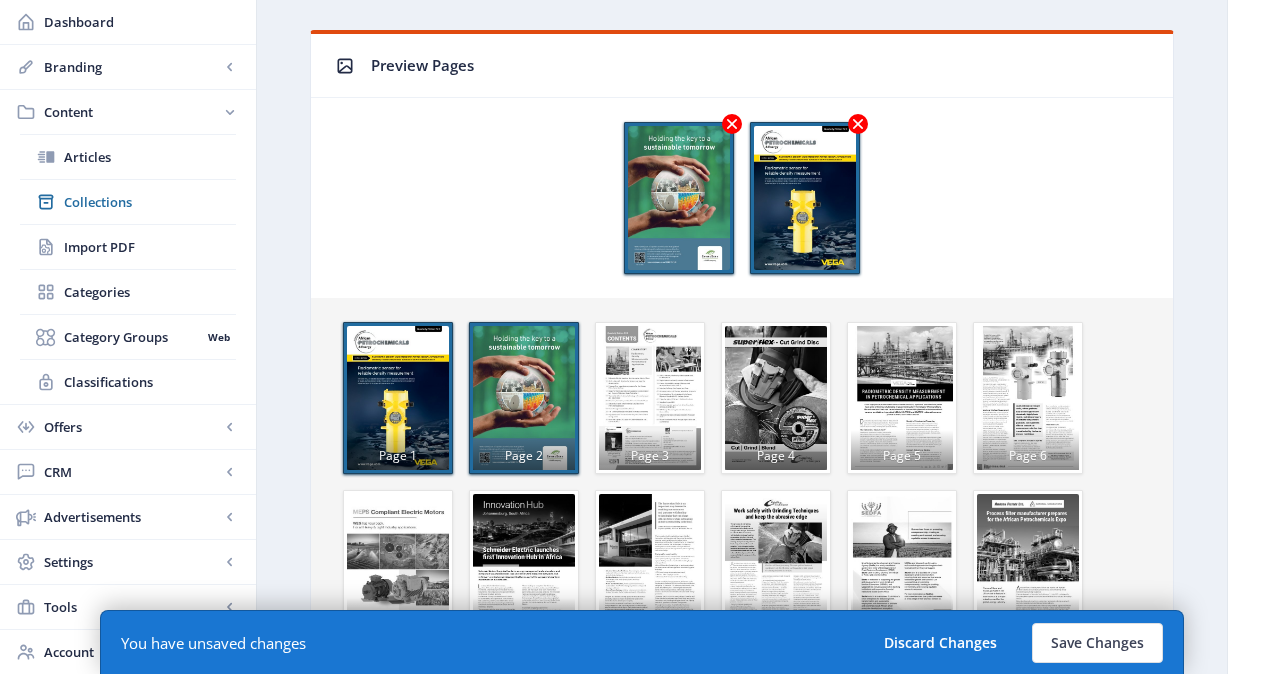 click on "Page 3" 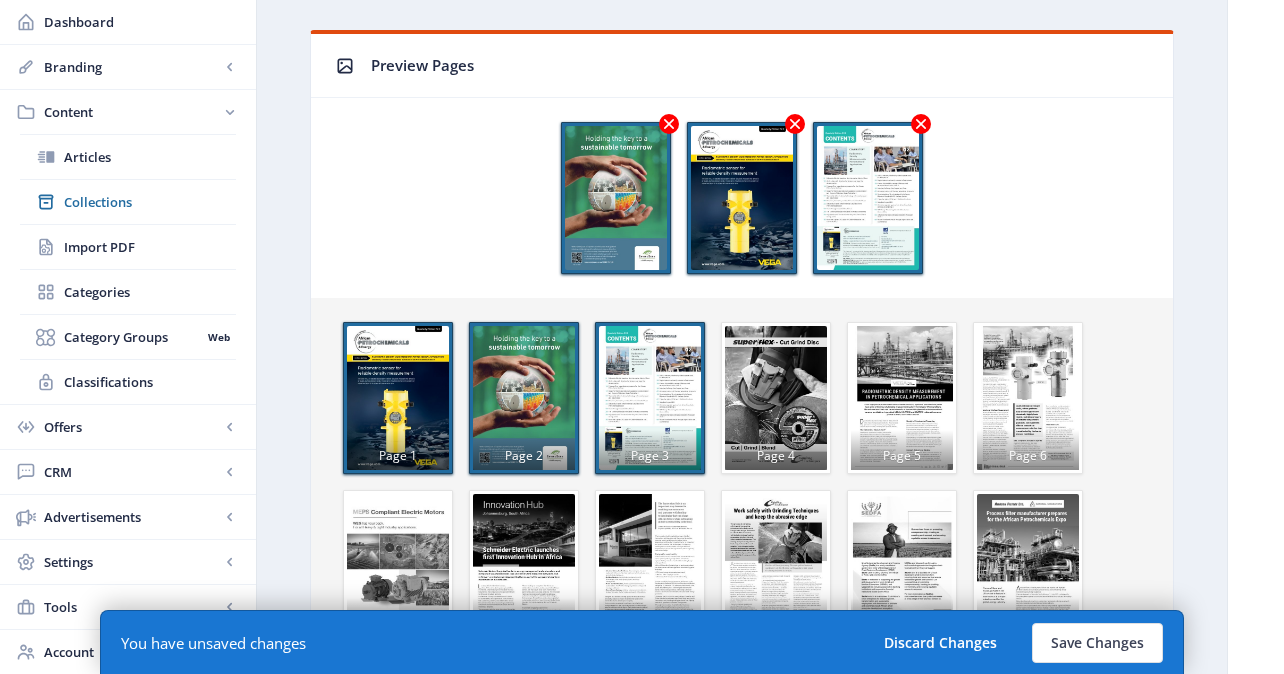 click 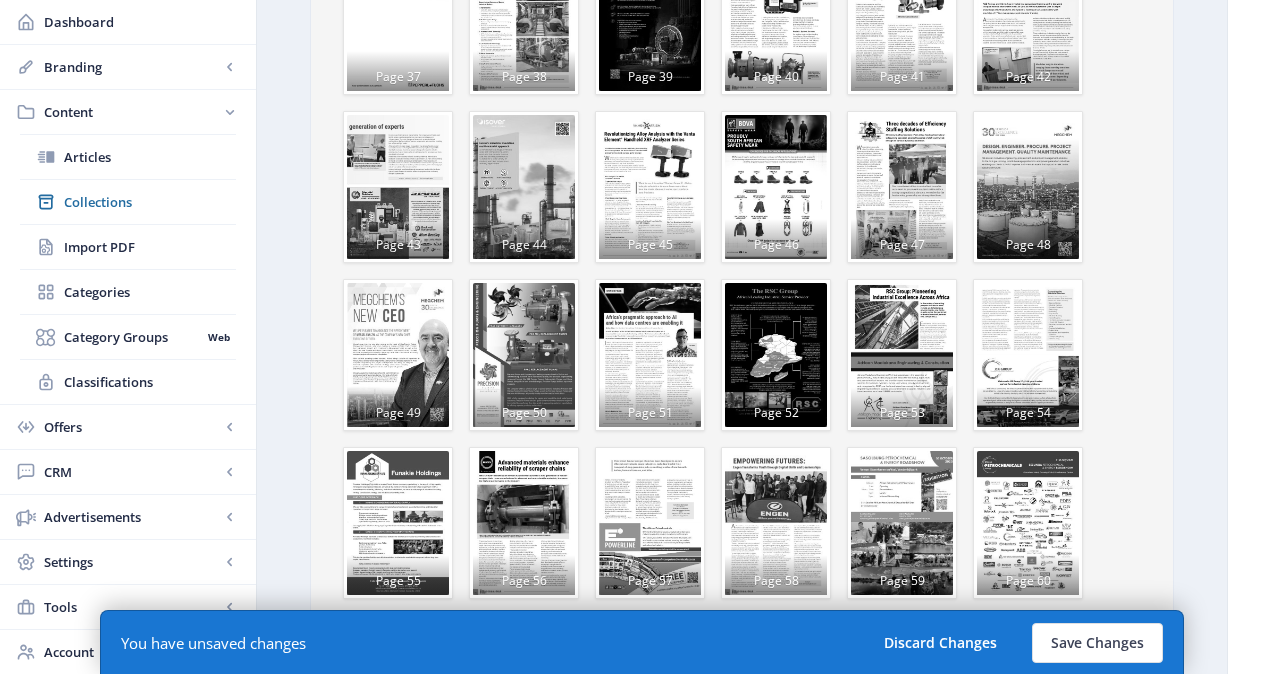 scroll, scrollTop: 2751, scrollLeft: 0, axis: vertical 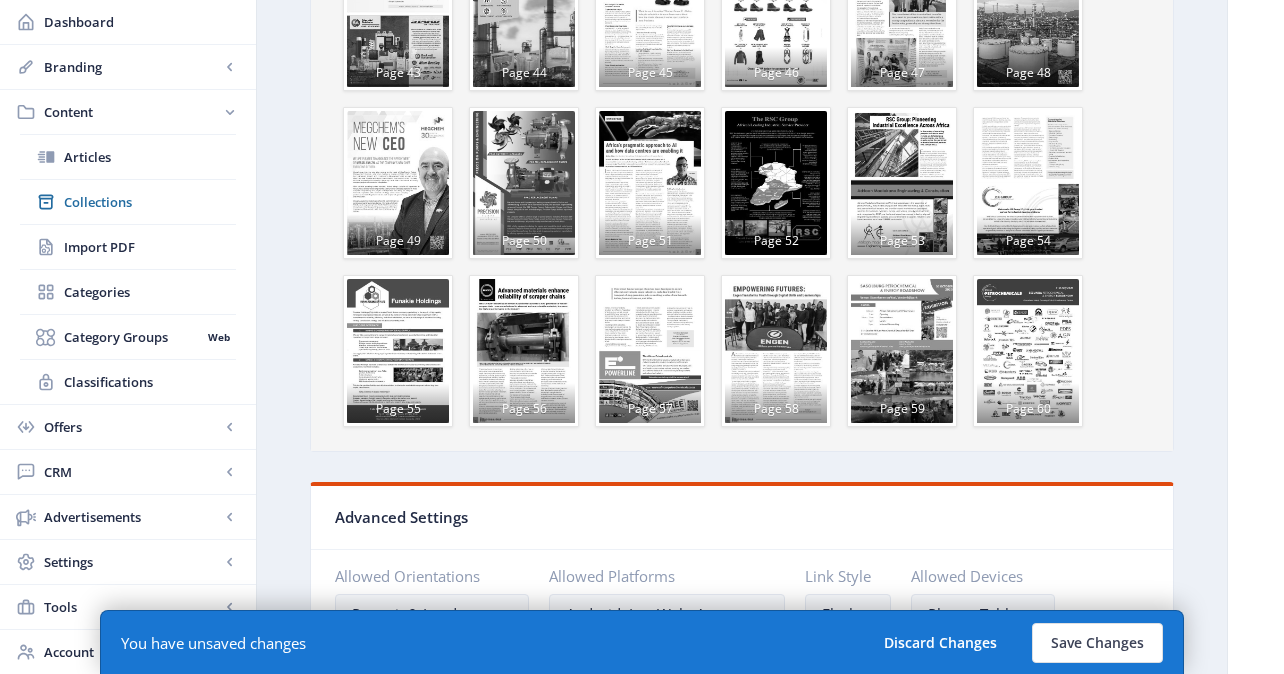 click on "Page 60" 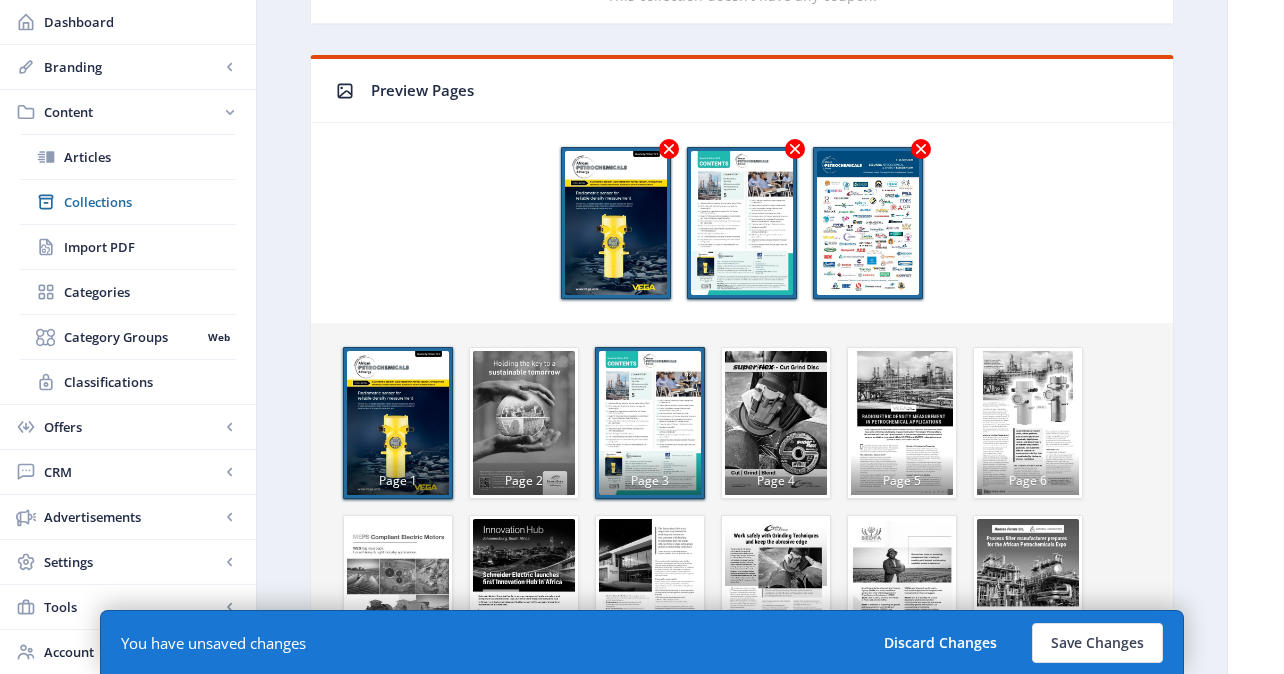 scroll, scrollTop: 1173, scrollLeft: 0, axis: vertical 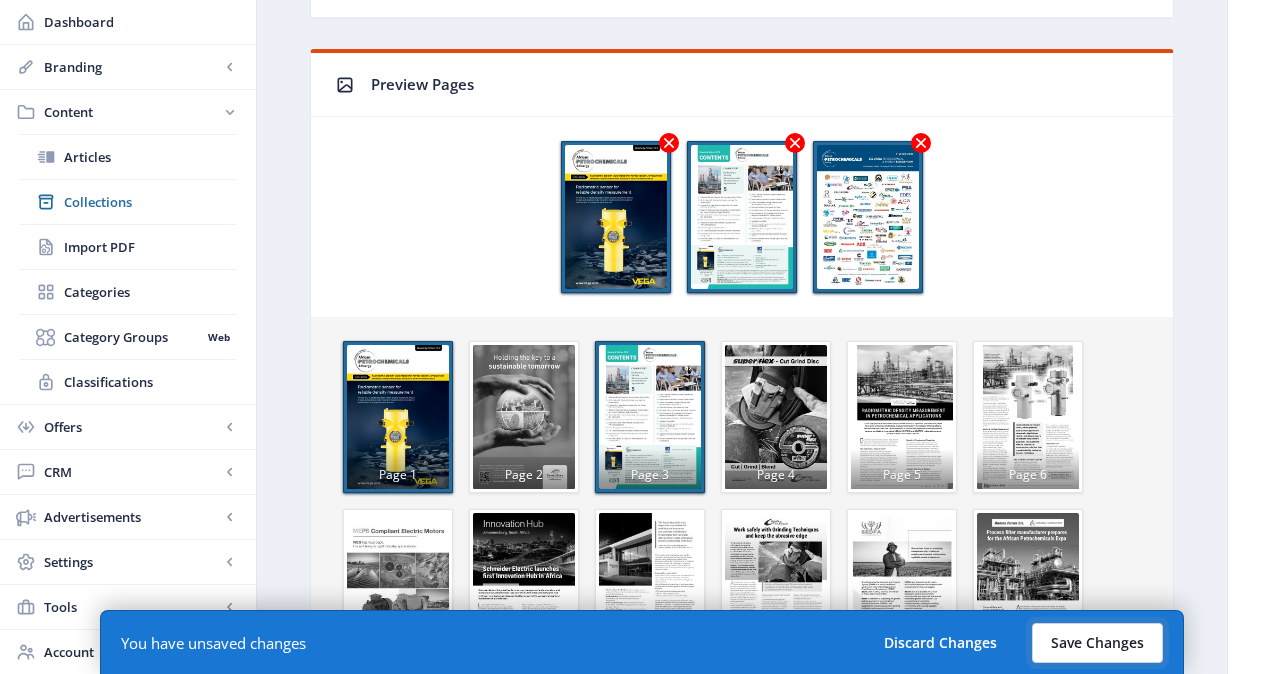 click on "Save Changes" 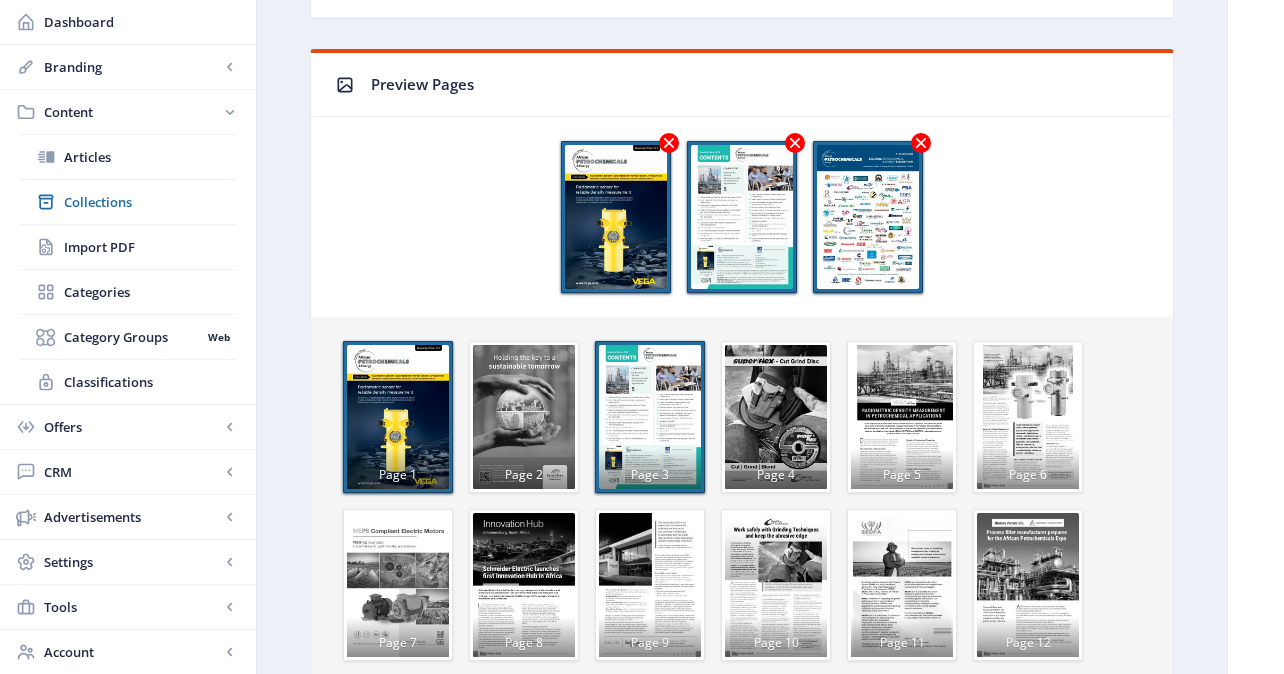 scroll, scrollTop: 0, scrollLeft: 0, axis: both 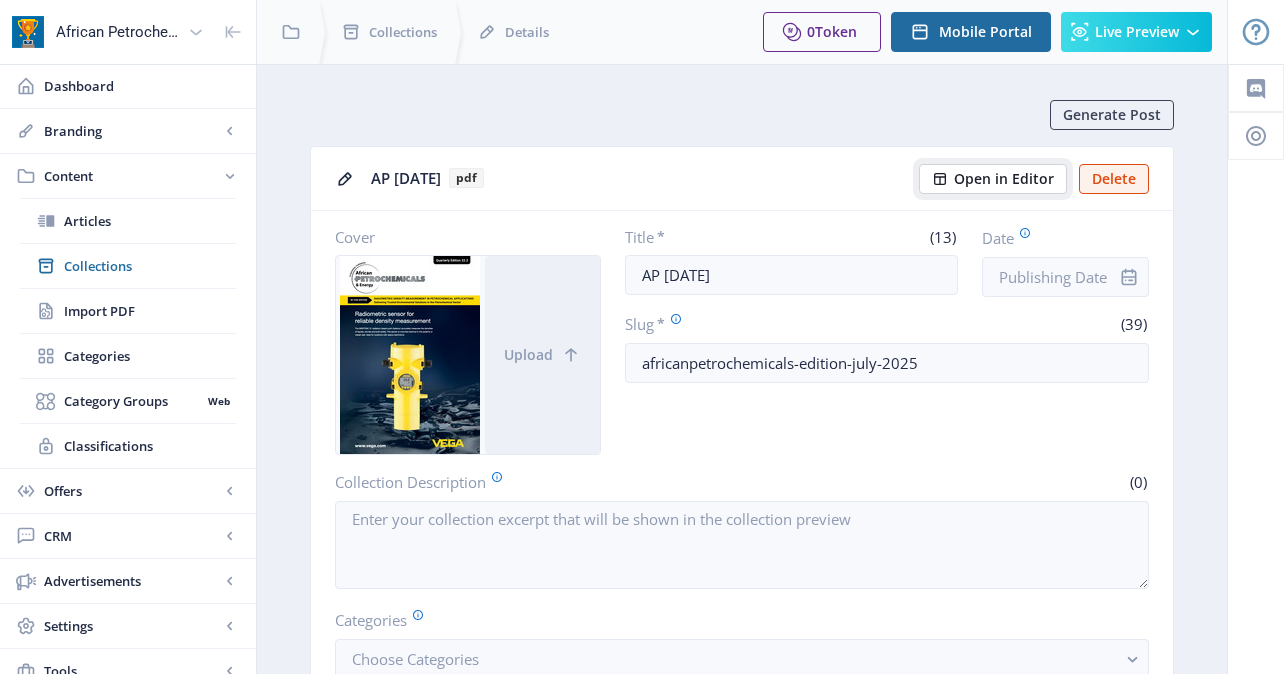 click on "Open in Editor" 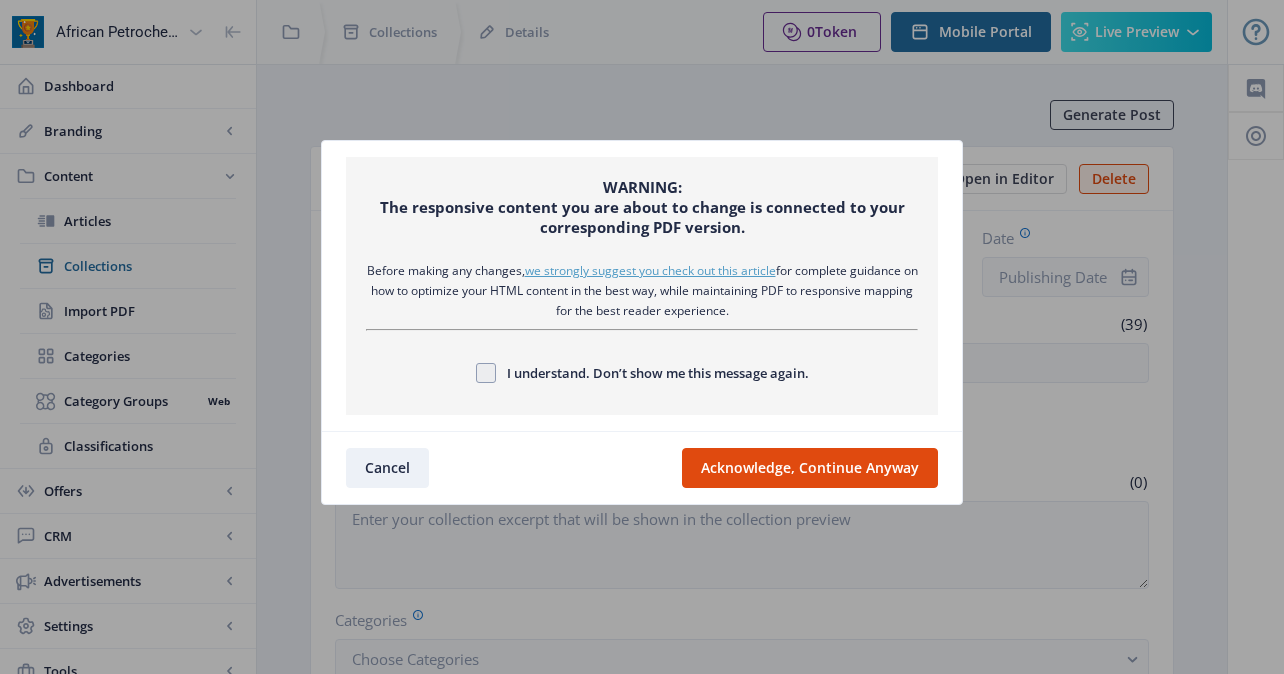click on "we strongly suggest you check out this article" at bounding box center [650, 270] 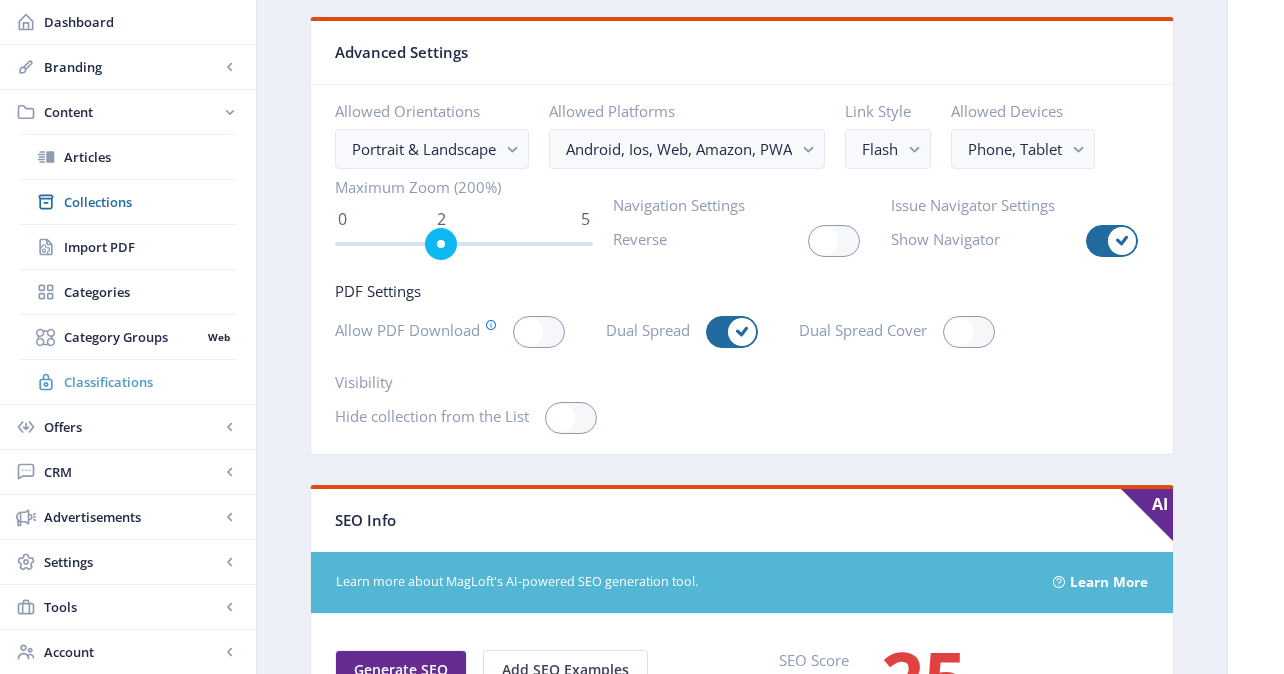 scroll, scrollTop: 3288, scrollLeft: 0, axis: vertical 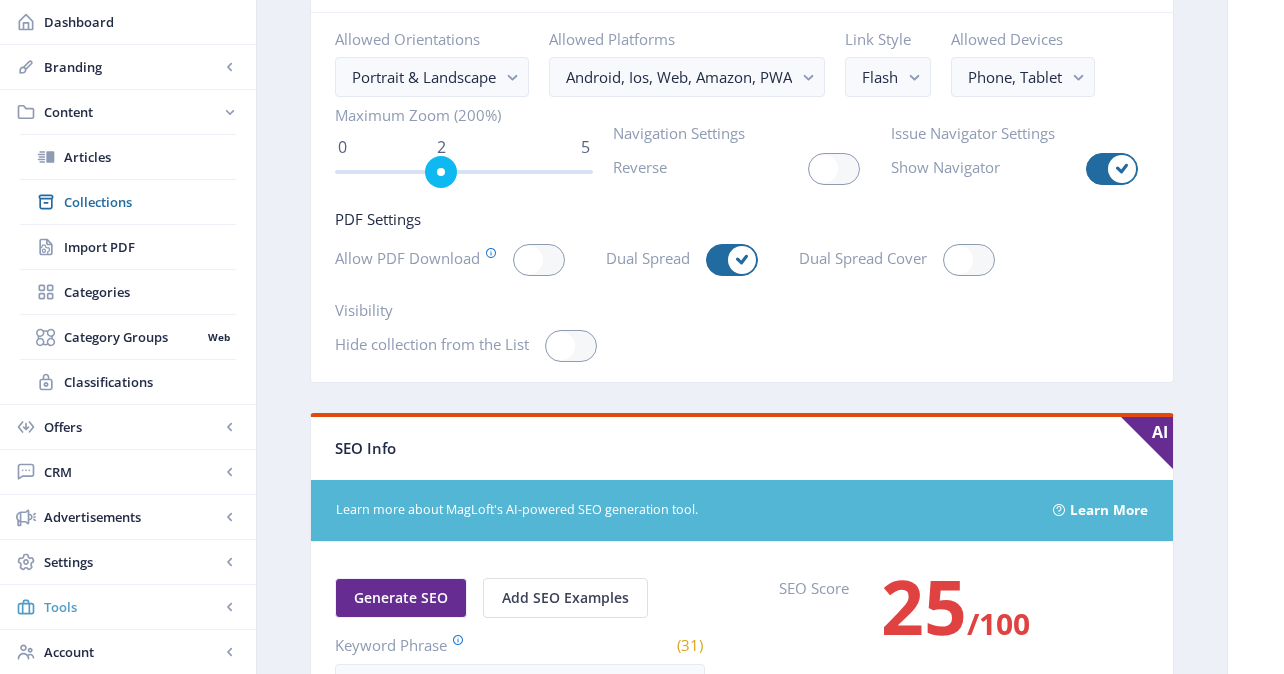click on "Tools" at bounding box center (132, 607) 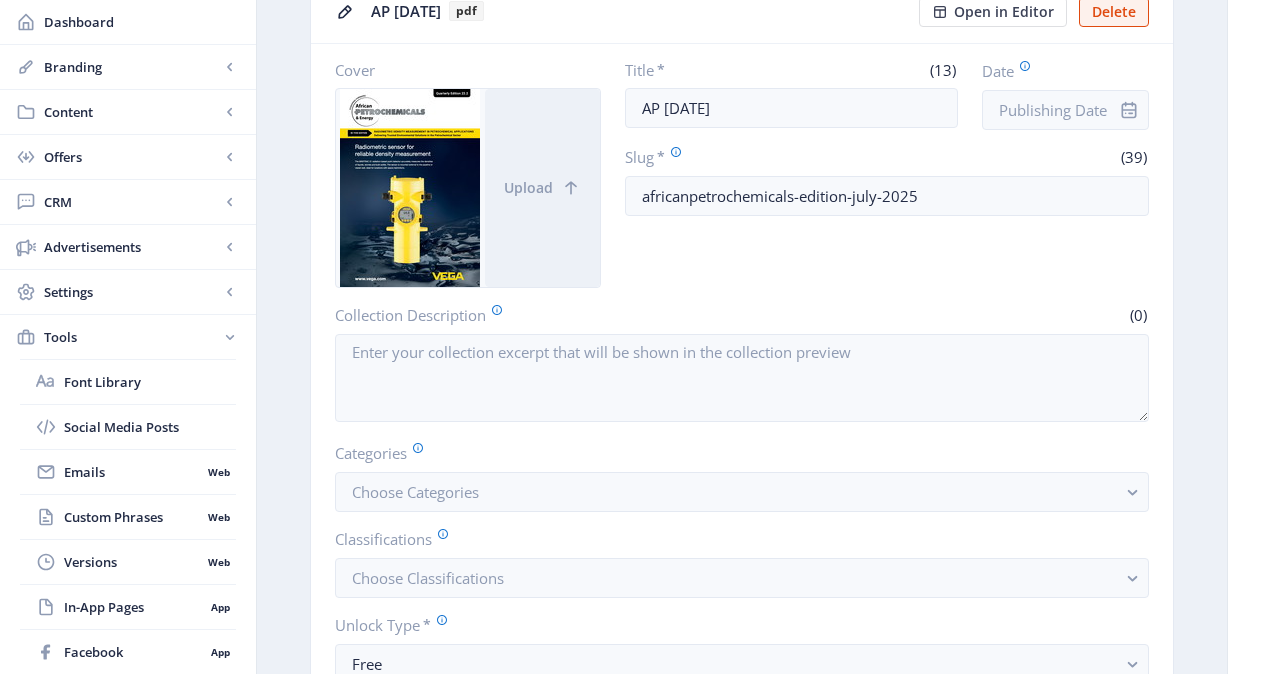 scroll, scrollTop: 176, scrollLeft: 0, axis: vertical 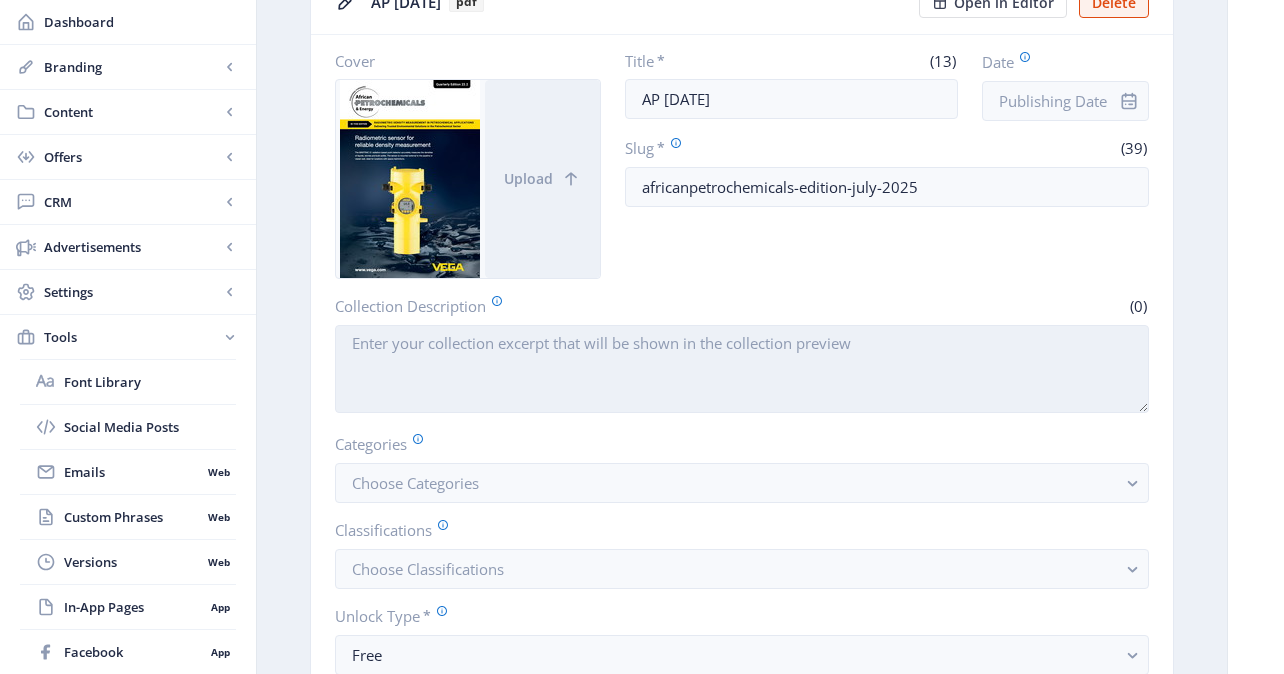 click on "Collection Description" at bounding box center [742, 369] 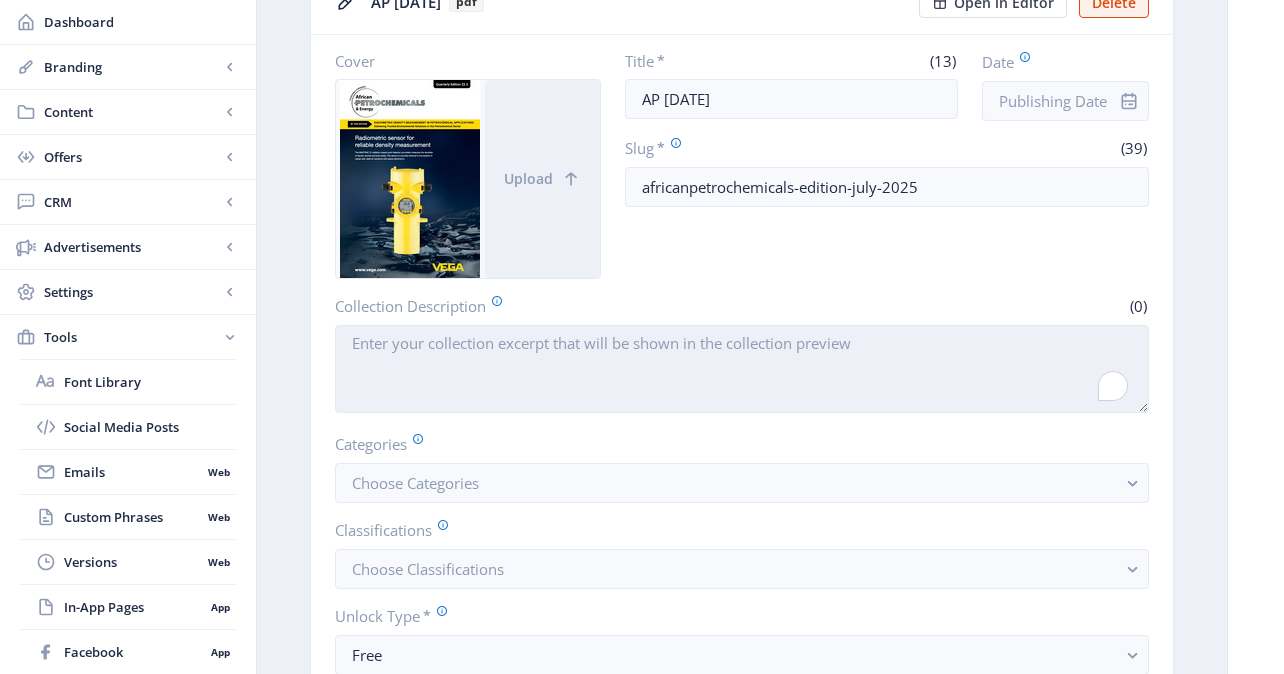 click on "Collection Description" at bounding box center (742, 369) 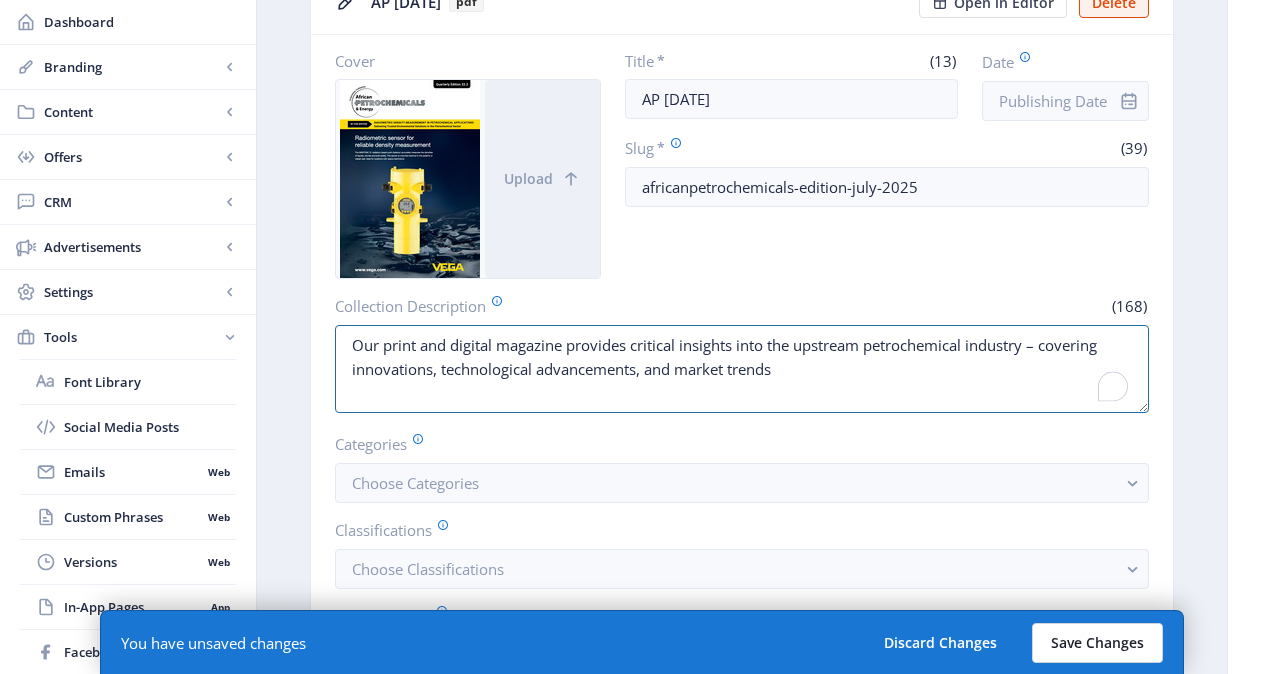 type on "Our print and digital magazine provides critical insights into the upstream petrochemical industry – covering innovations, technological advancements, and market trends" 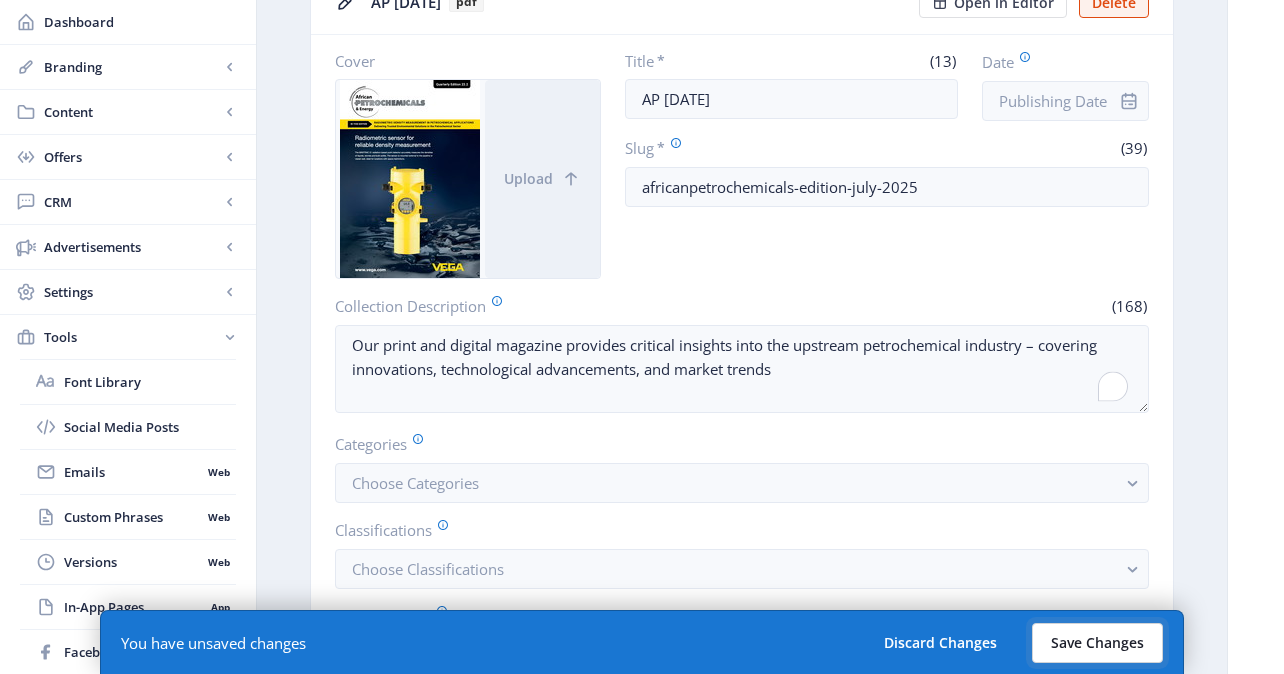 click on "Save Changes" 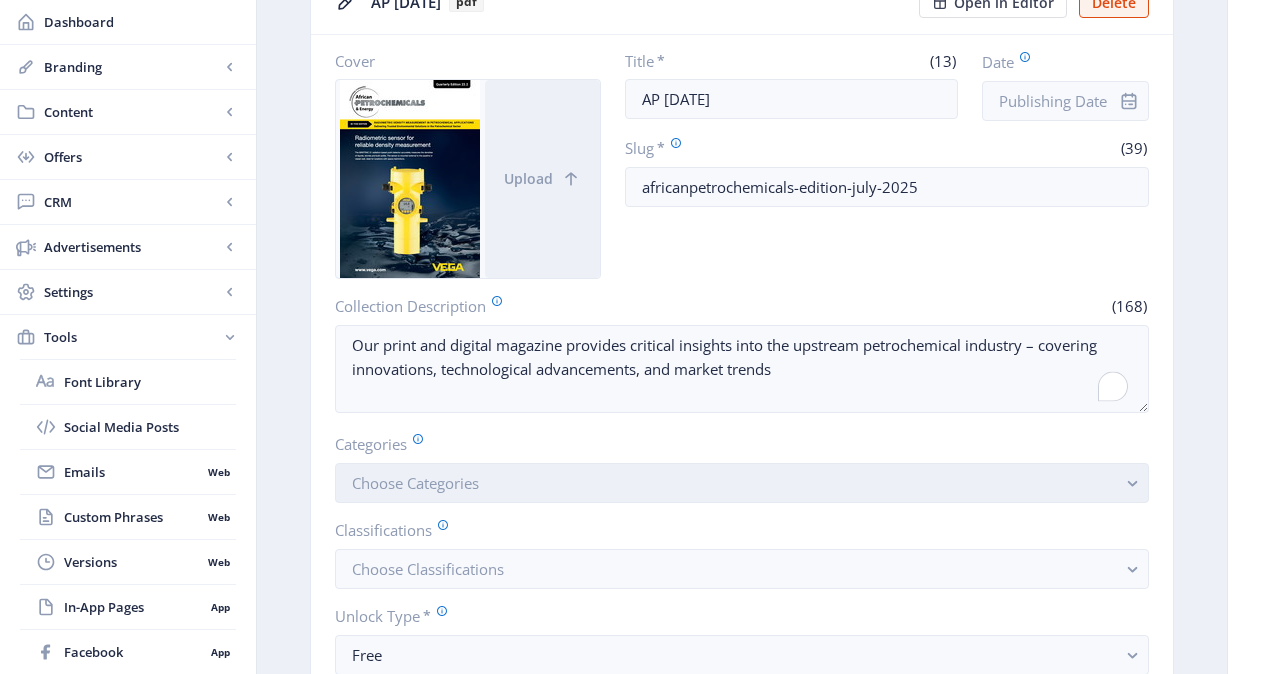 click on "Choose Categories" at bounding box center [742, 483] 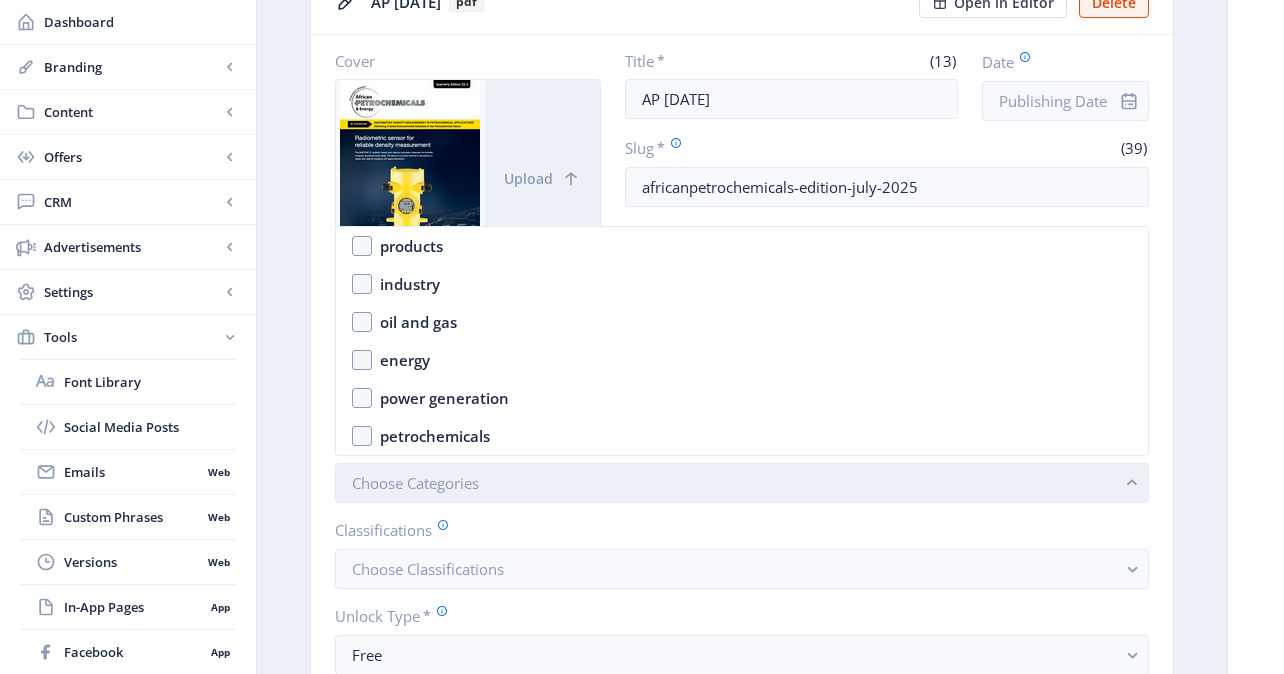 scroll, scrollTop: 0, scrollLeft: 0, axis: both 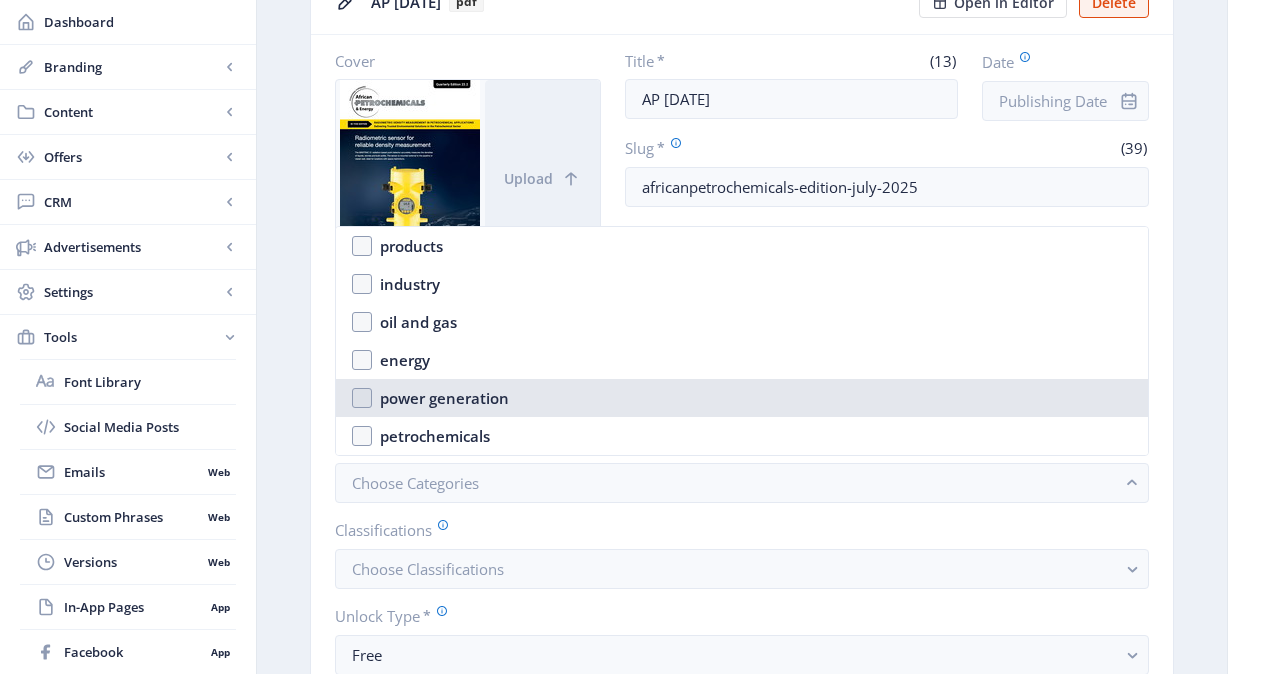 click on "power generation" at bounding box center (742, 398) 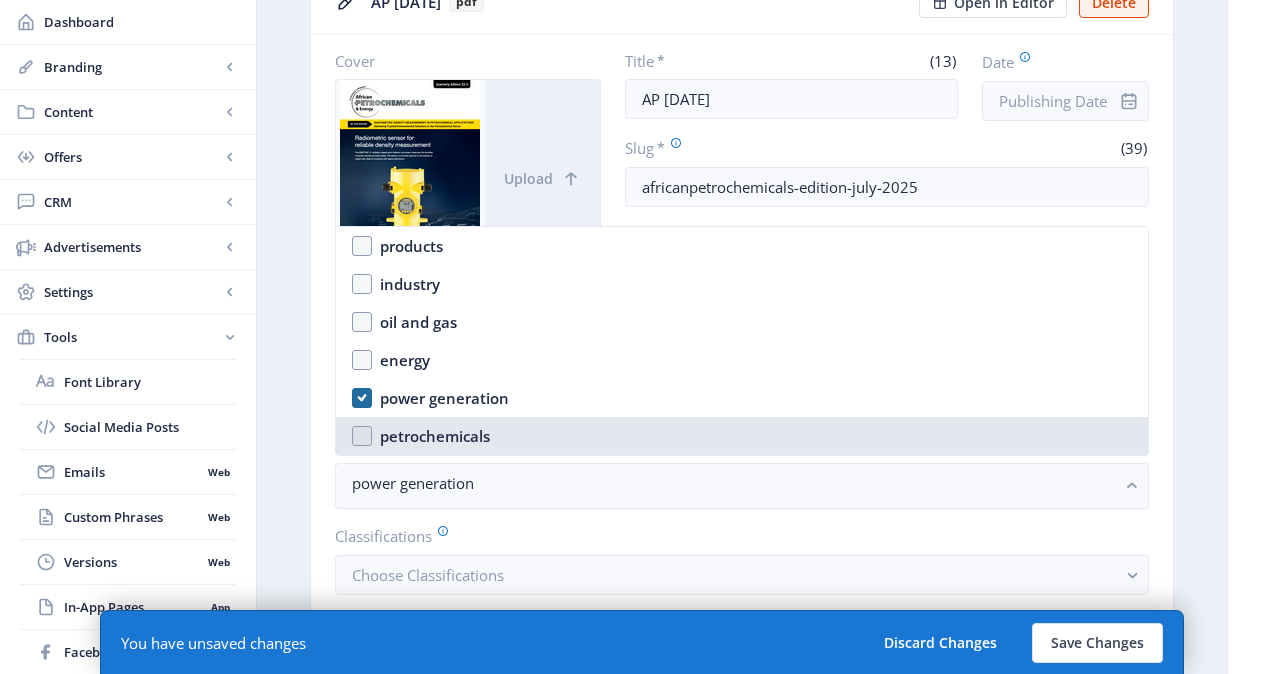 click on "petrochemicals" at bounding box center [742, 436] 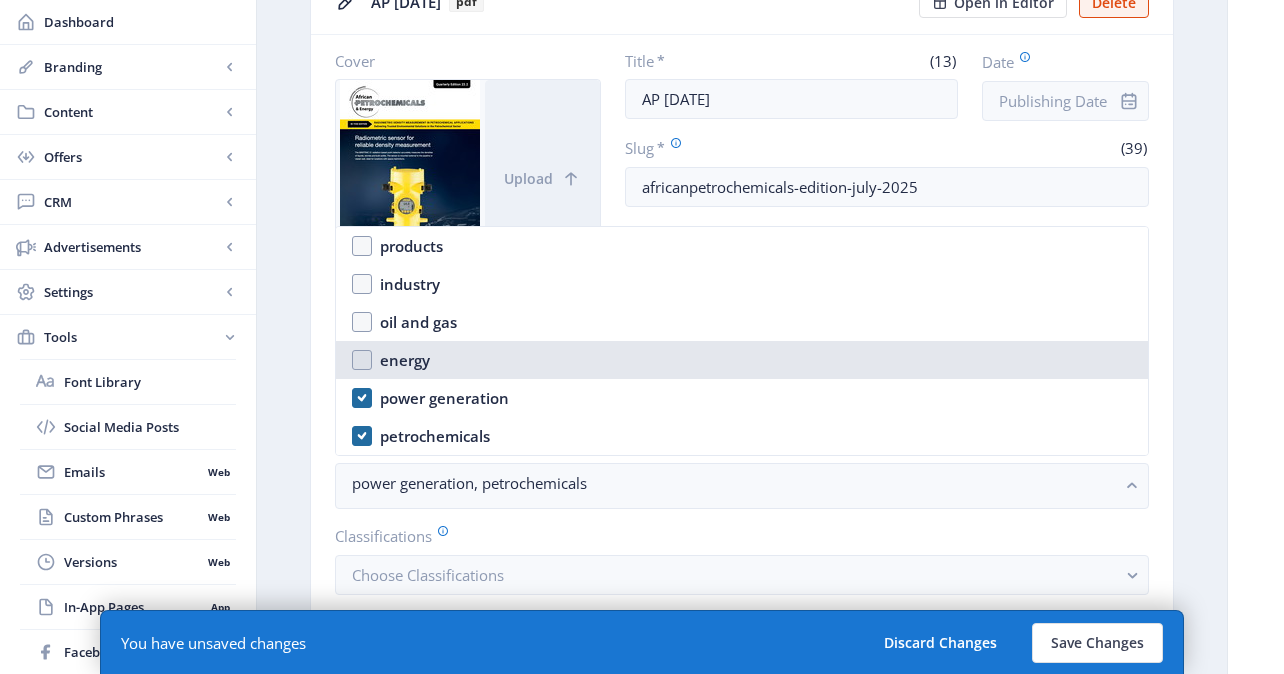 click on "energy" at bounding box center (742, 360) 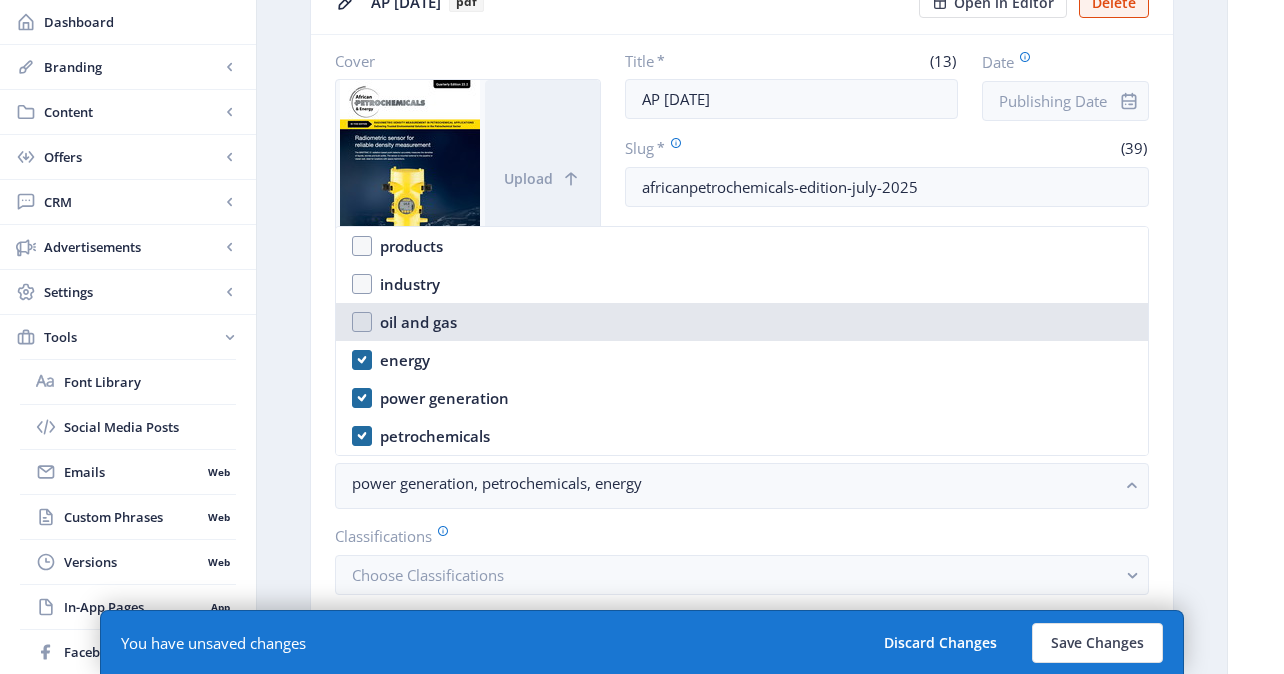click on "oil and gas" at bounding box center (742, 322) 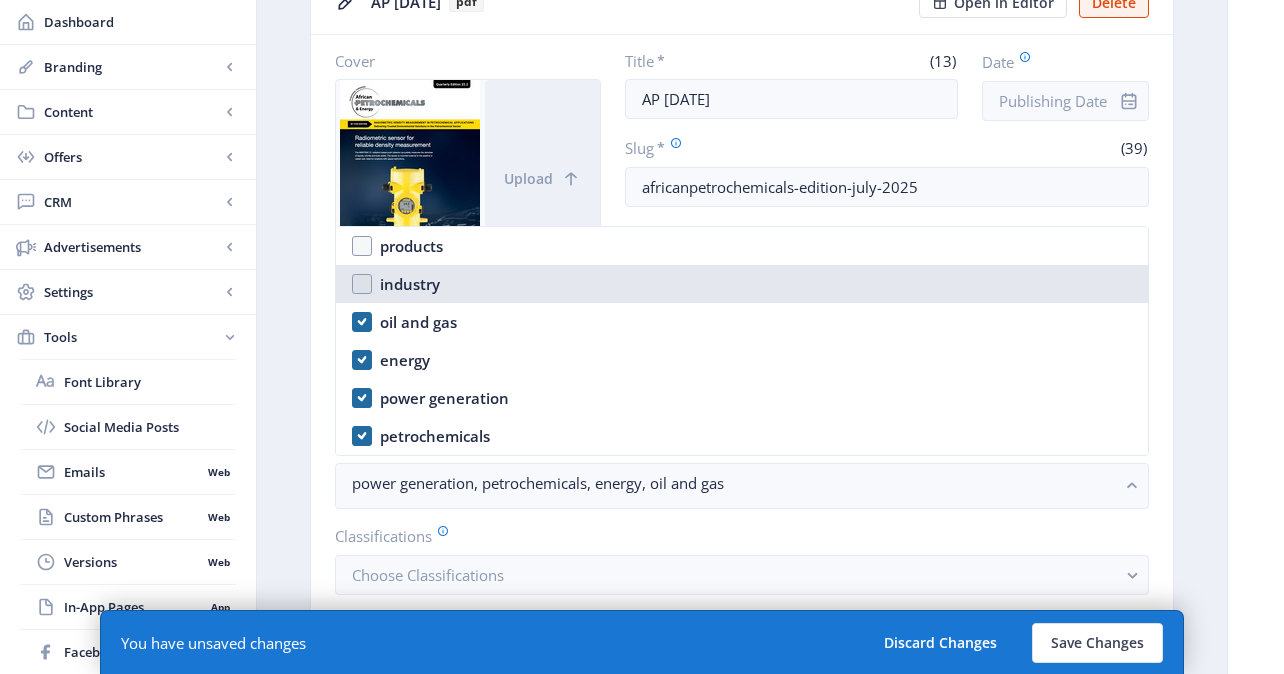 click on "industry" at bounding box center (742, 284) 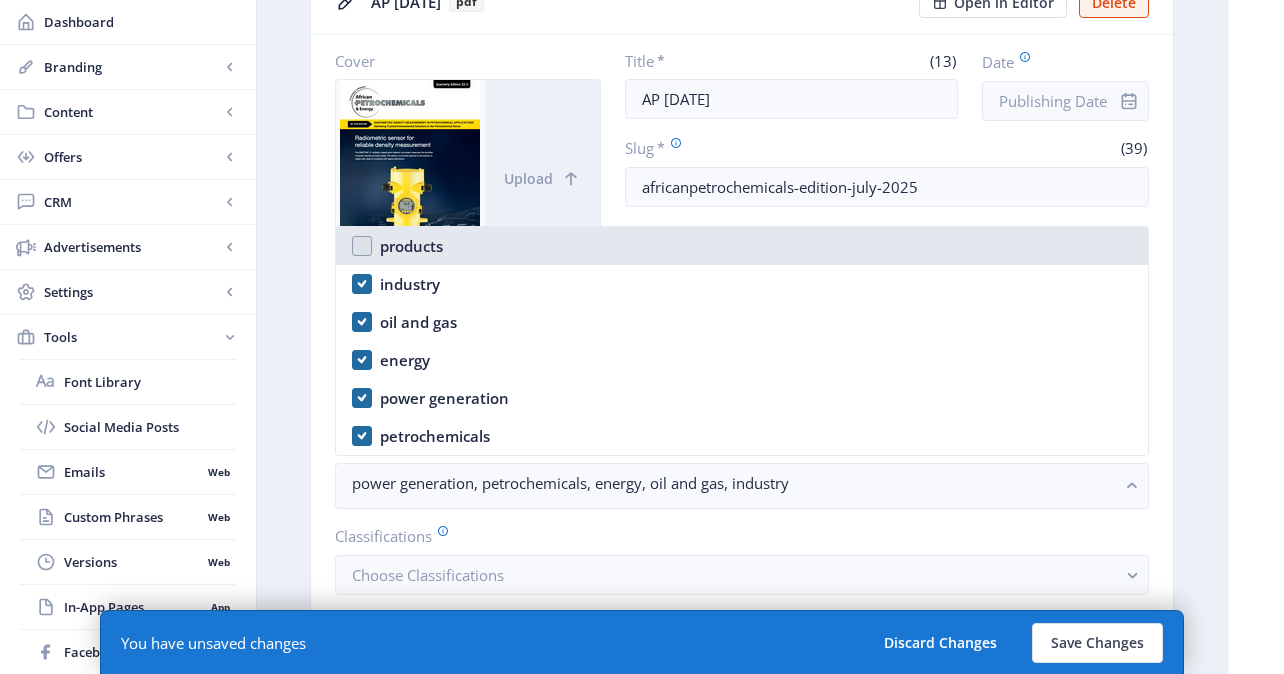 click on "products" at bounding box center (742, 246) 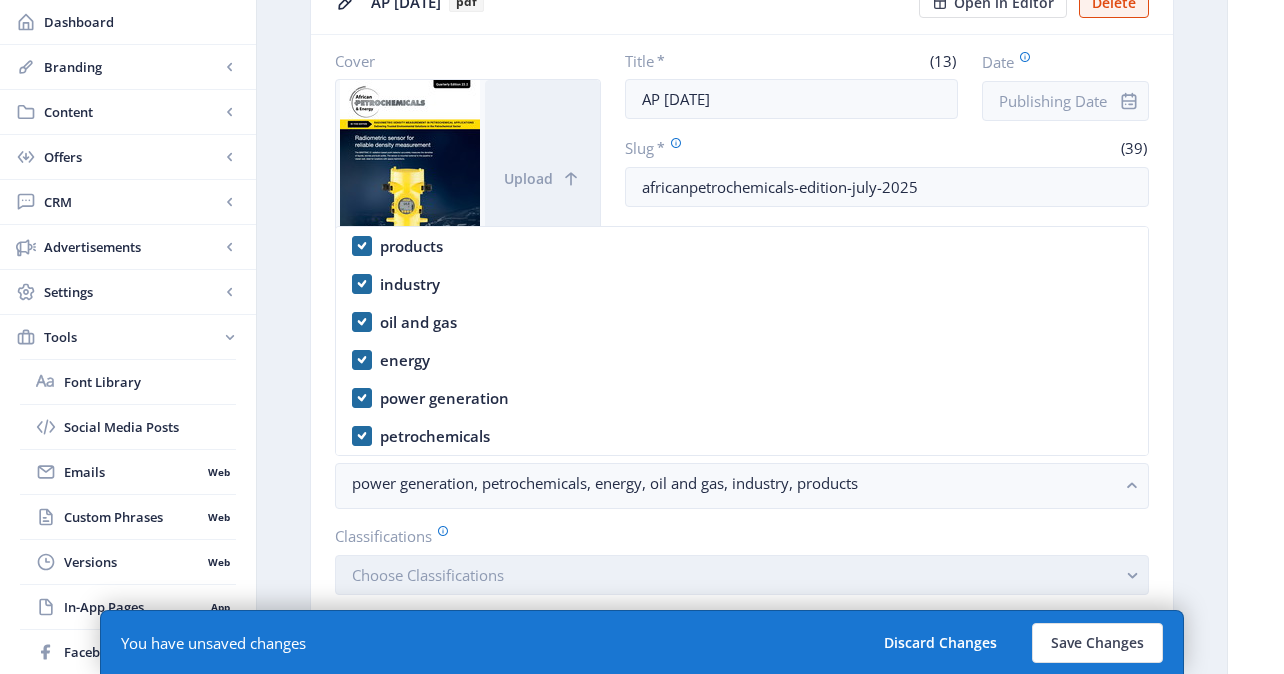 click on "Choose Classifications" at bounding box center [742, 575] 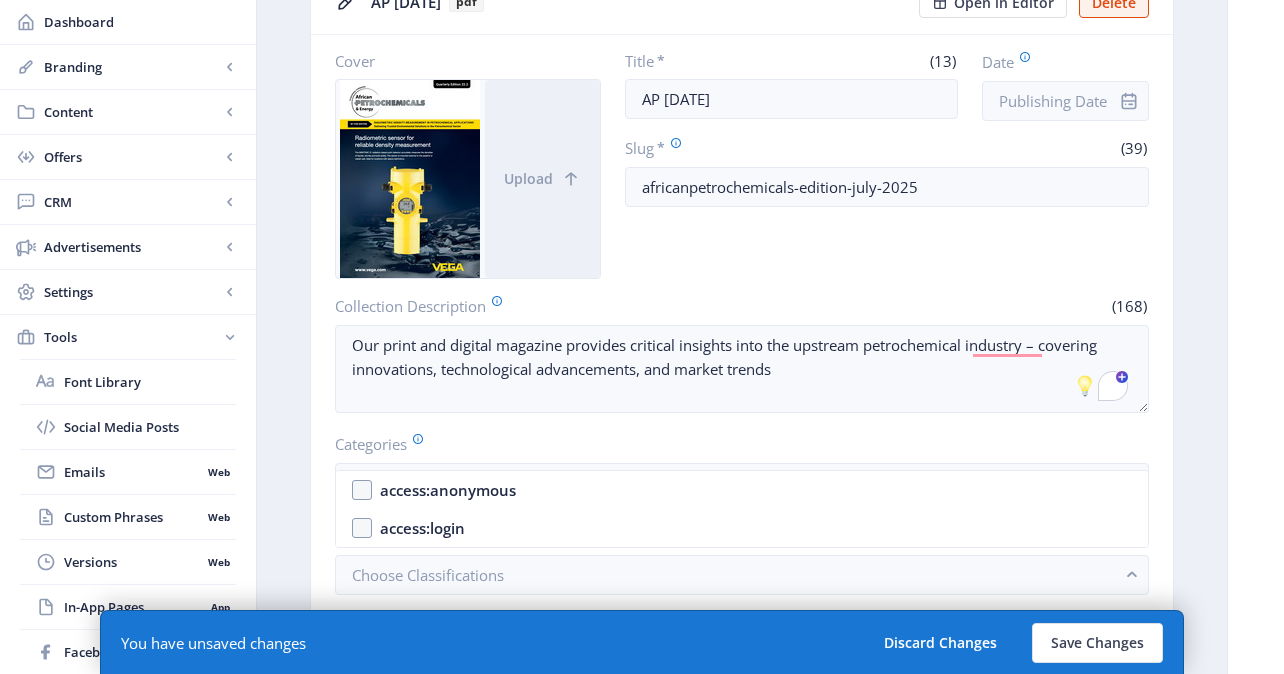 click on "Cover  Upload  Title   *   (13)  AP July 2025  Date   Slug   *   (39)  africanpetrochemicals-edition-july-2025  Collection Description   (168)  Our print and digital magazine provides critical insights into the upstream petrochemical industry – covering innovations, technological advancements, and market trends  Categories  power generation, petrochemicals, energy, oil and gas, industry, products  Classifications  Choose Classifications  Unlock Type   *  Free" 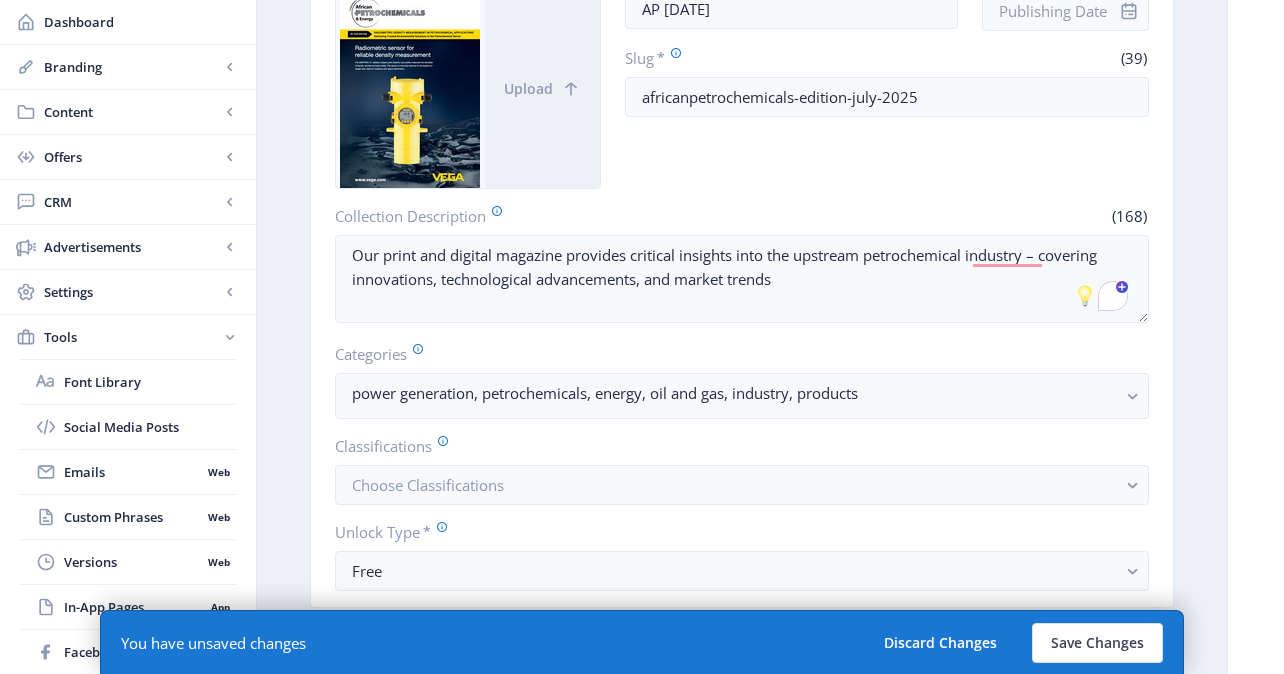 scroll, scrollTop: 280, scrollLeft: 0, axis: vertical 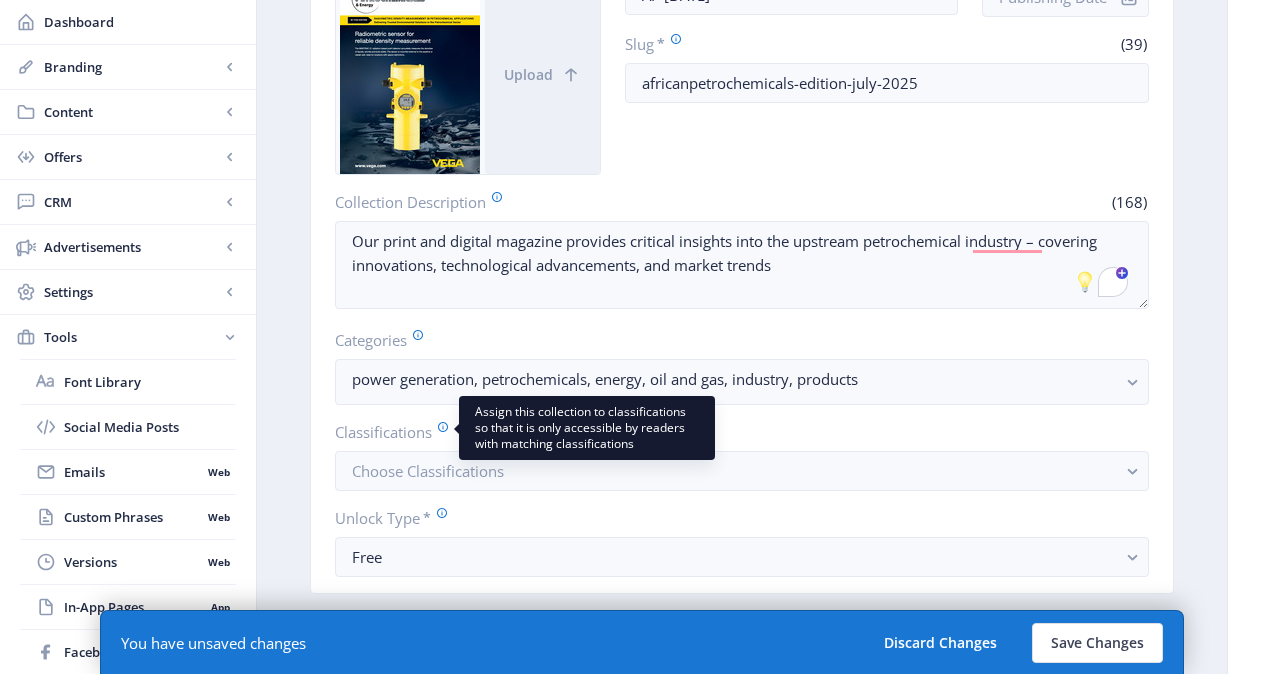 click 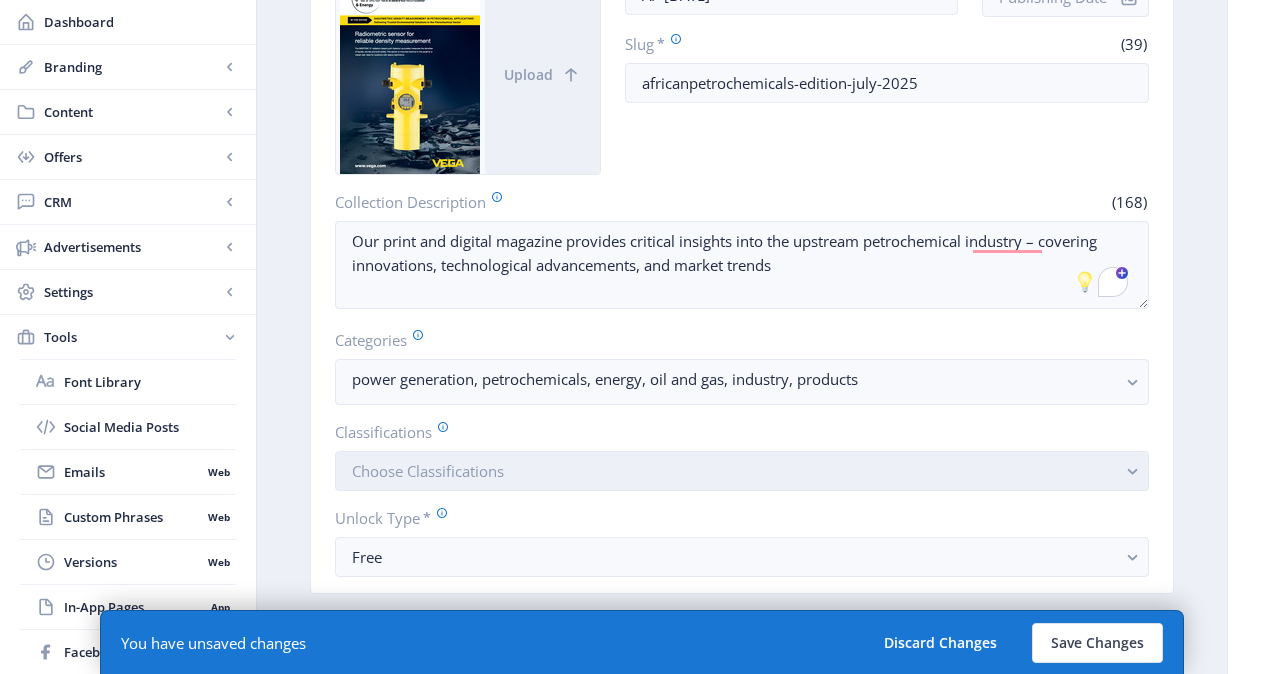 click on "Choose Classifications" at bounding box center [428, 471] 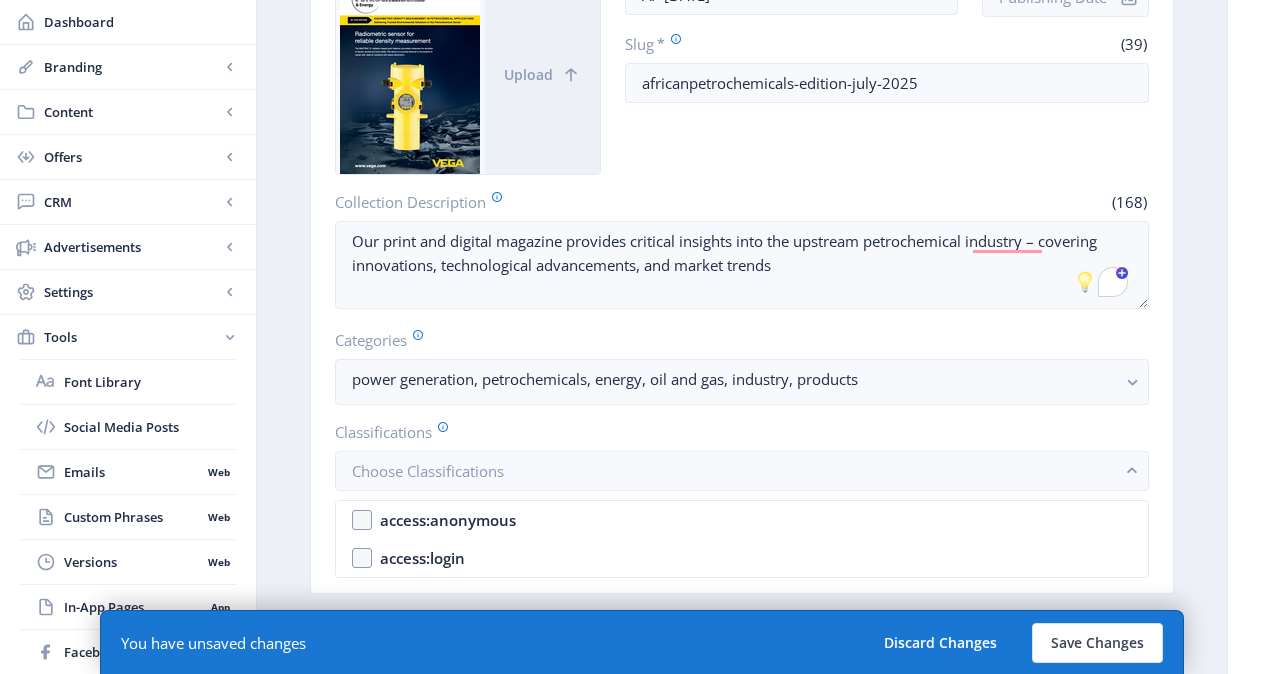 click on "Classifications" at bounding box center [734, 432] 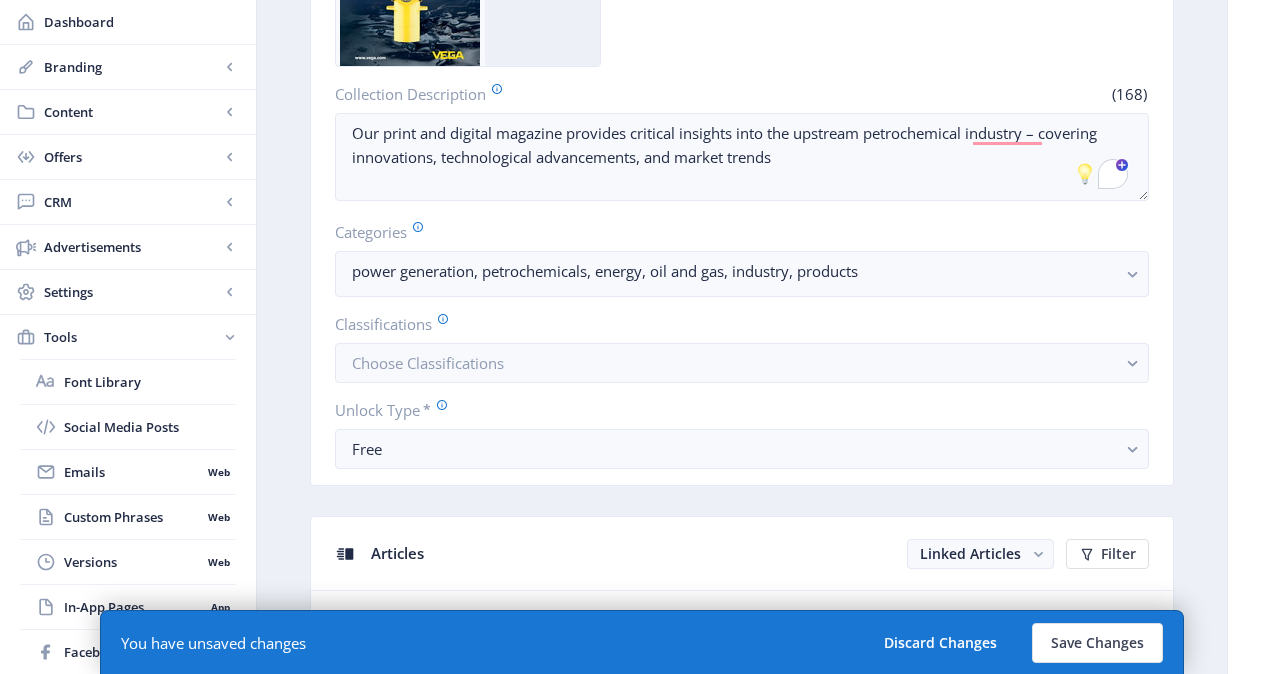 scroll, scrollTop: 394, scrollLeft: 0, axis: vertical 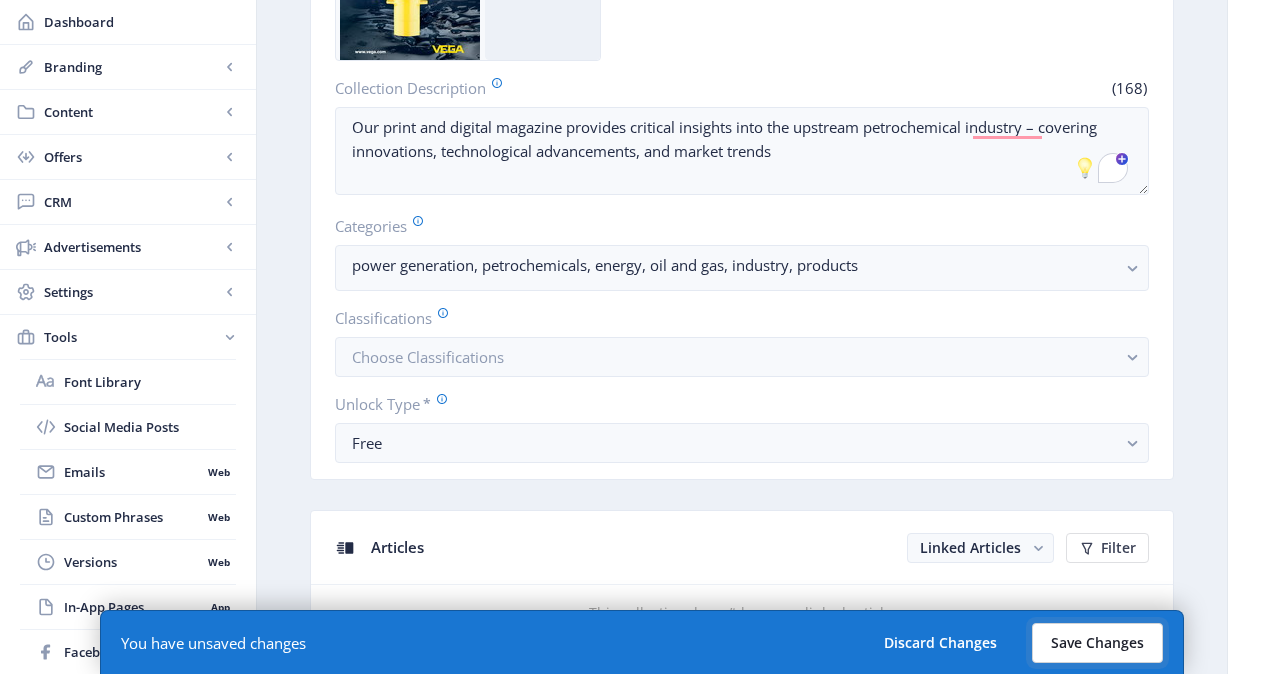 click on "Save Changes" 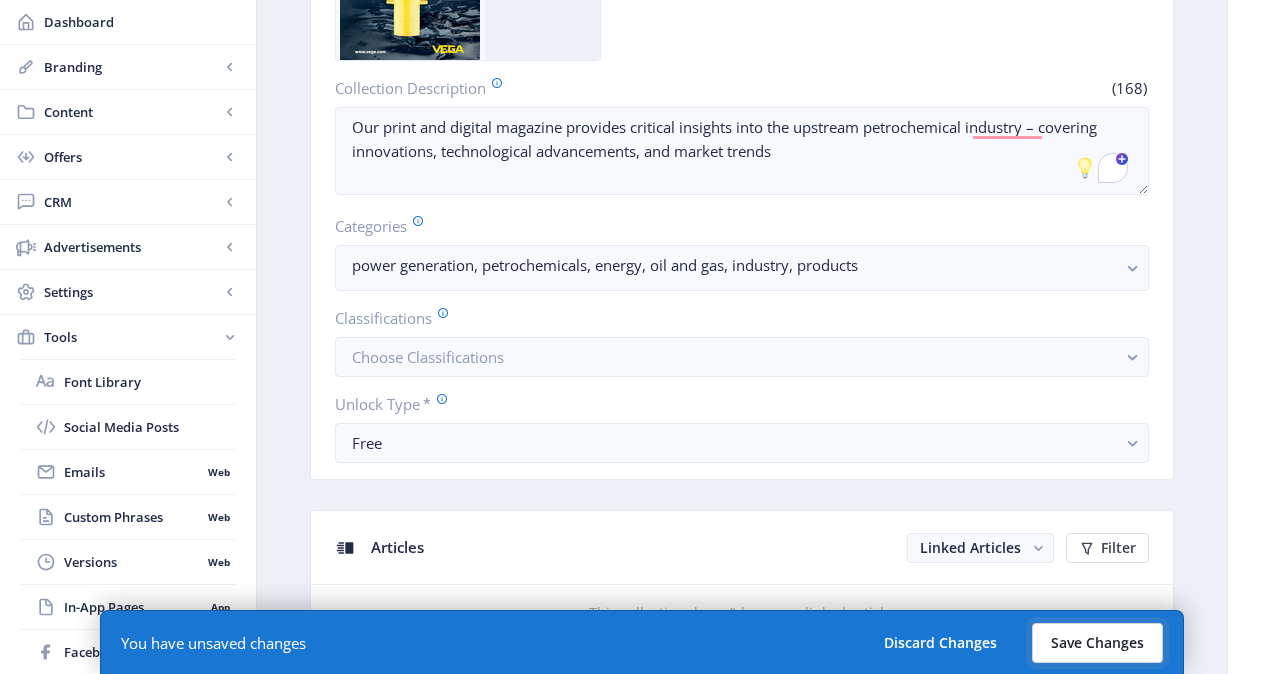 click on "Save Changes" 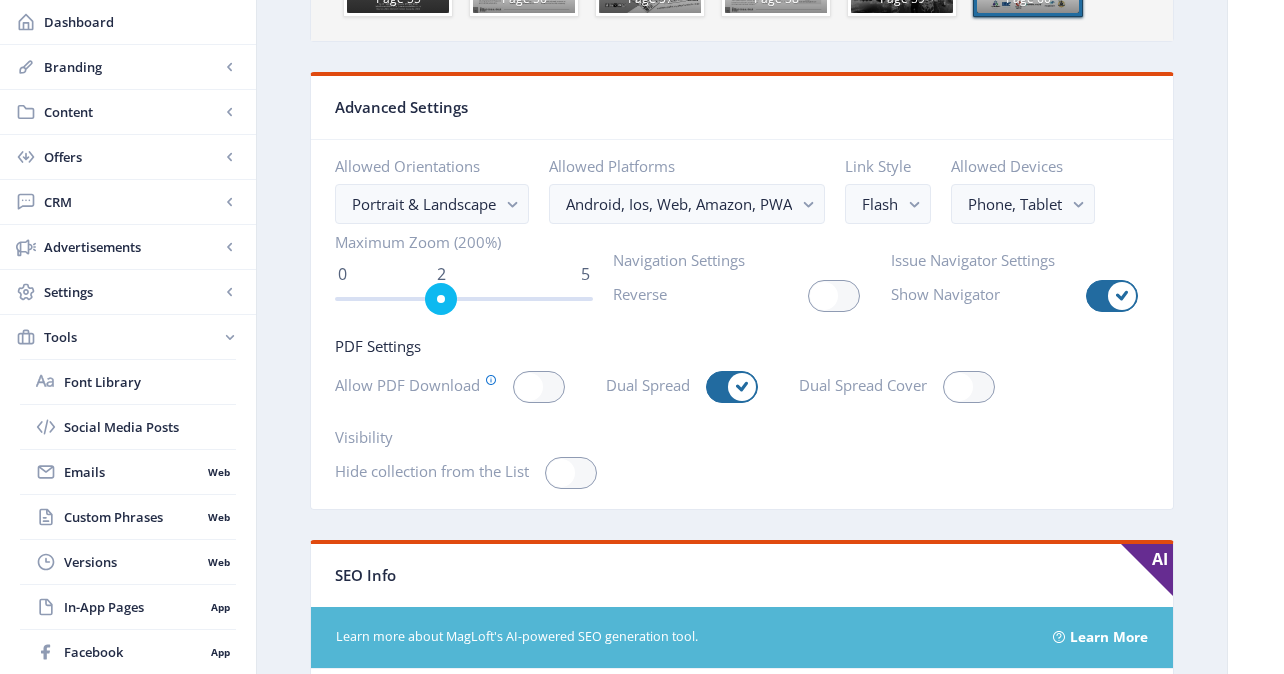 scroll, scrollTop: 3166, scrollLeft: 0, axis: vertical 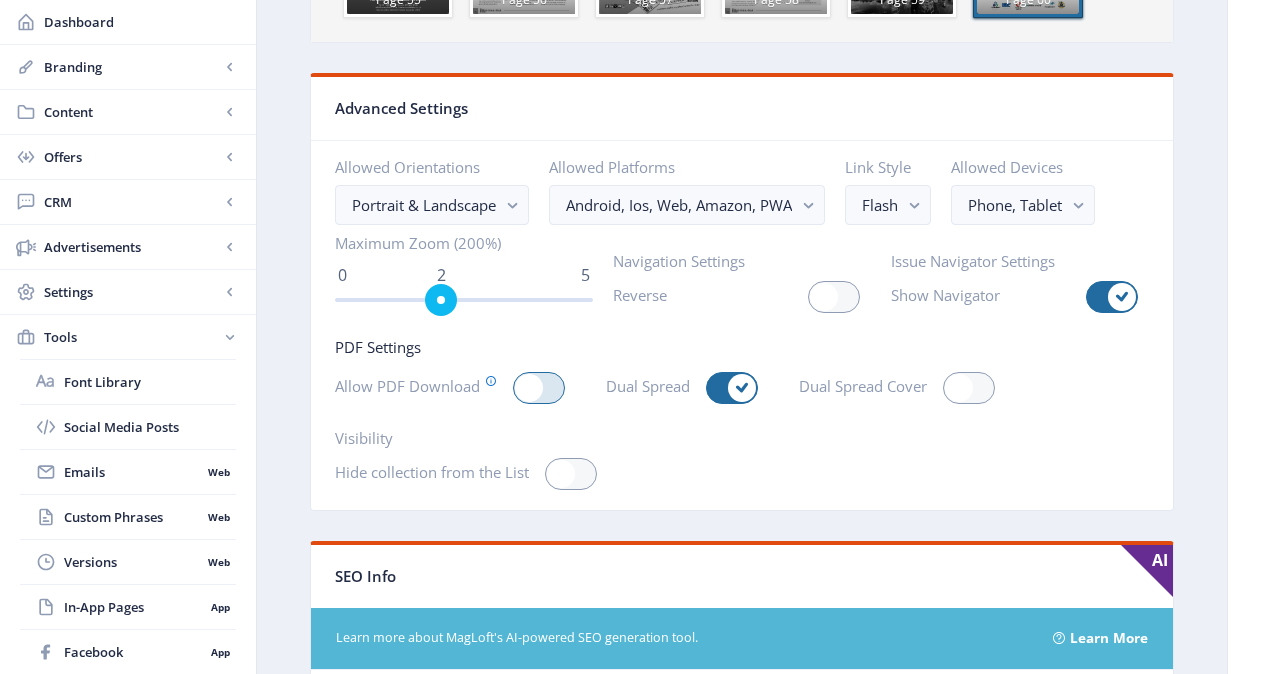 click at bounding box center [539, 388] 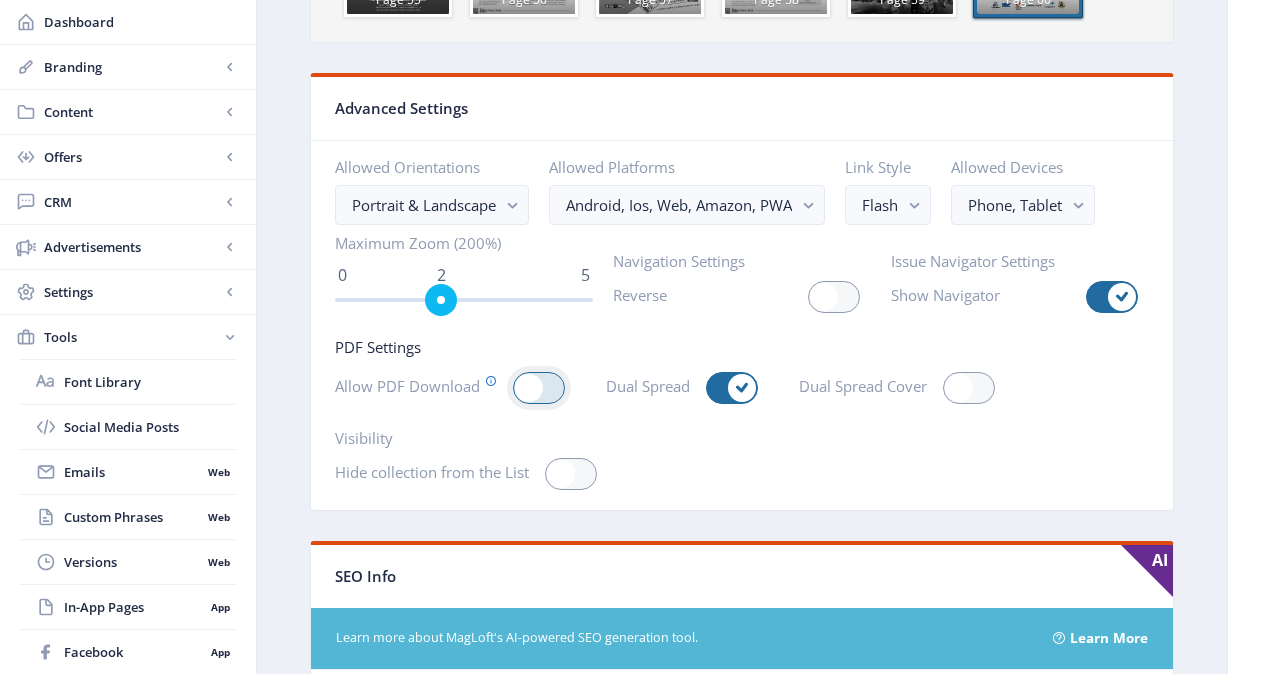click at bounding box center (513, 388) 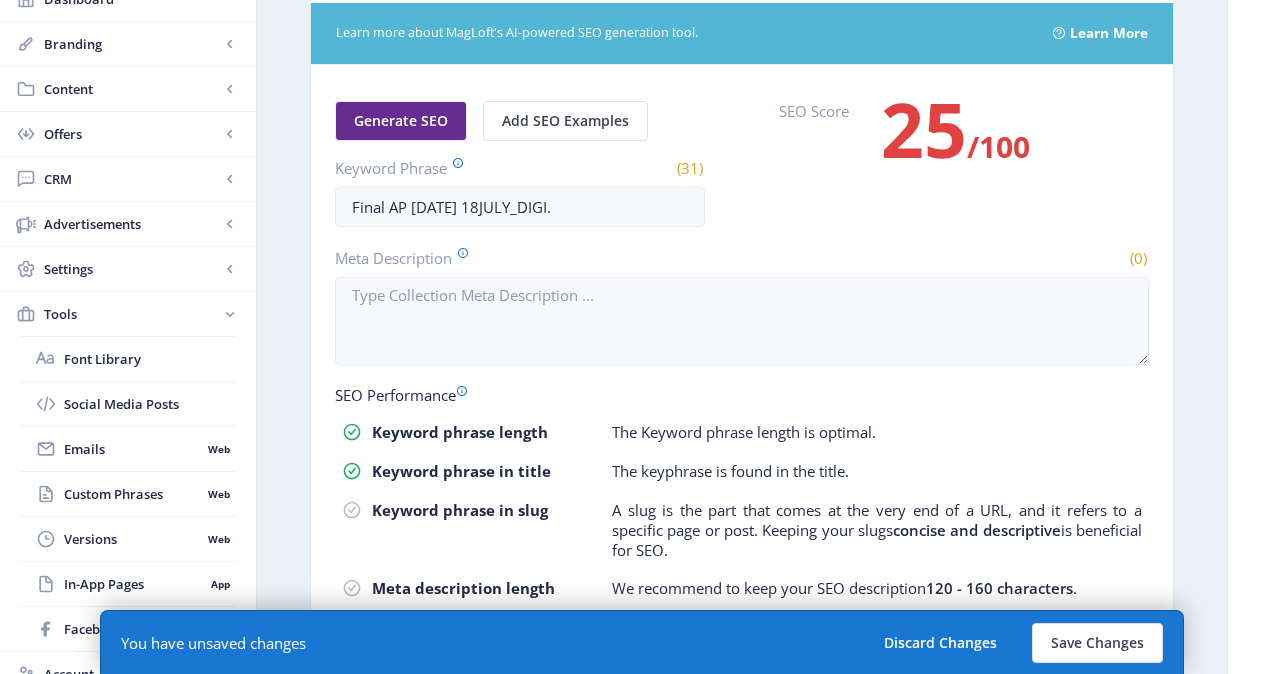 scroll, scrollTop: 3773, scrollLeft: 0, axis: vertical 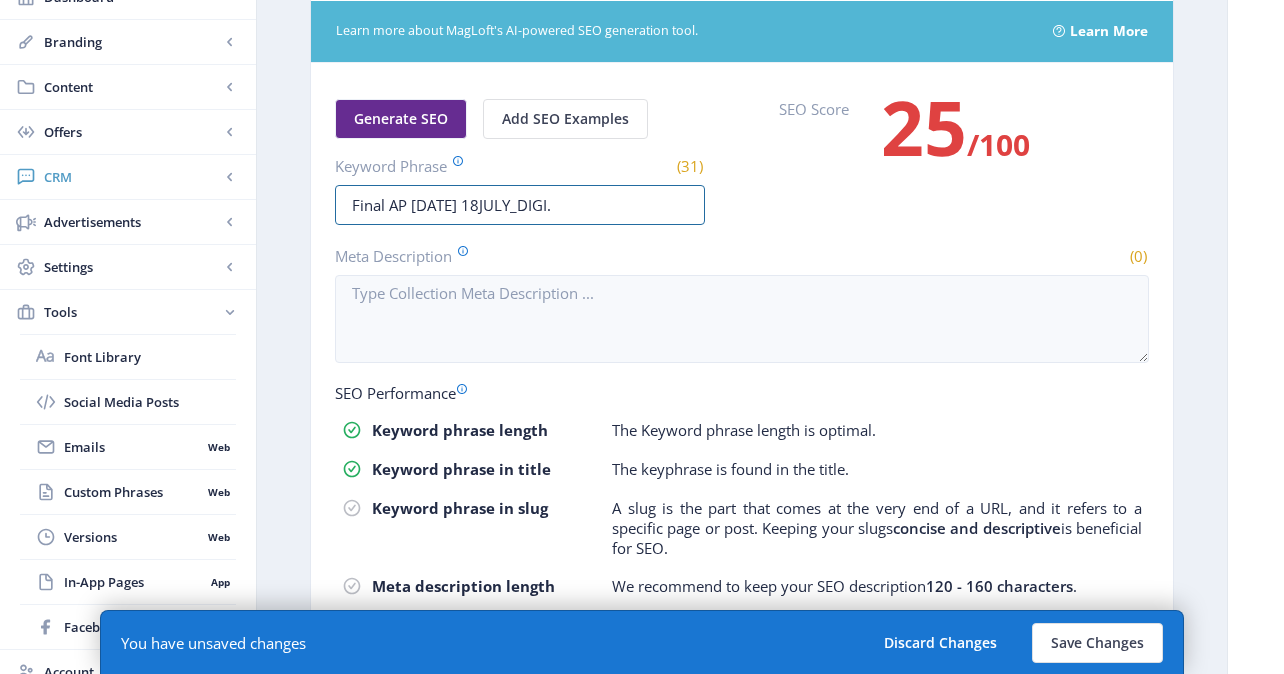 drag, startPoint x: 594, startPoint y: 210, endPoint x: 224, endPoint y: 195, distance: 370.30392 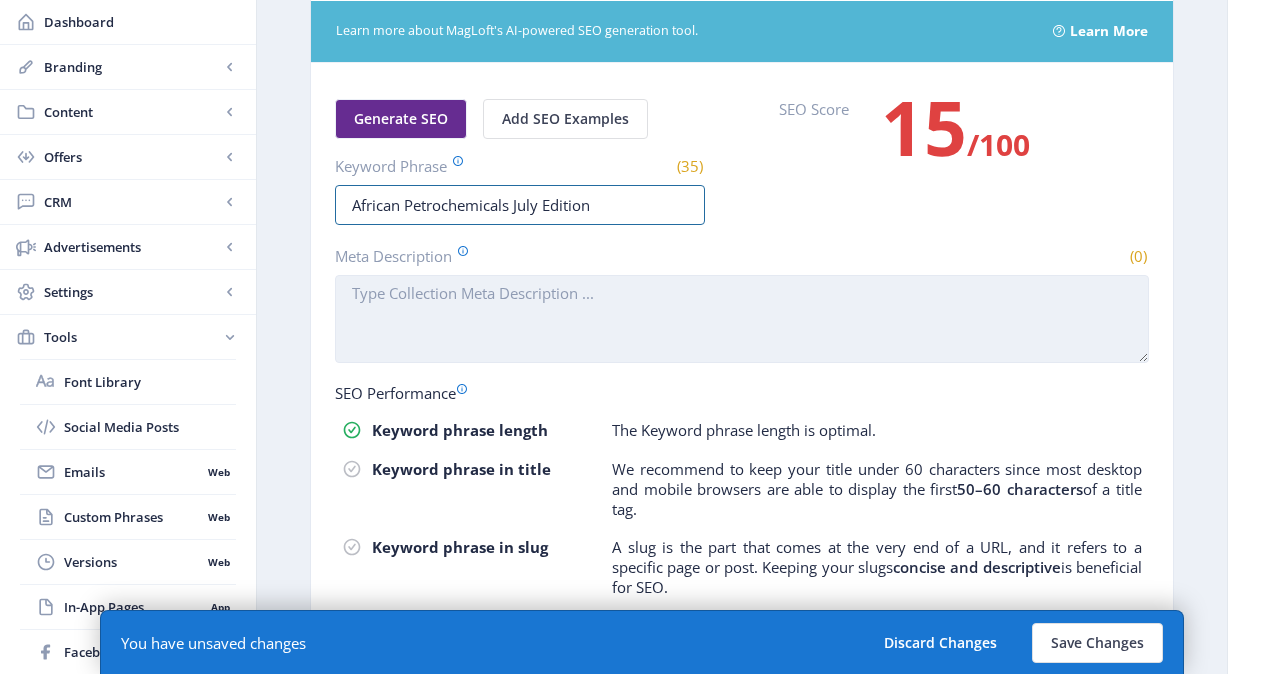type on "African Petrochemicals July Edition" 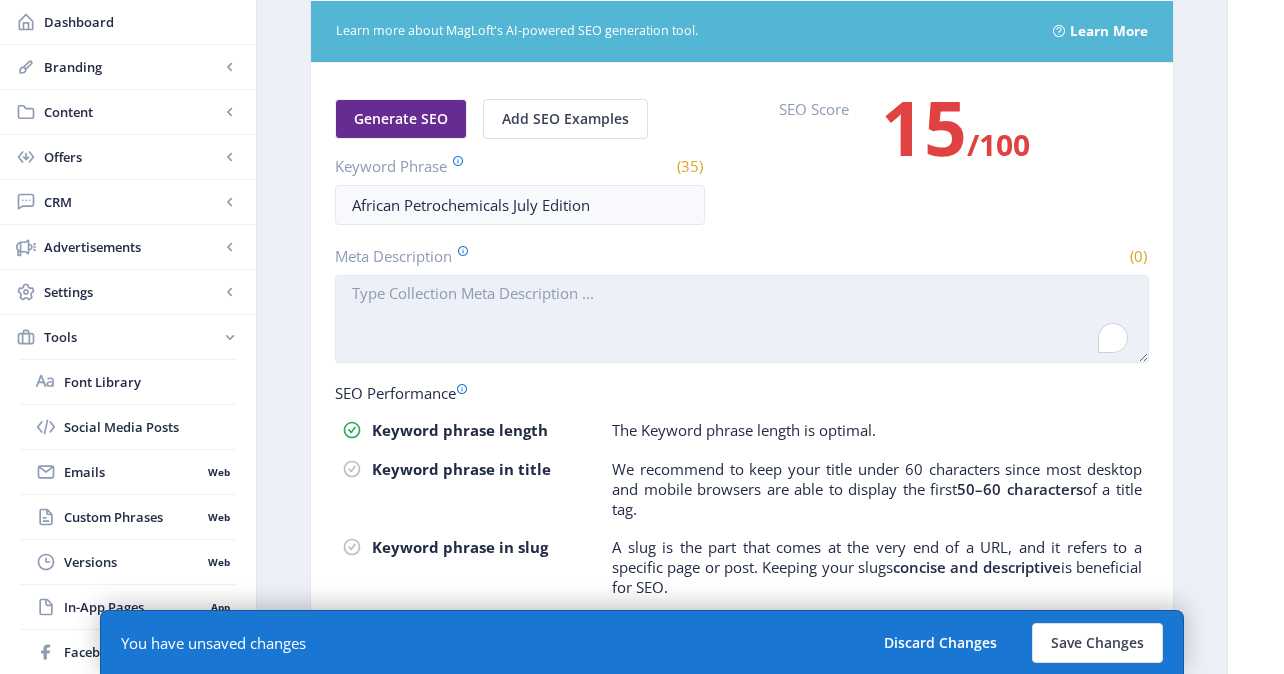 click on "Meta Description" at bounding box center (742, 319) 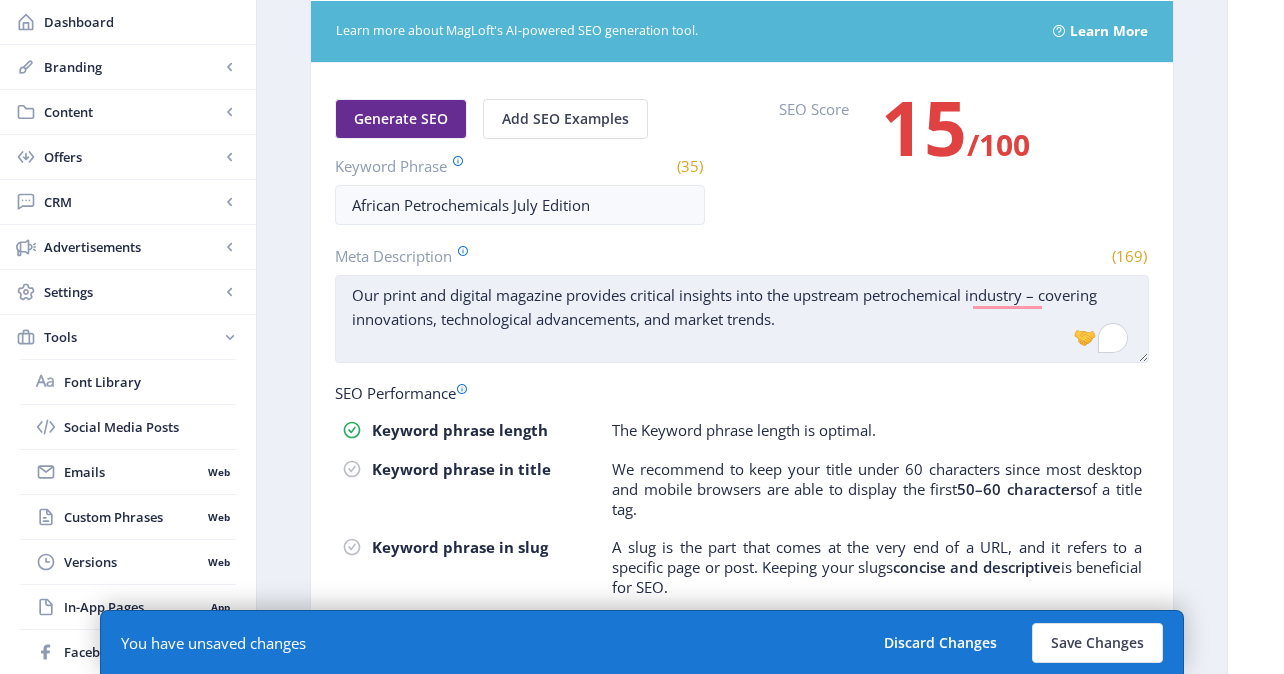 scroll, scrollTop: 3882, scrollLeft: 0, axis: vertical 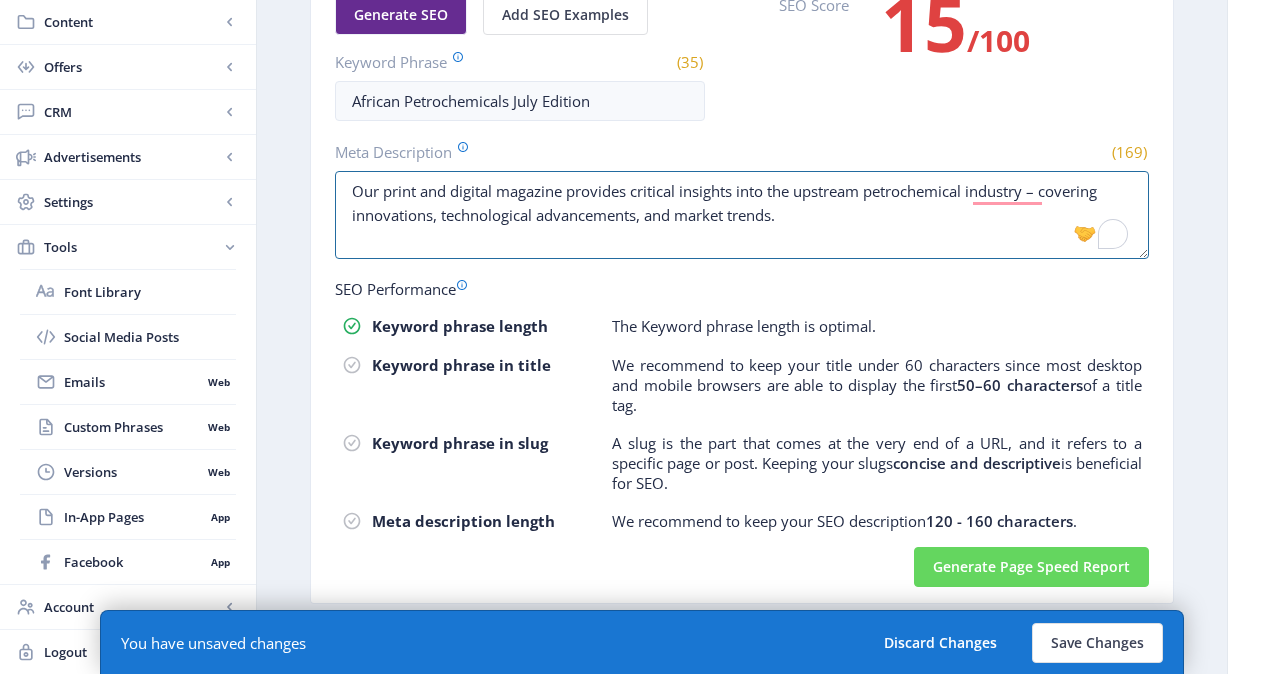 type on "Our print and digital magazine provides critical insights into the upstream petrochemical industry – covering innovations, technological advancements, and market trends." 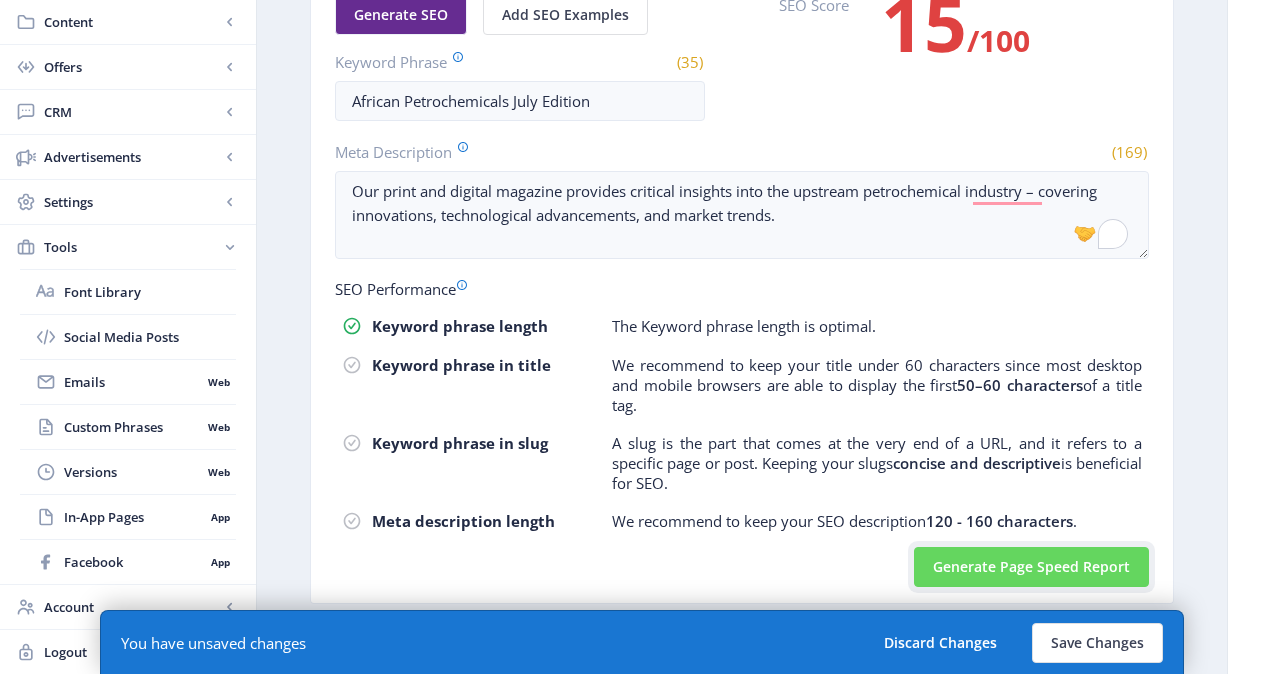 click on "Generate Page Speed Report" 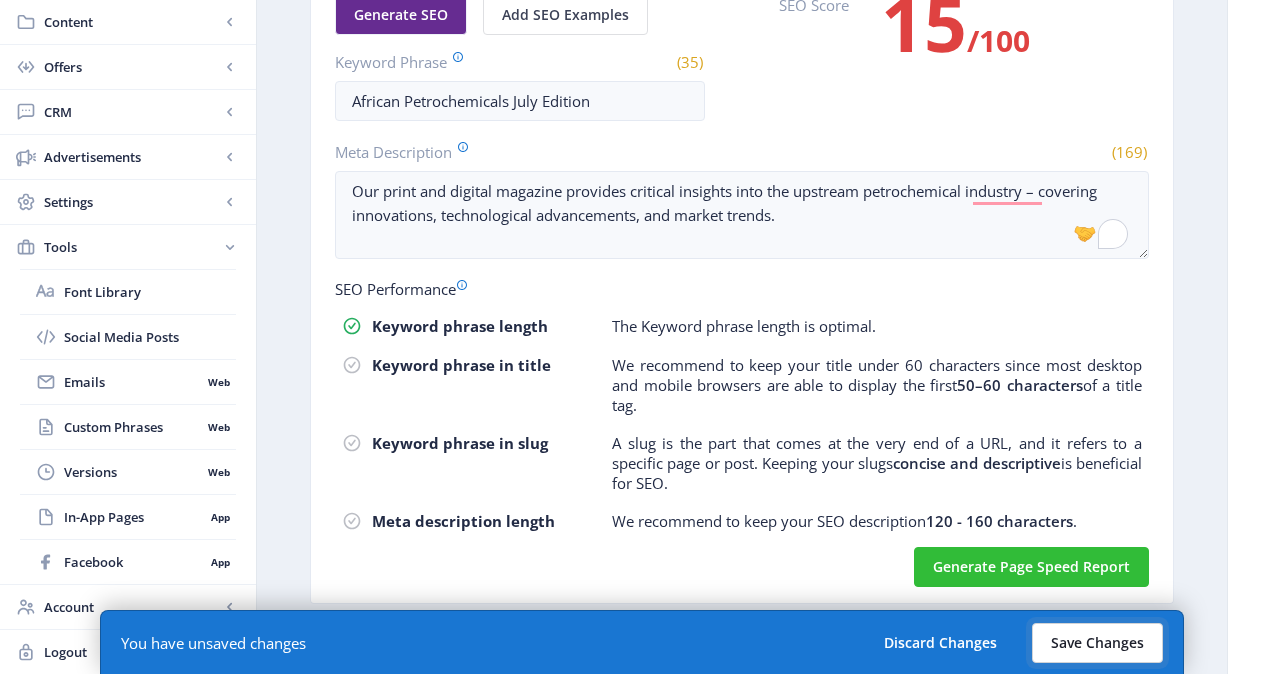 click on "Save Changes" 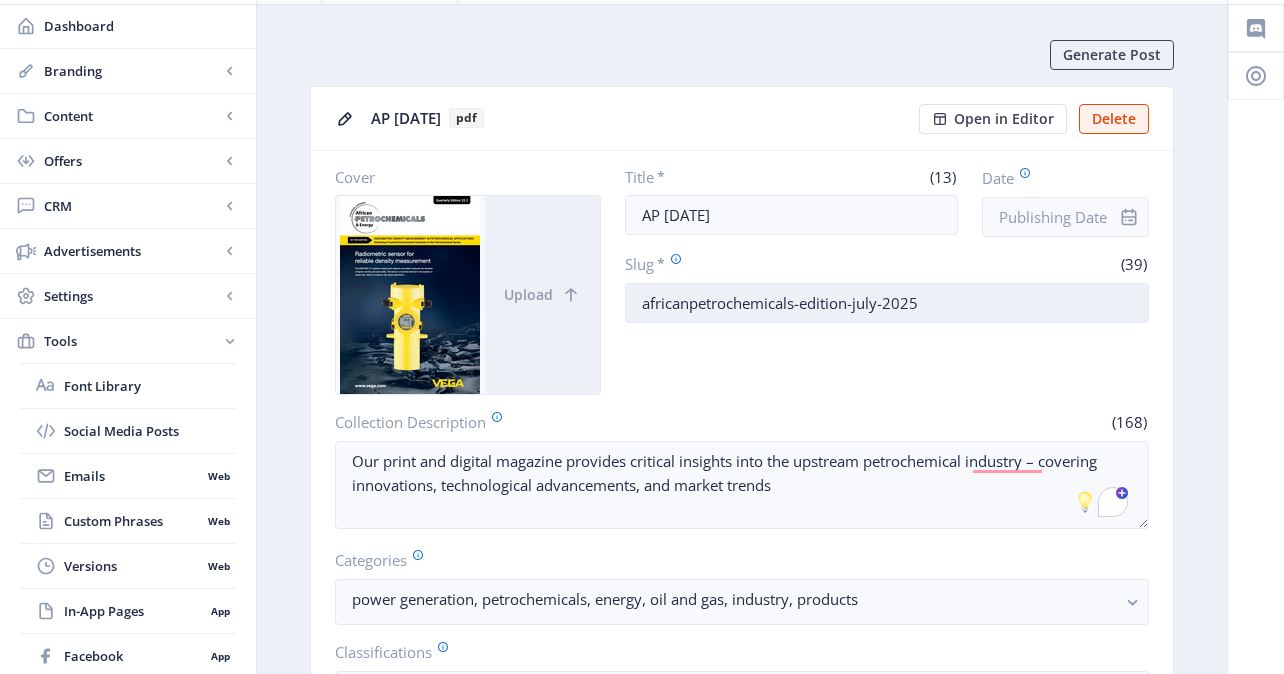 scroll, scrollTop: 0, scrollLeft: 0, axis: both 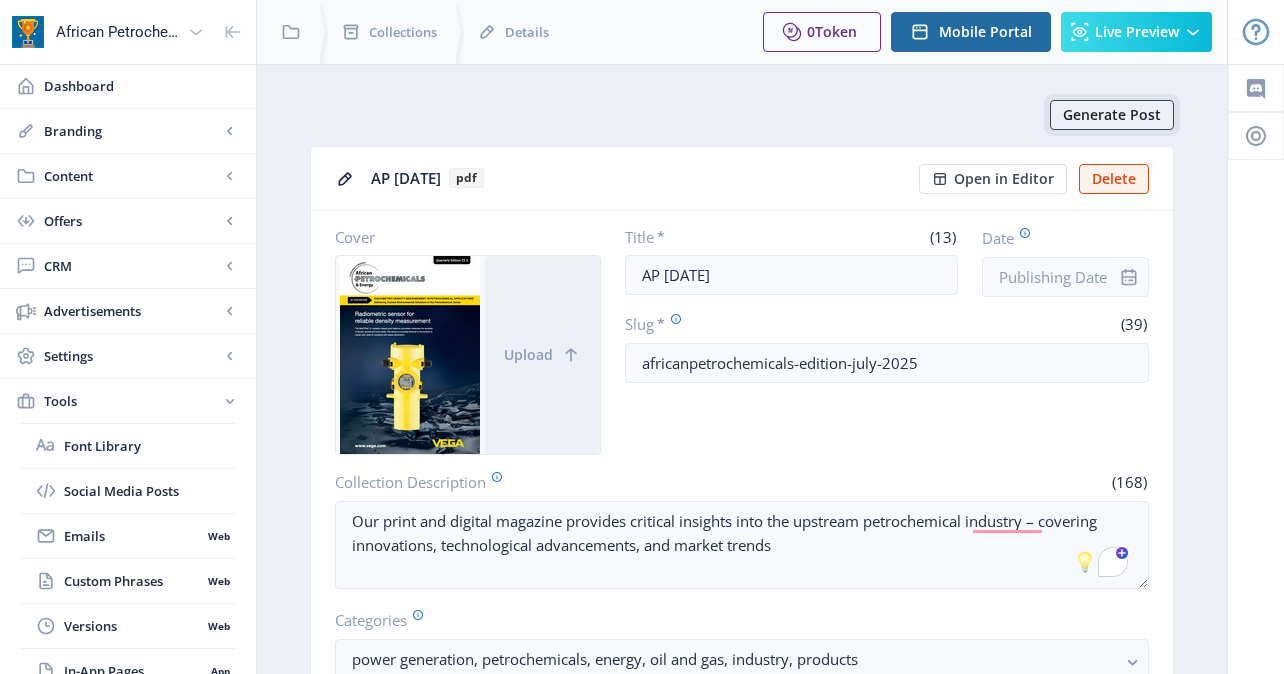 click on "Generate Post" 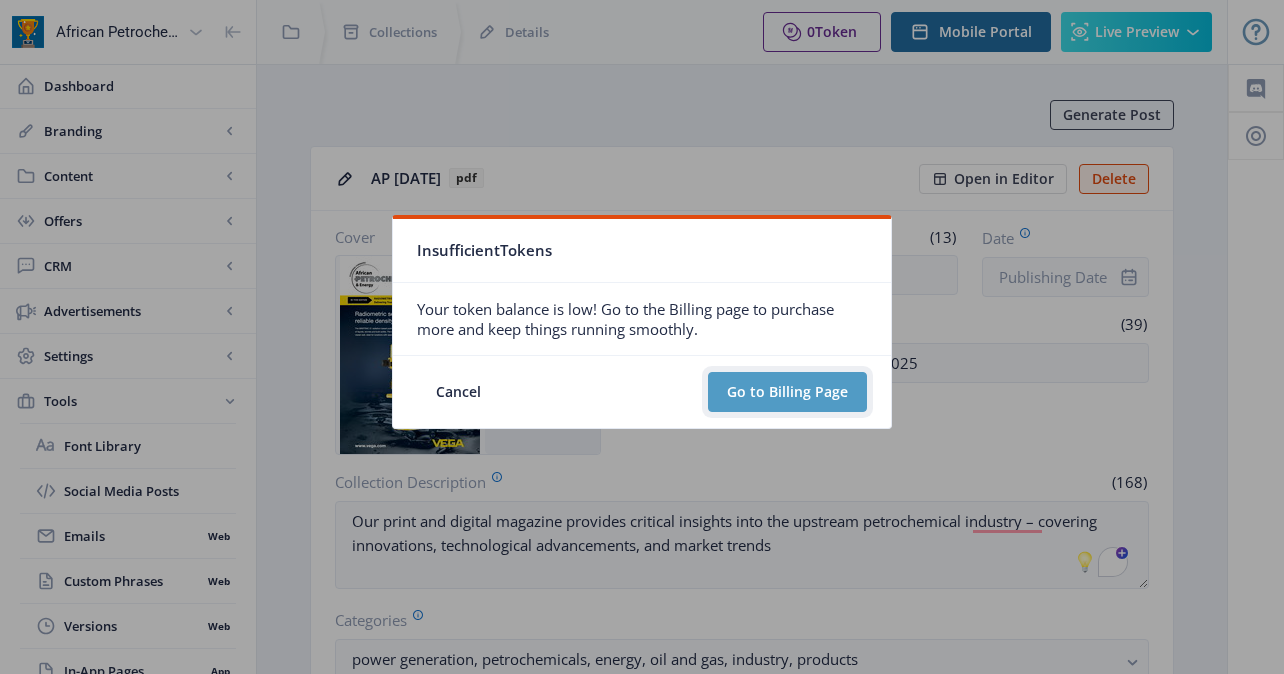 click on "Go to Billing Page" 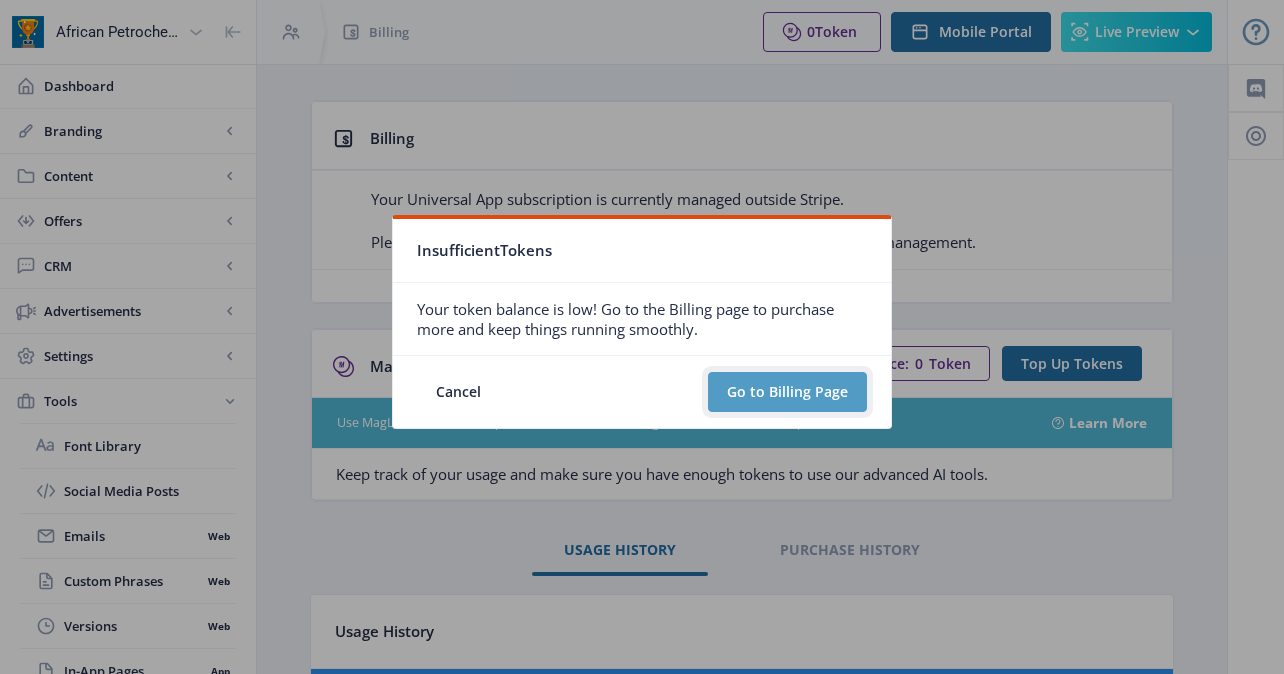 click on "Go to Billing Page" 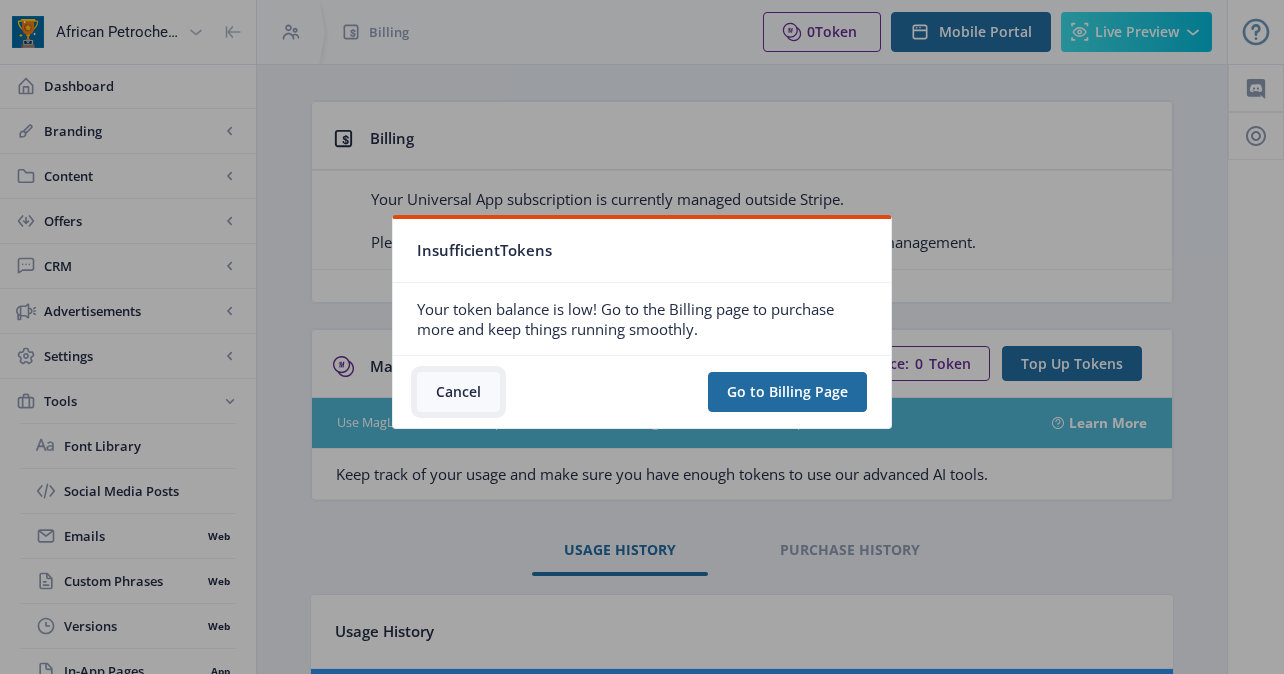 click on "Cancel" 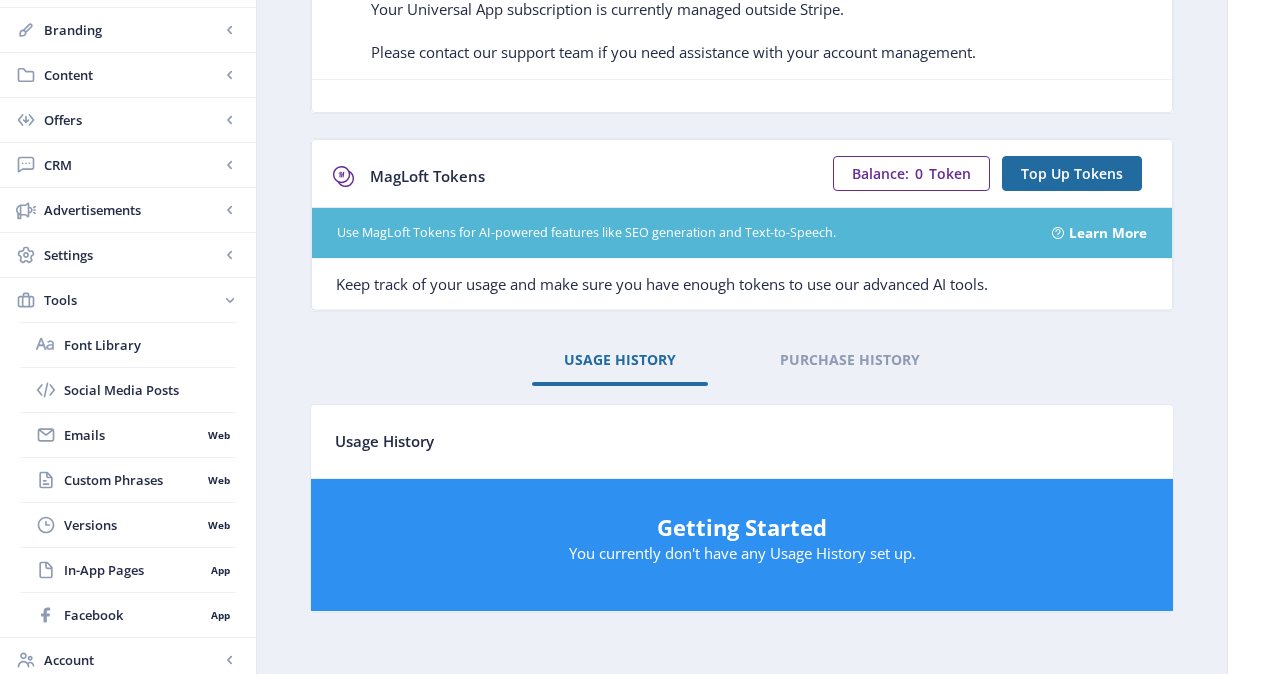 scroll, scrollTop: 137, scrollLeft: 0, axis: vertical 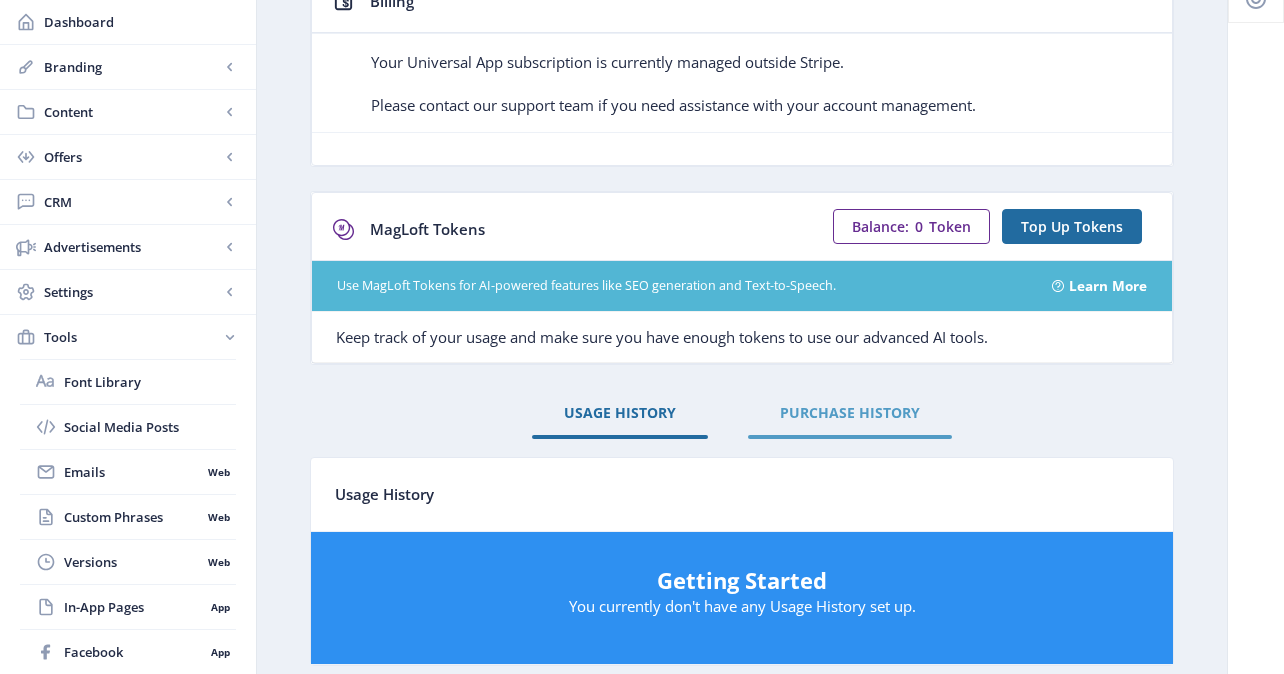 click on "PURCHASE HISTORY" 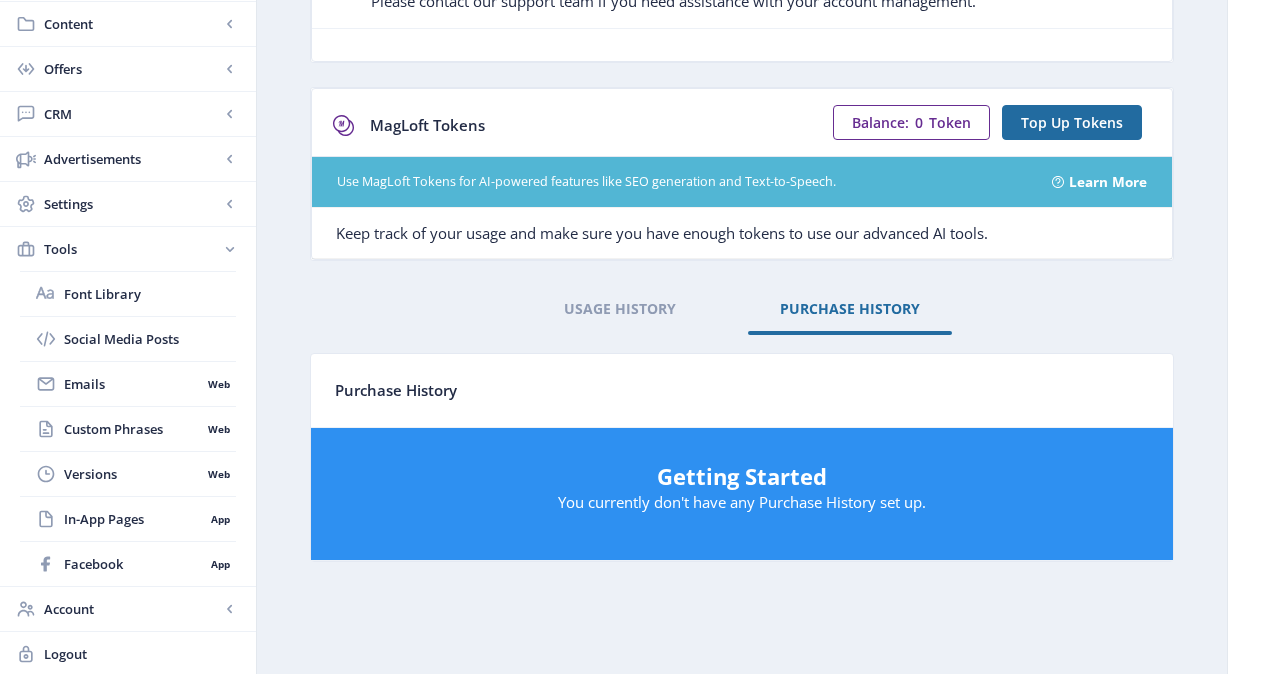 scroll, scrollTop: 243, scrollLeft: 0, axis: vertical 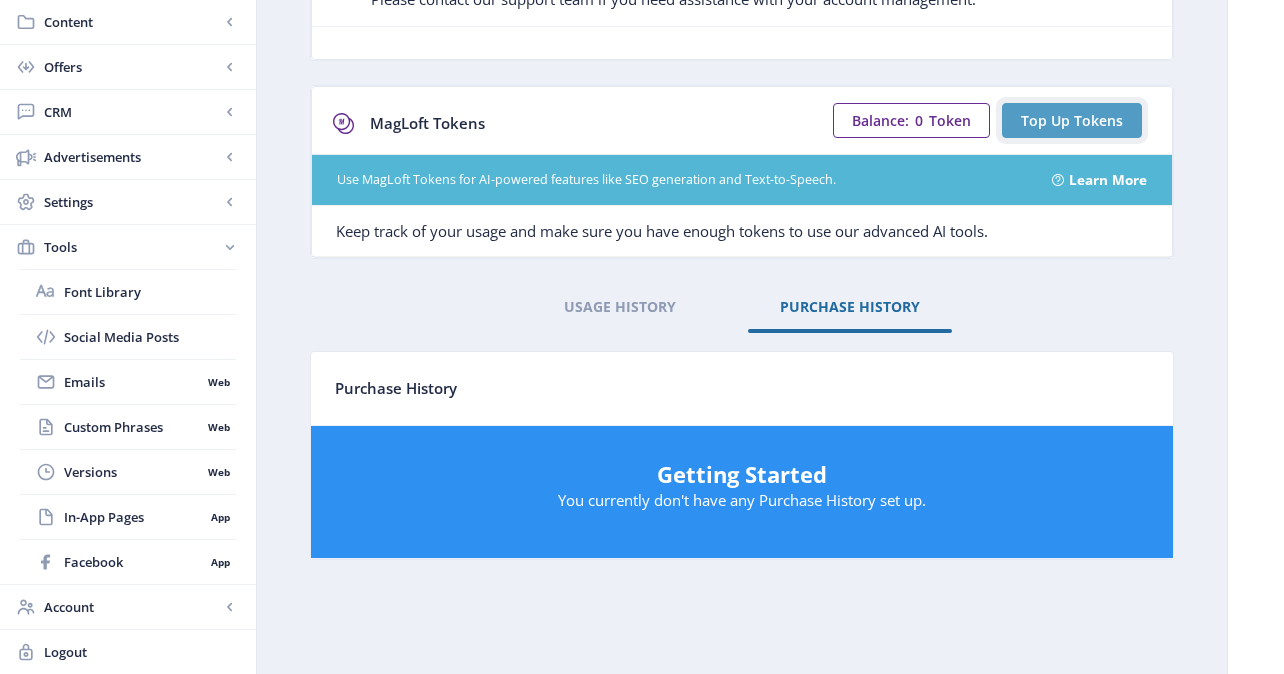 click on "Top Up Tokens" 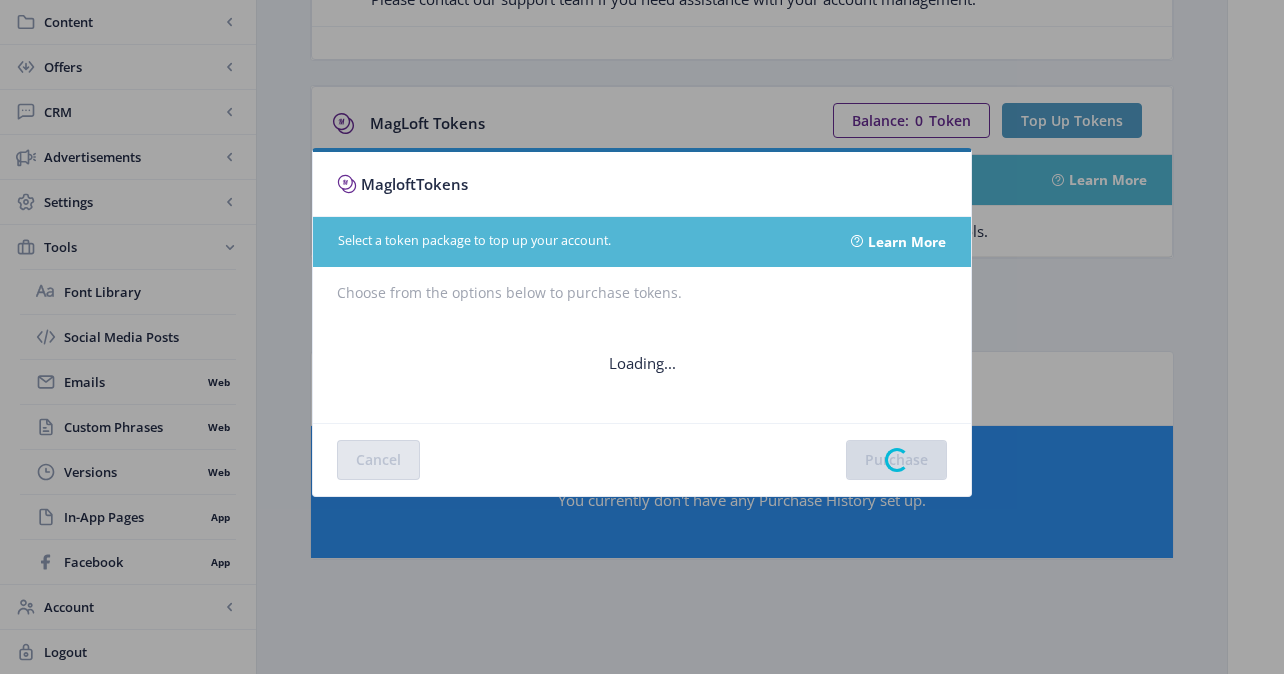 scroll, scrollTop: 0, scrollLeft: 0, axis: both 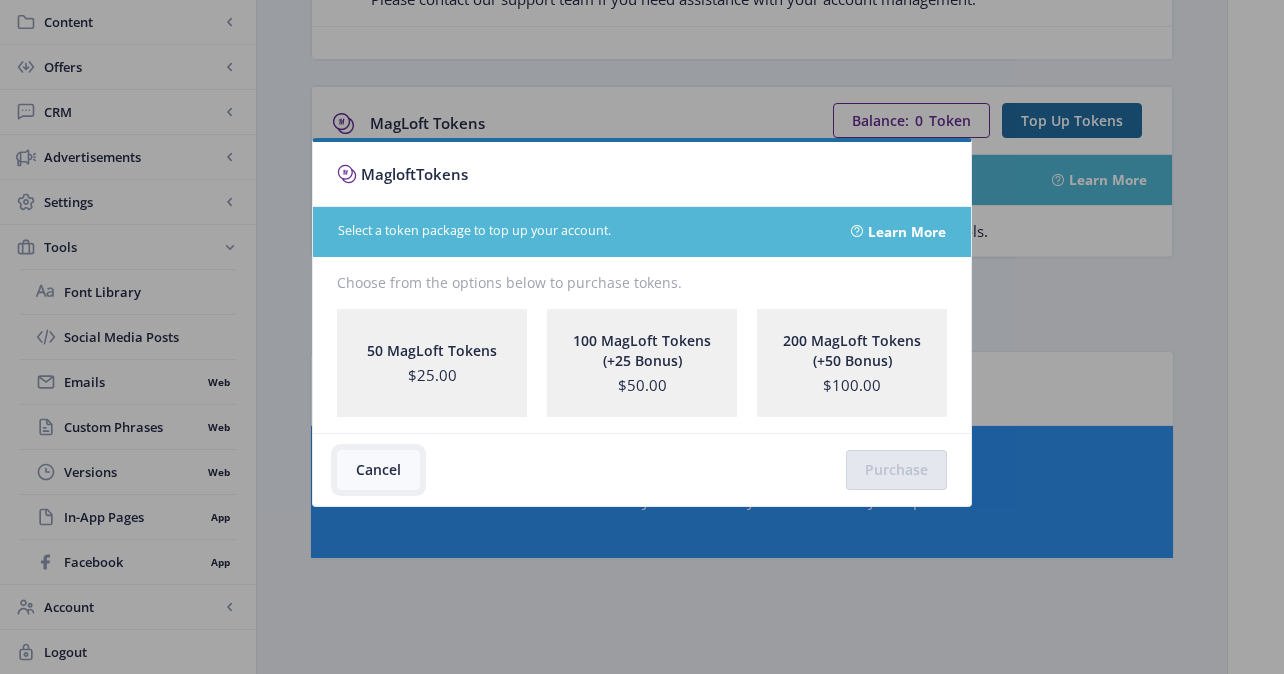 click on "Cancel" 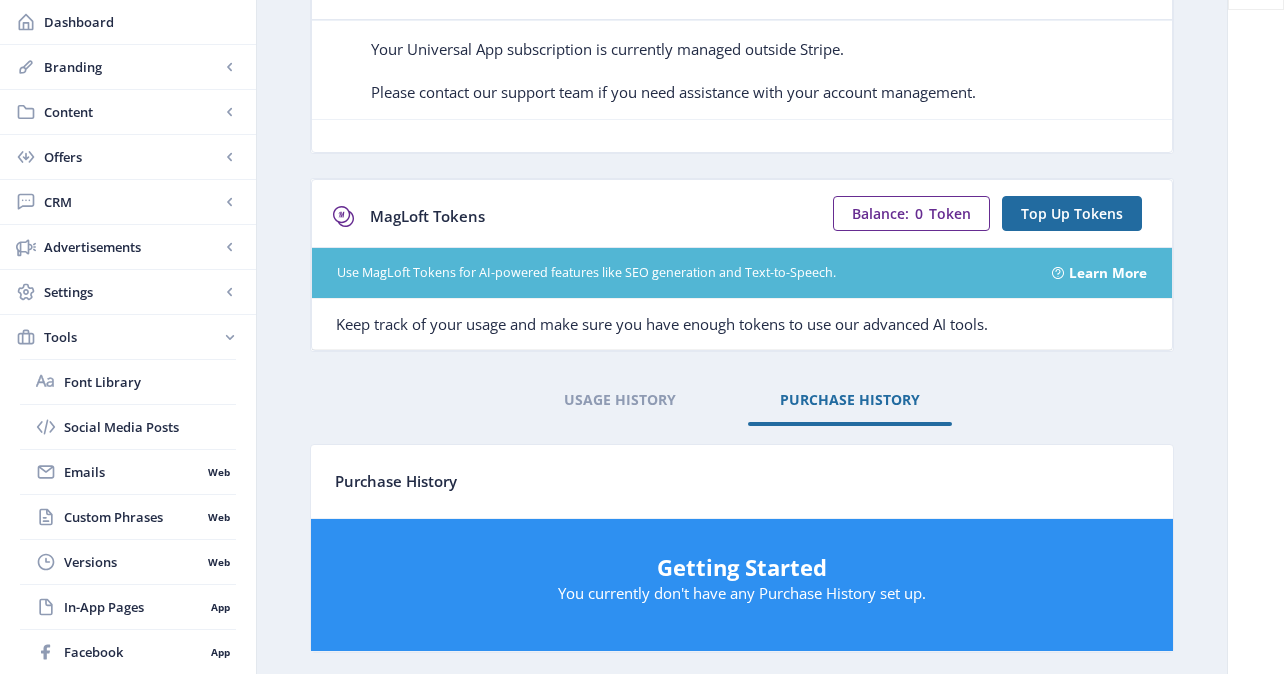 scroll, scrollTop: 0, scrollLeft: 0, axis: both 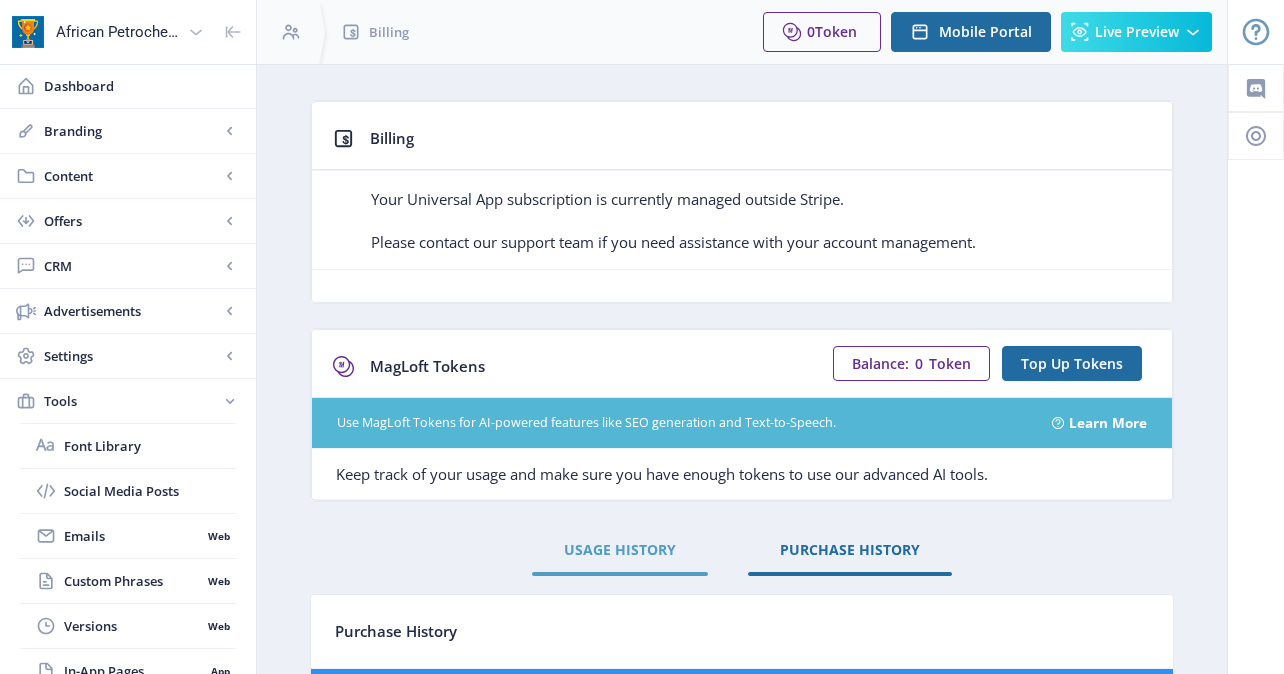 click on "USAGE HISTORY" 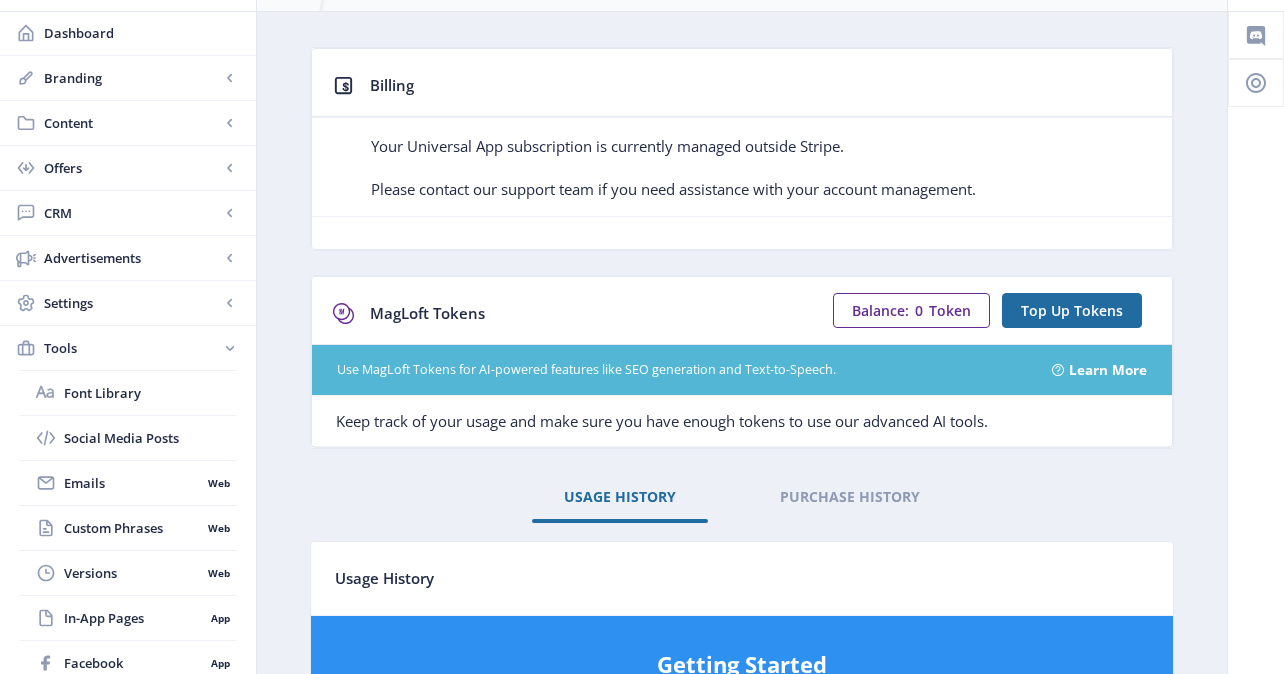 scroll, scrollTop: 0, scrollLeft: 0, axis: both 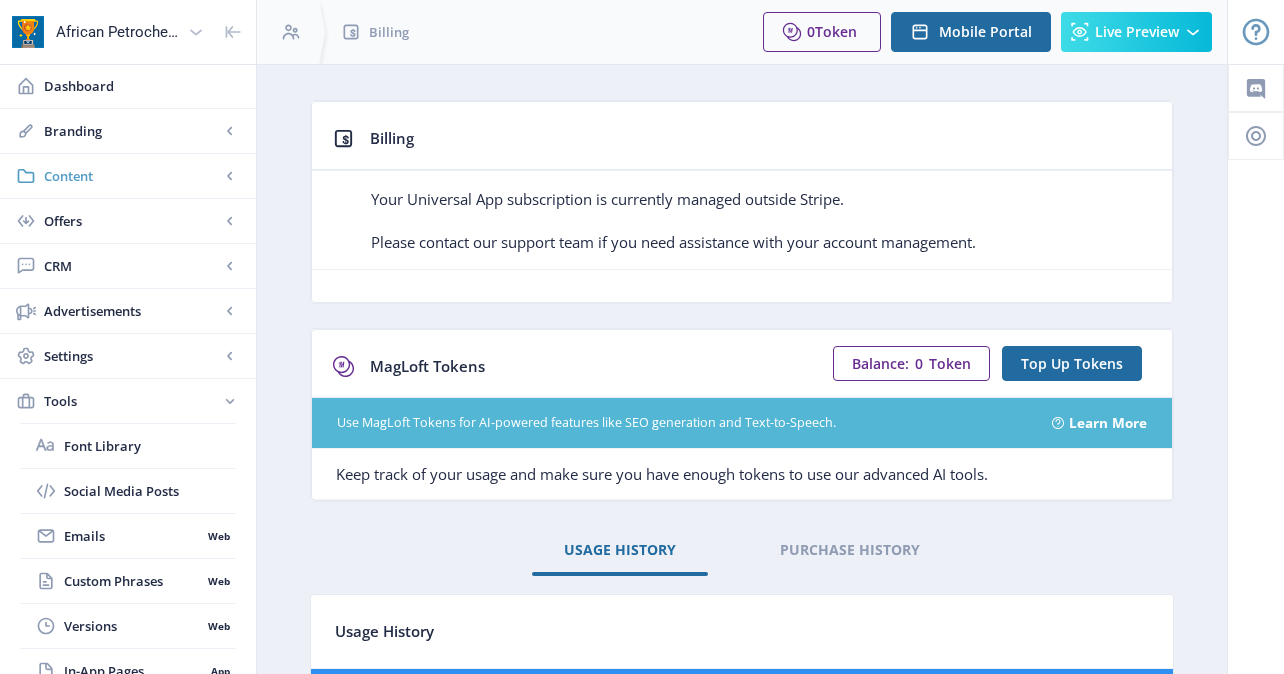 click on "Content" at bounding box center (128, 176) 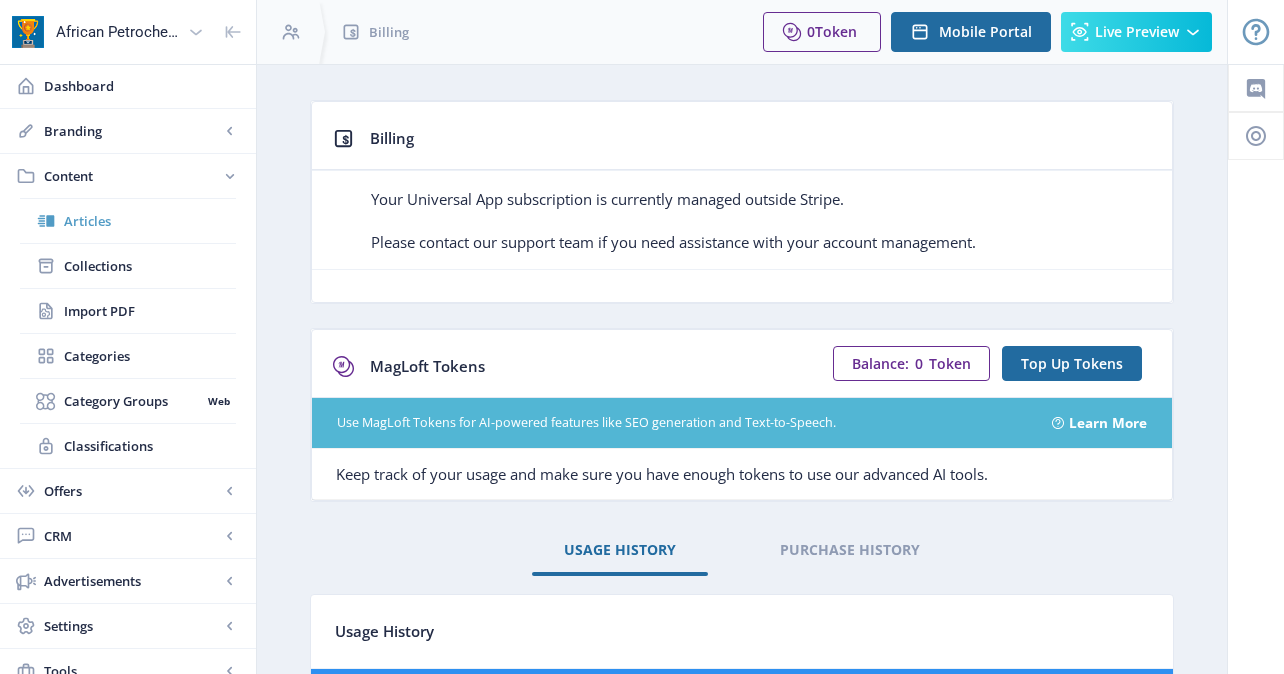 click on "Articles" at bounding box center [128, 221] 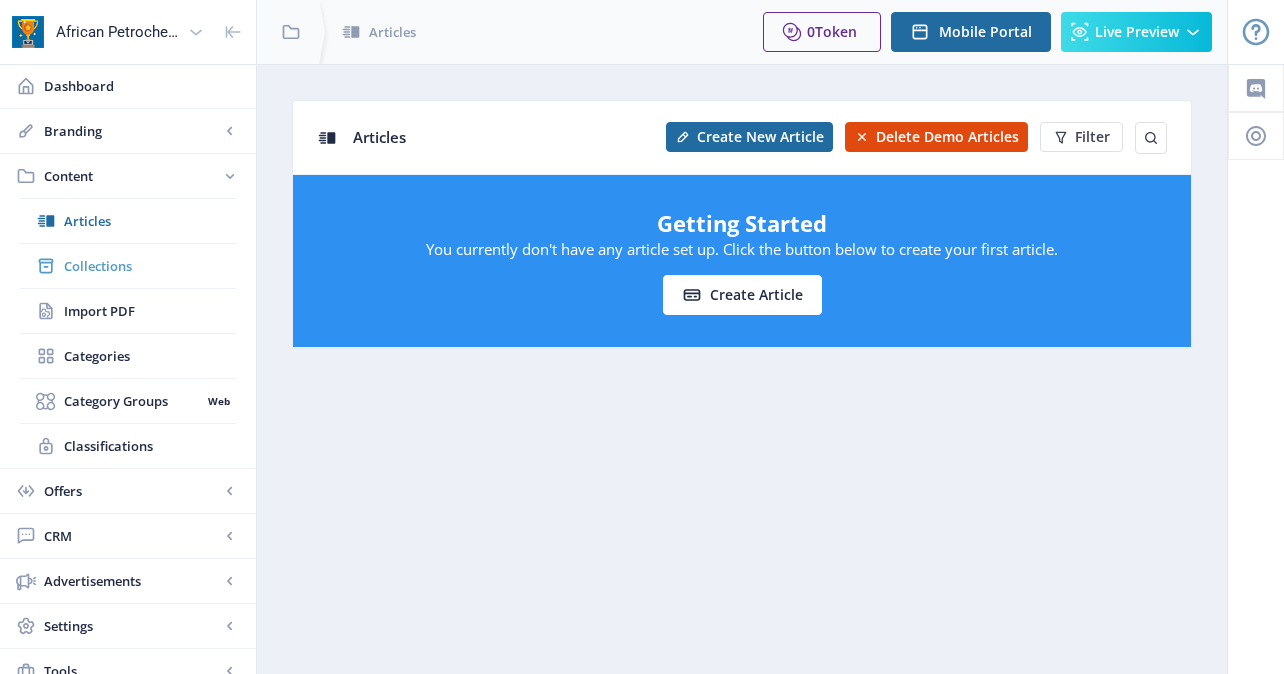 click on "Collections" at bounding box center (128, 266) 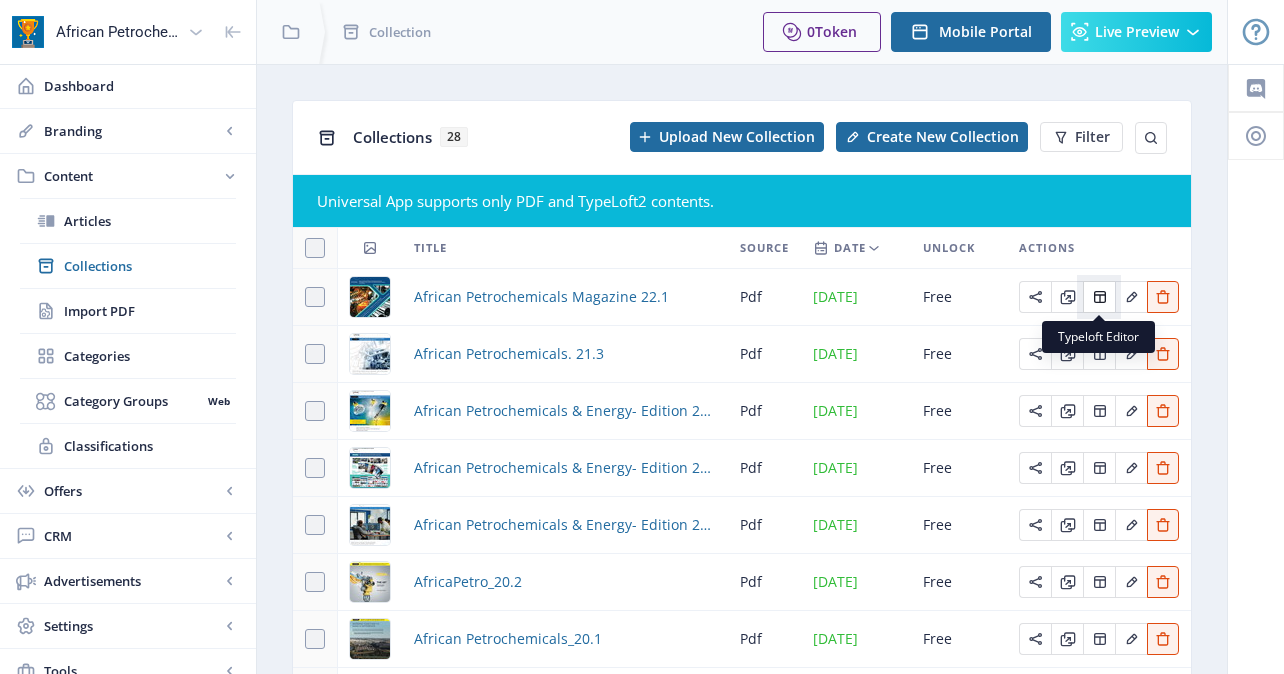 click 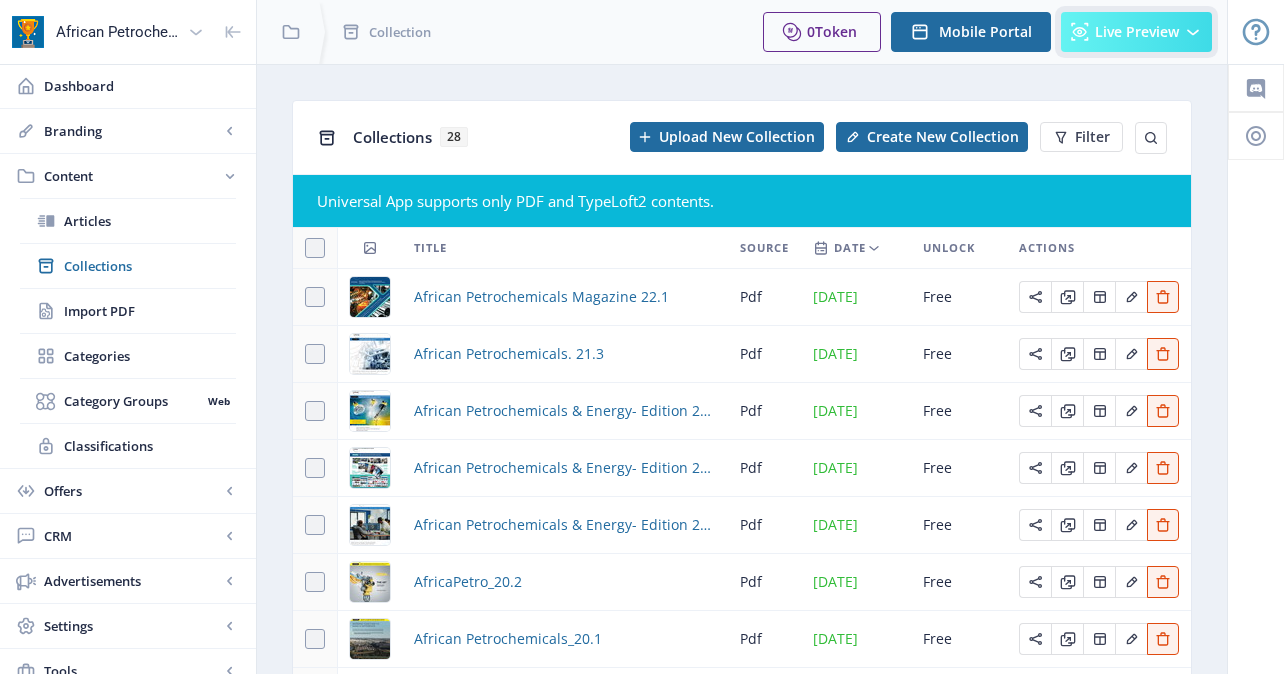click on "Live Preview" at bounding box center (1136, 32) 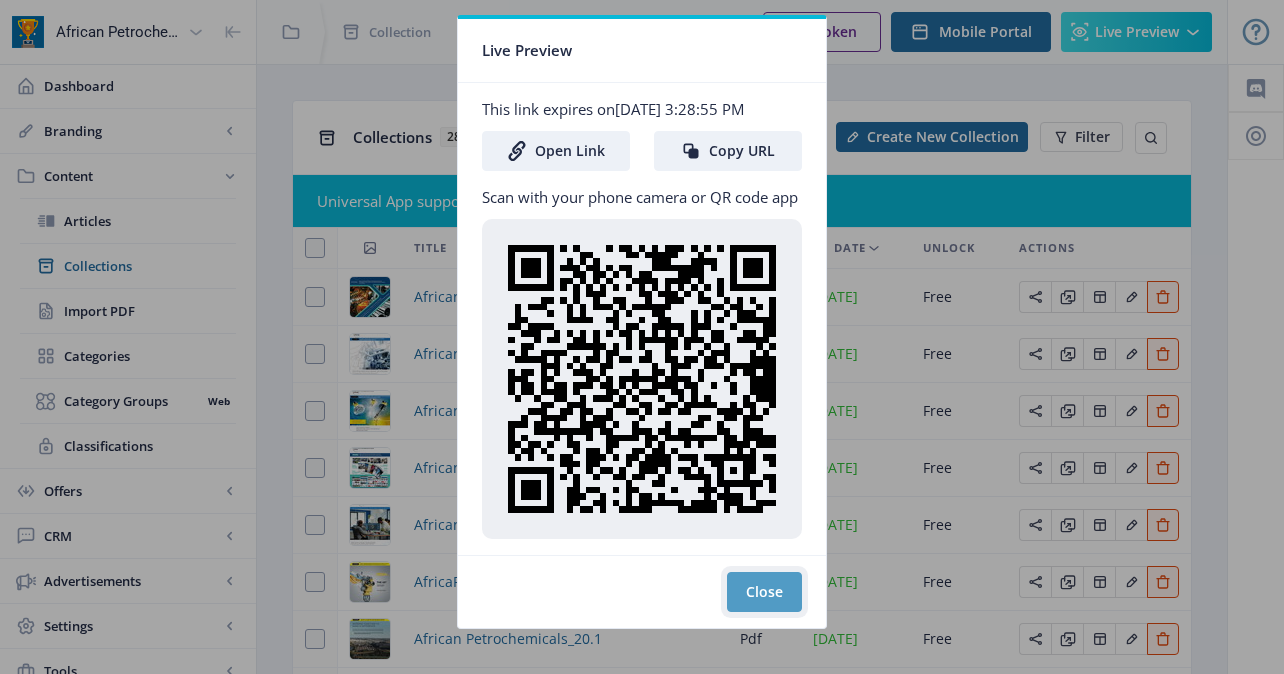 click on "Close" 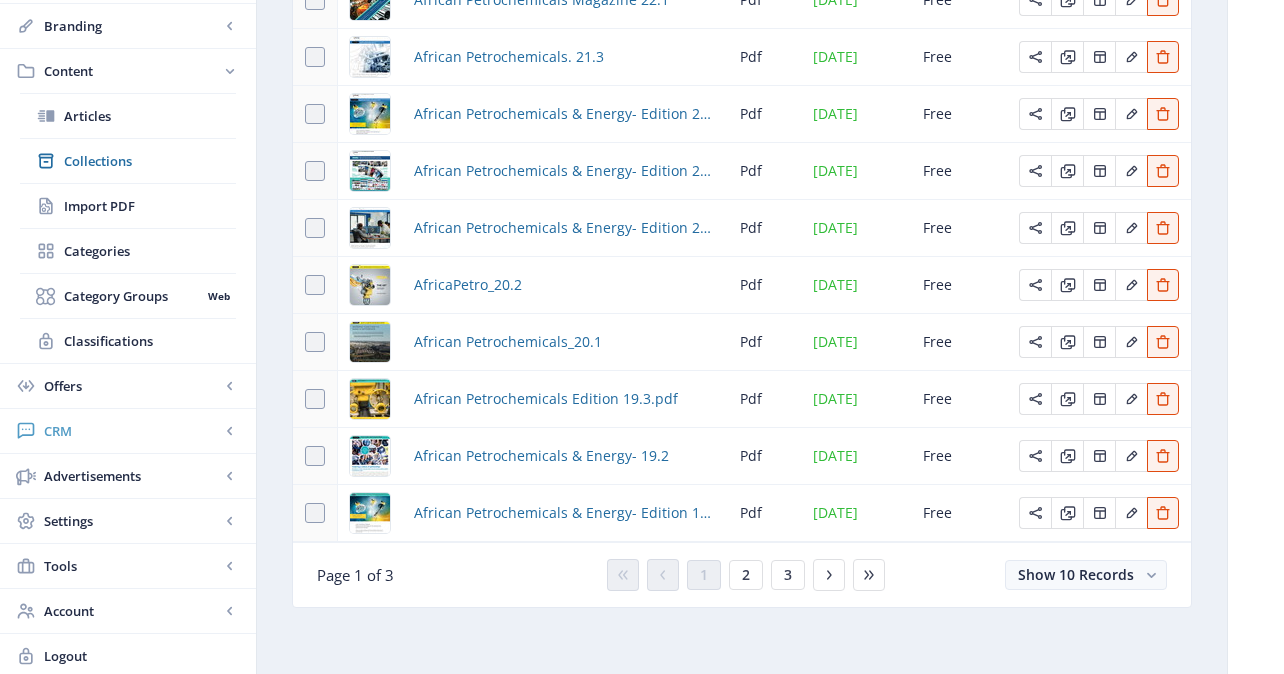 scroll, scrollTop: 309, scrollLeft: 0, axis: vertical 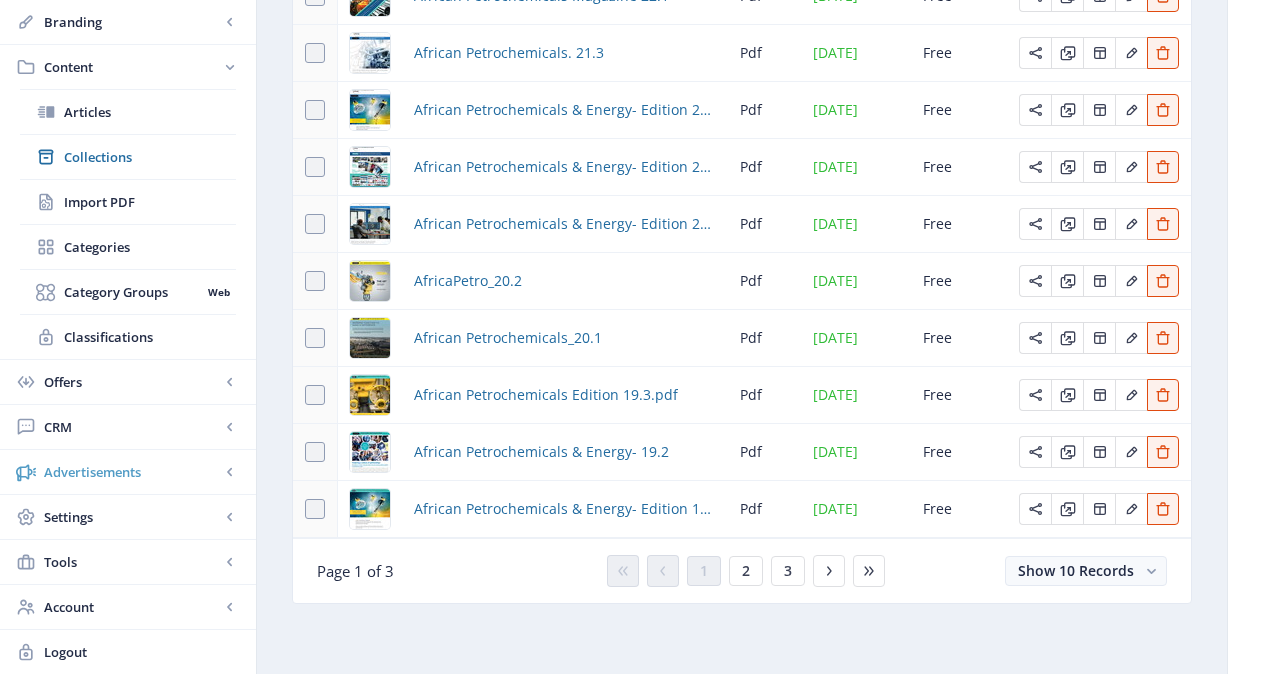 click 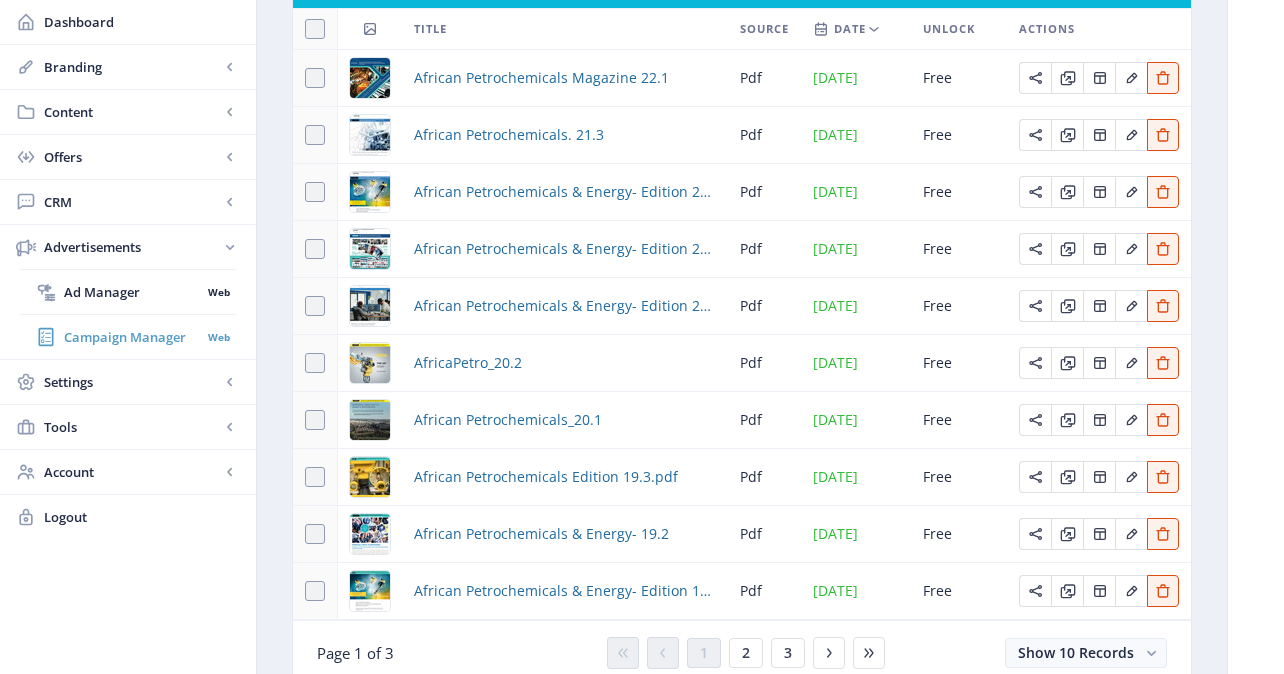 scroll, scrollTop: 150, scrollLeft: 0, axis: vertical 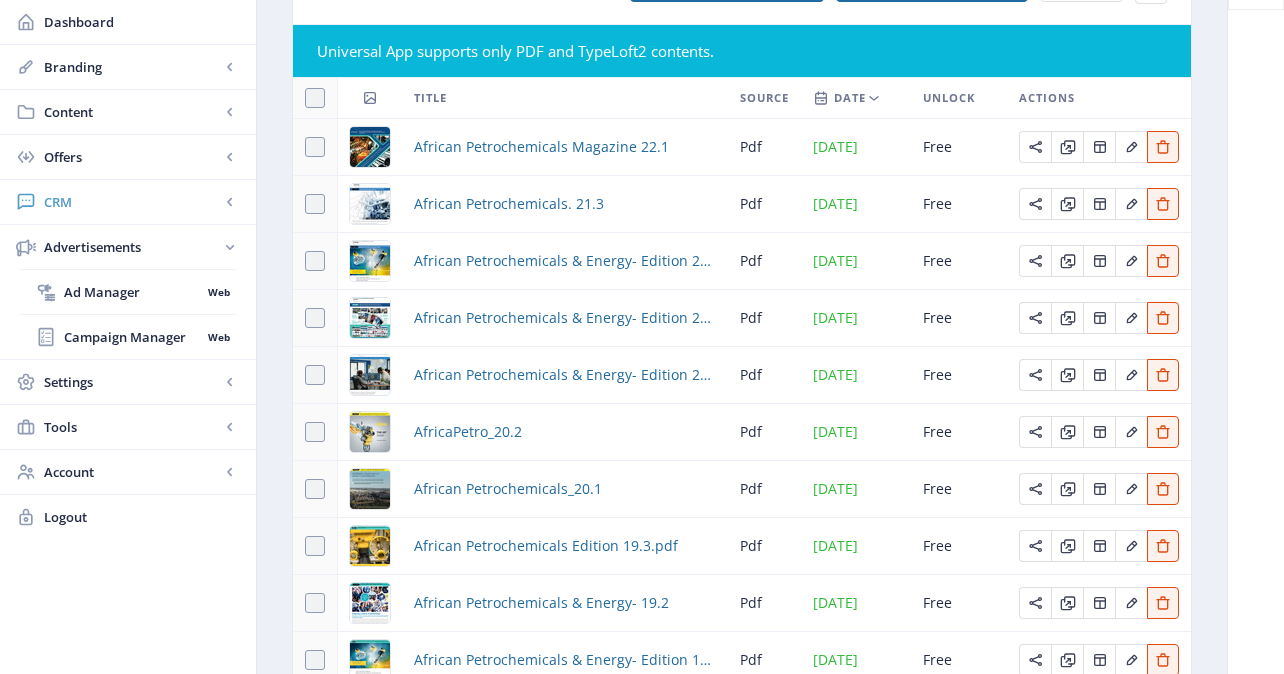 click on "CRM" at bounding box center (128, 202) 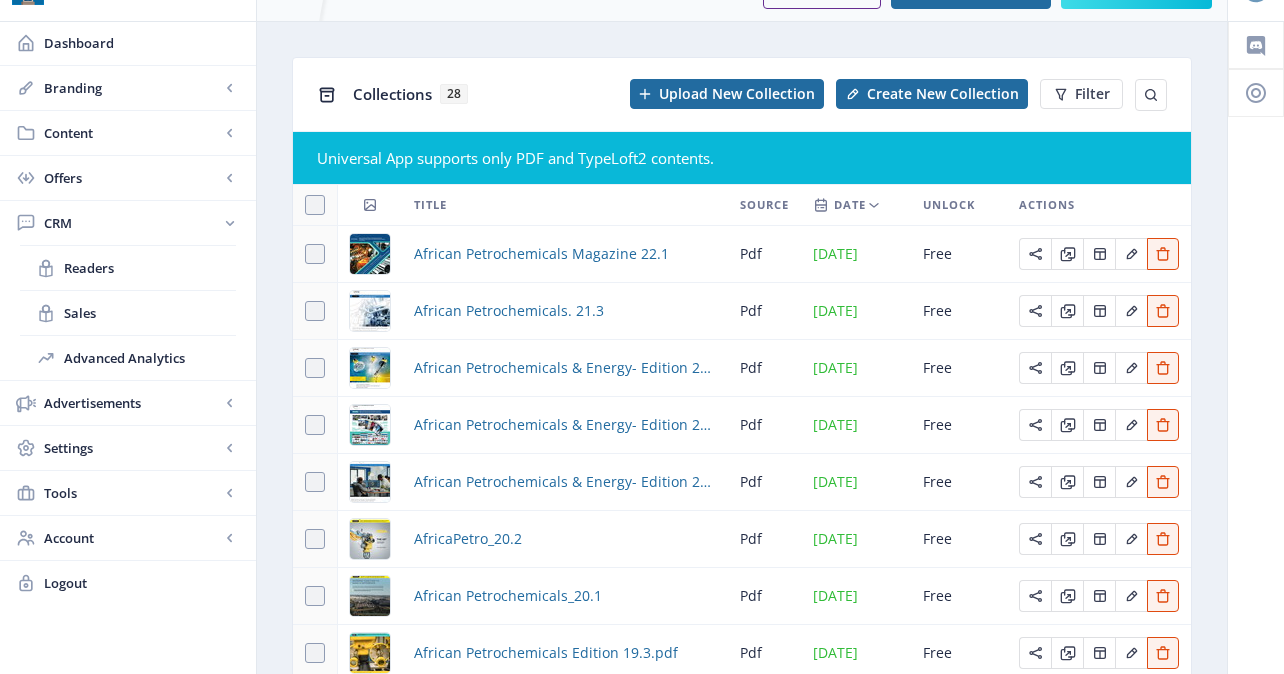 scroll, scrollTop: 14, scrollLeft: 0, axis: vertical 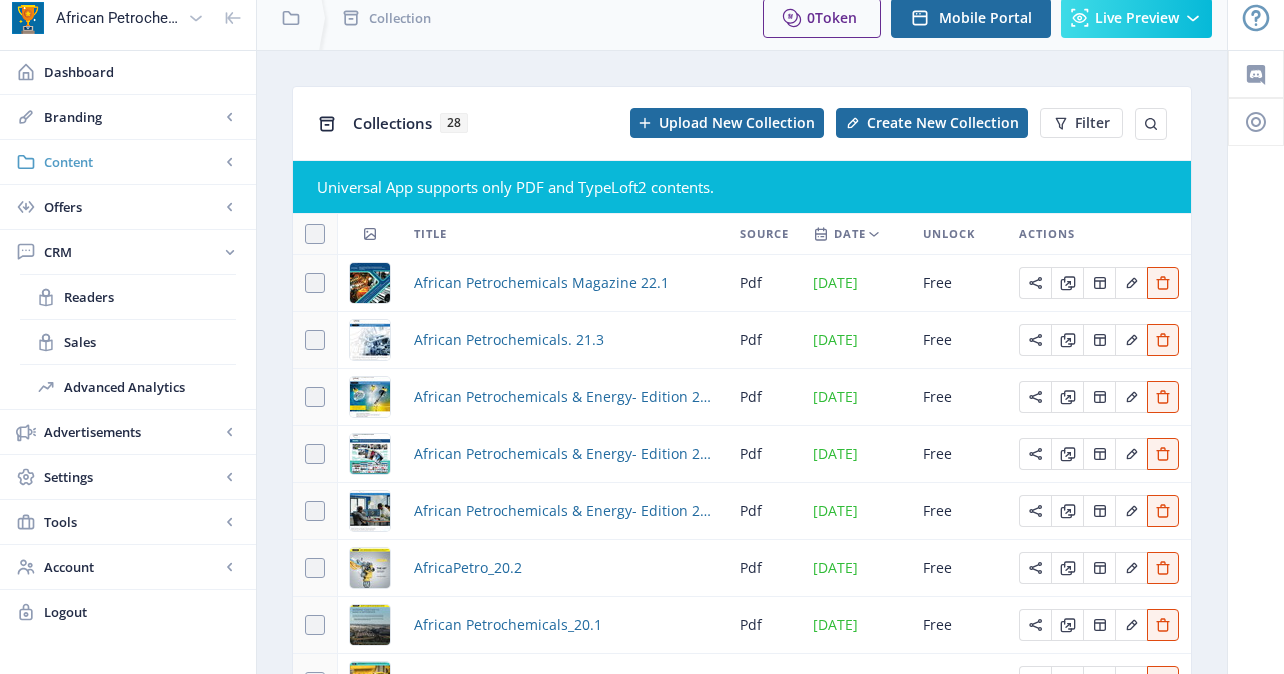 click on "Content" at bounding box center (128, 162) 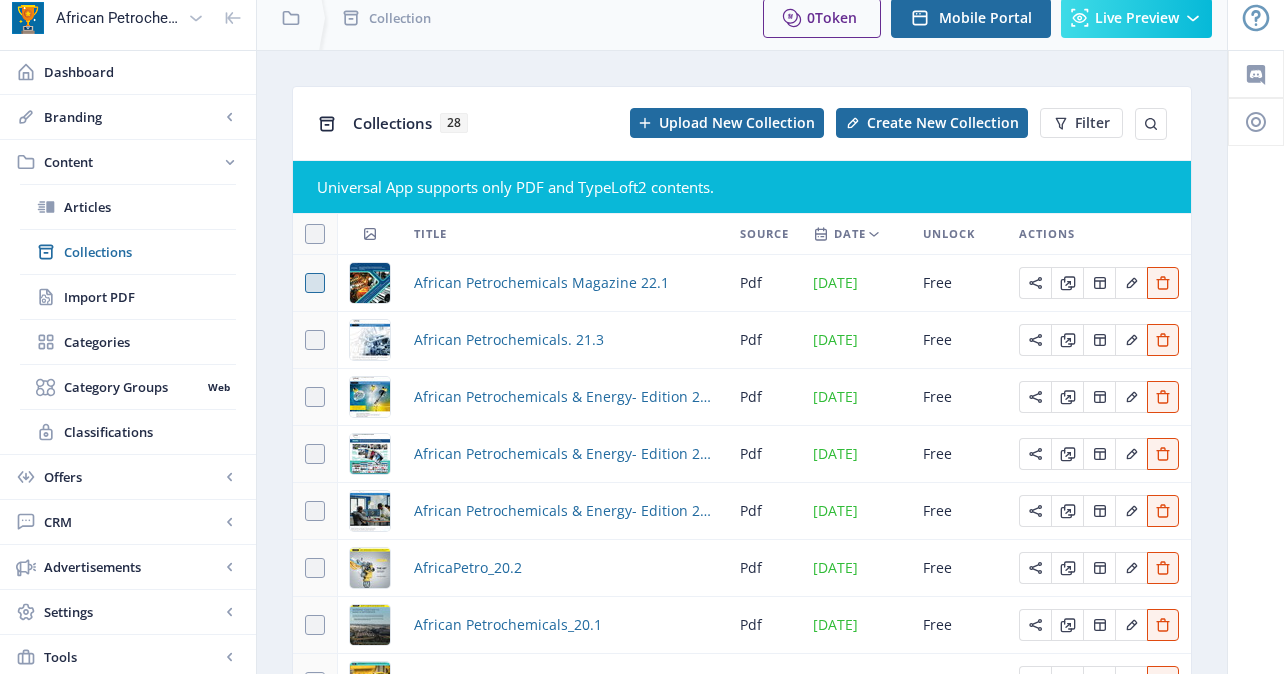 click at bounding box center (315, 283) 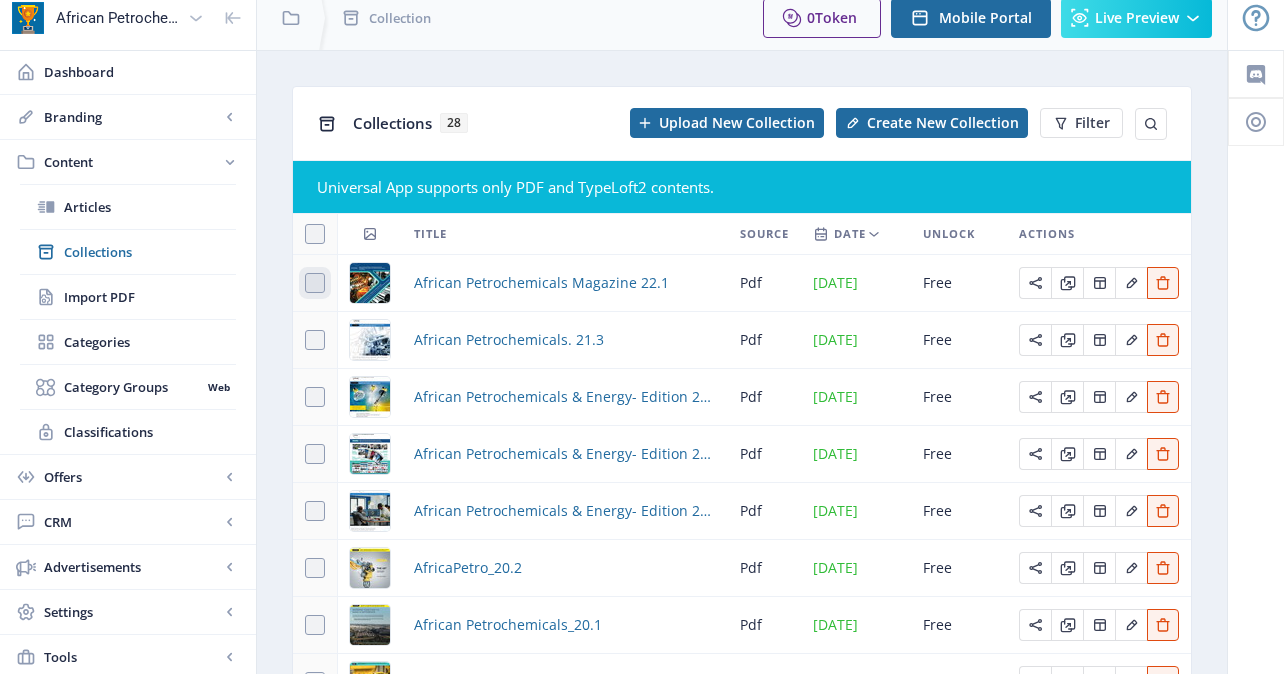 click at bounding box center [305, 283] 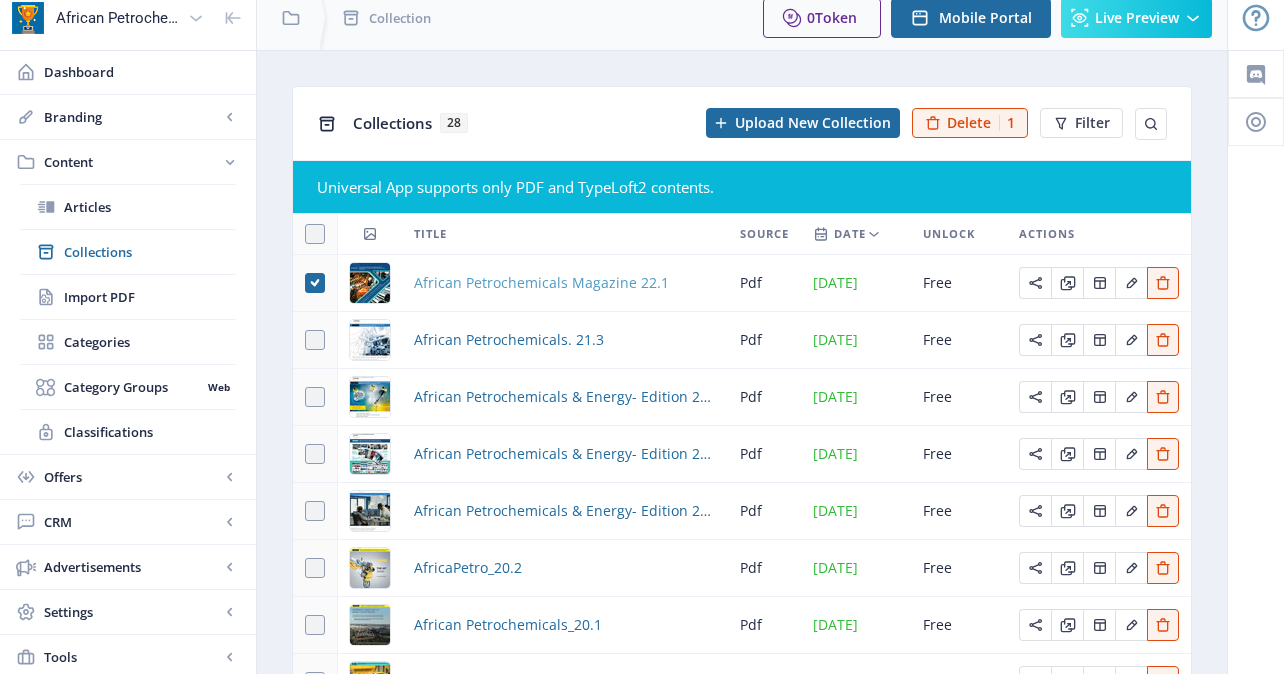 click on "African Petrochemicals Magazine 22.1" at bounding box center (541, 283) 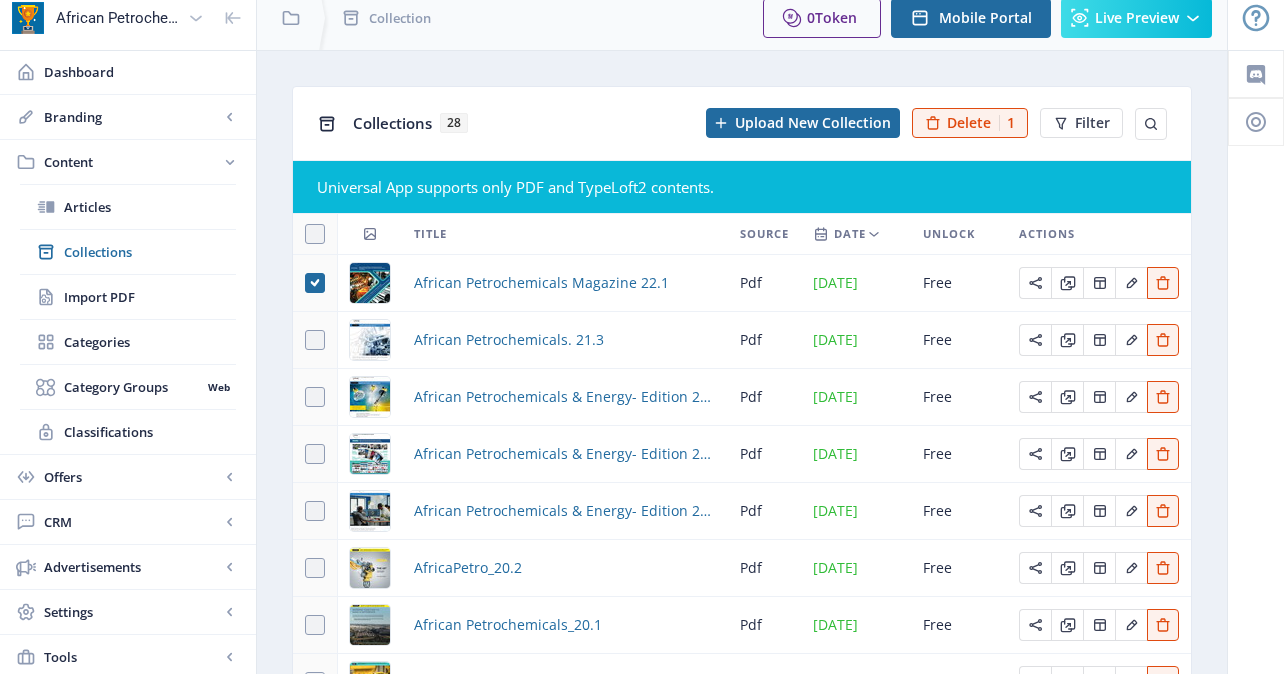 scroll, scrollTop: 0, scrollLeft: 0, axis: both 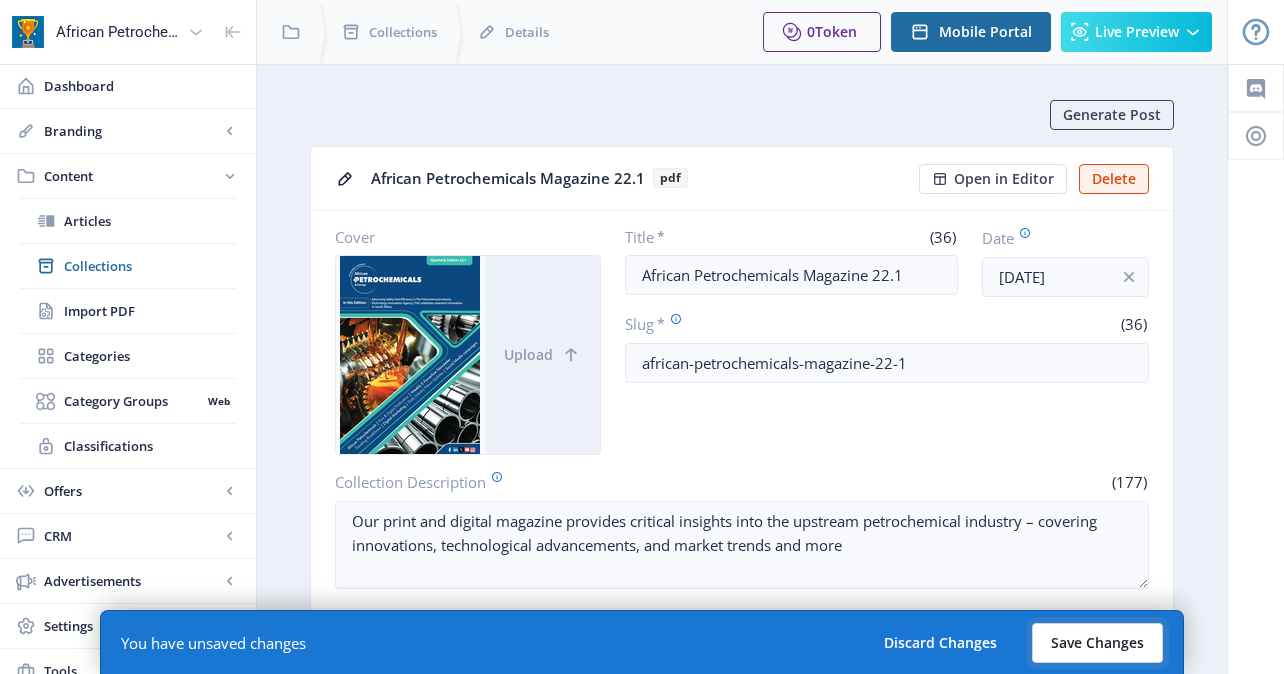 click on "Save Changes" 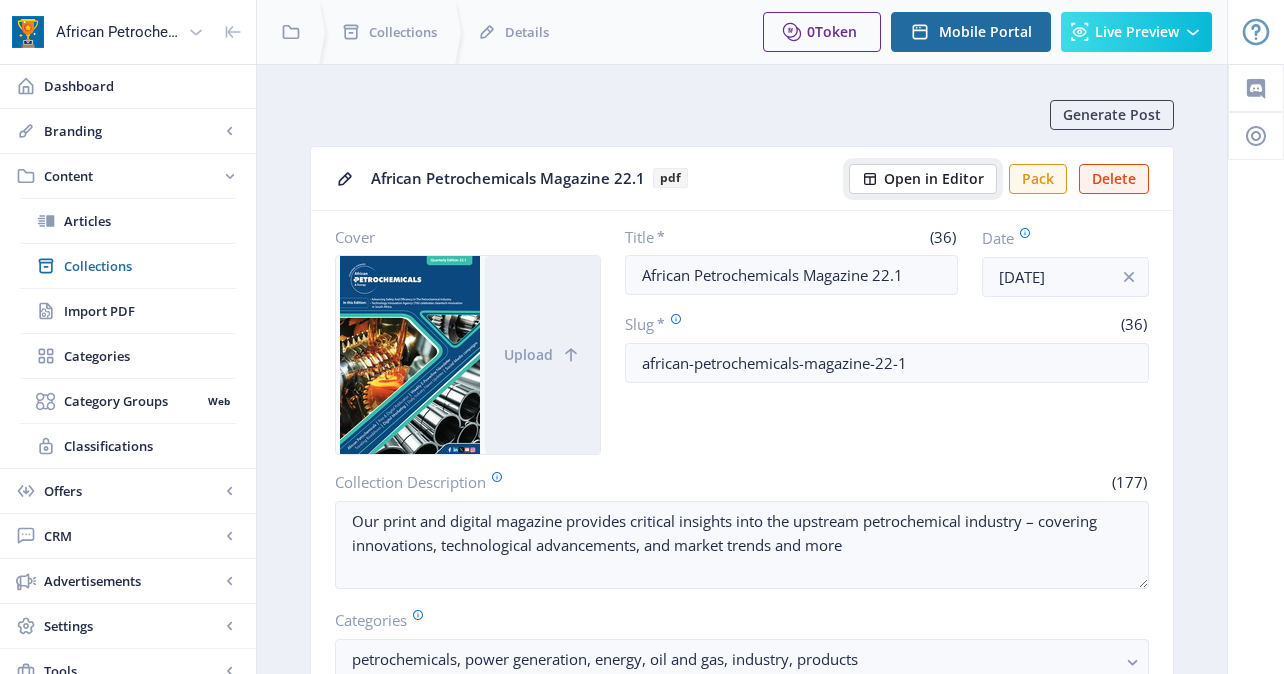 click on "Open in Editor" 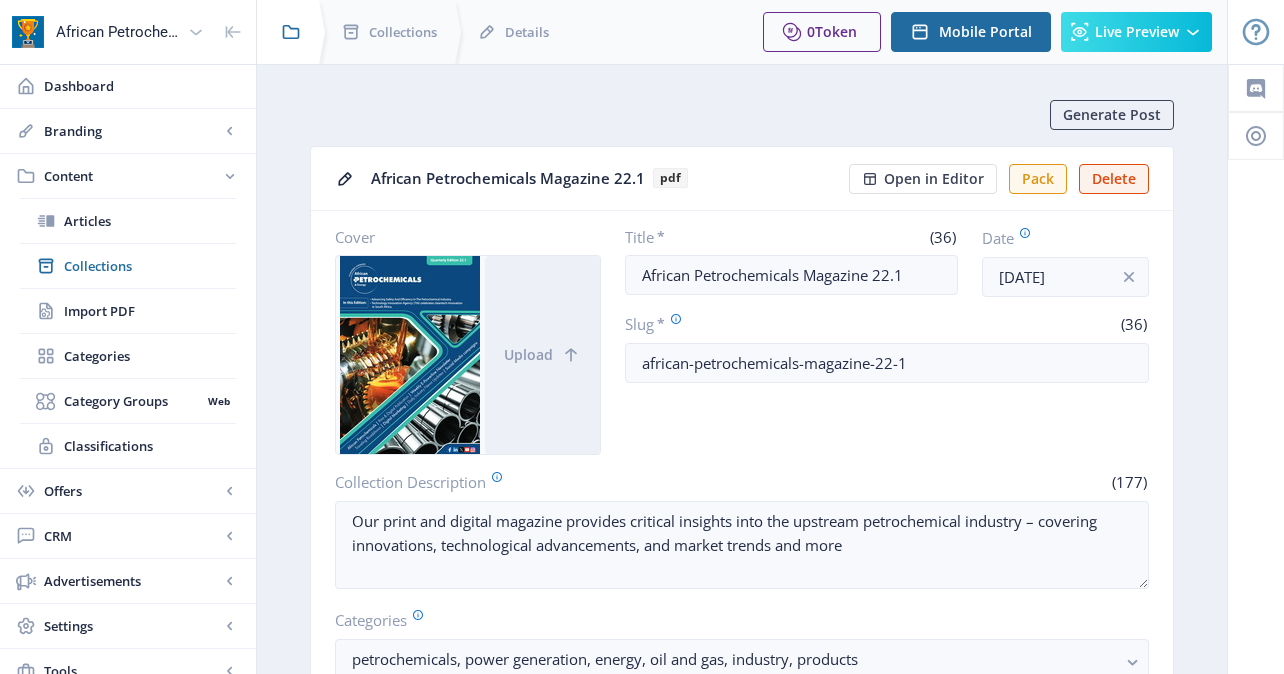 click at bounding box center (287, 32) 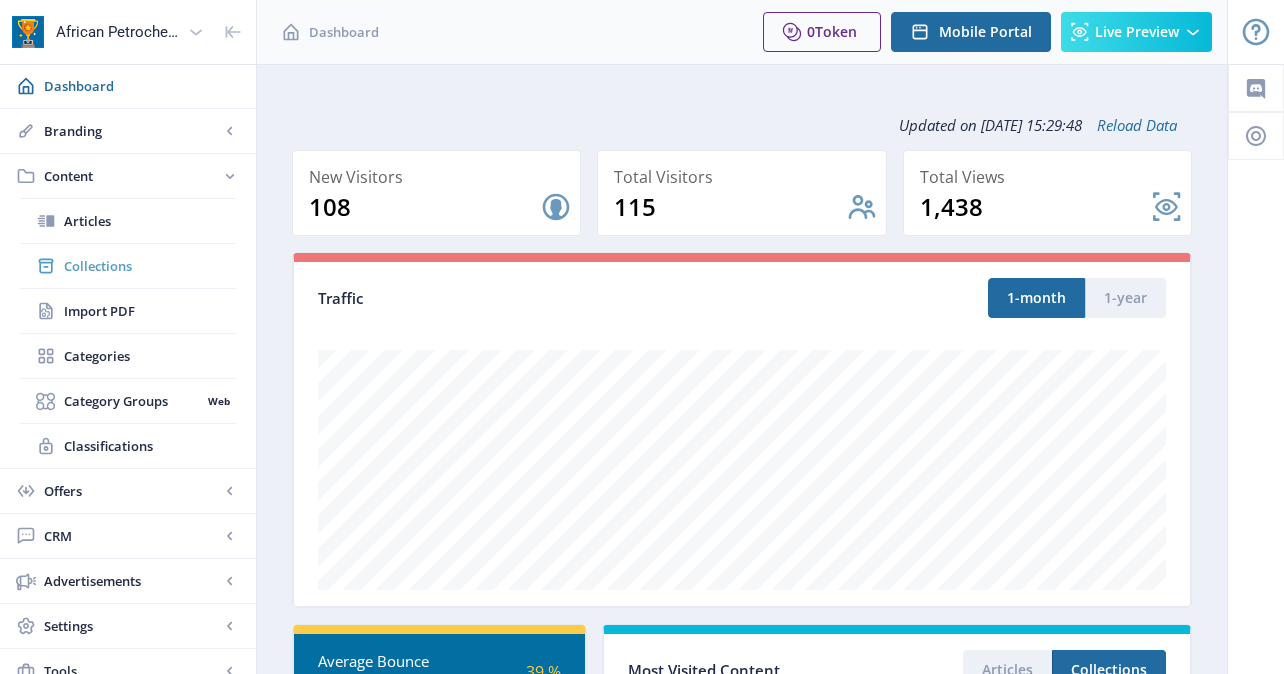 click on "Collections" at bounding box center [128, 266] 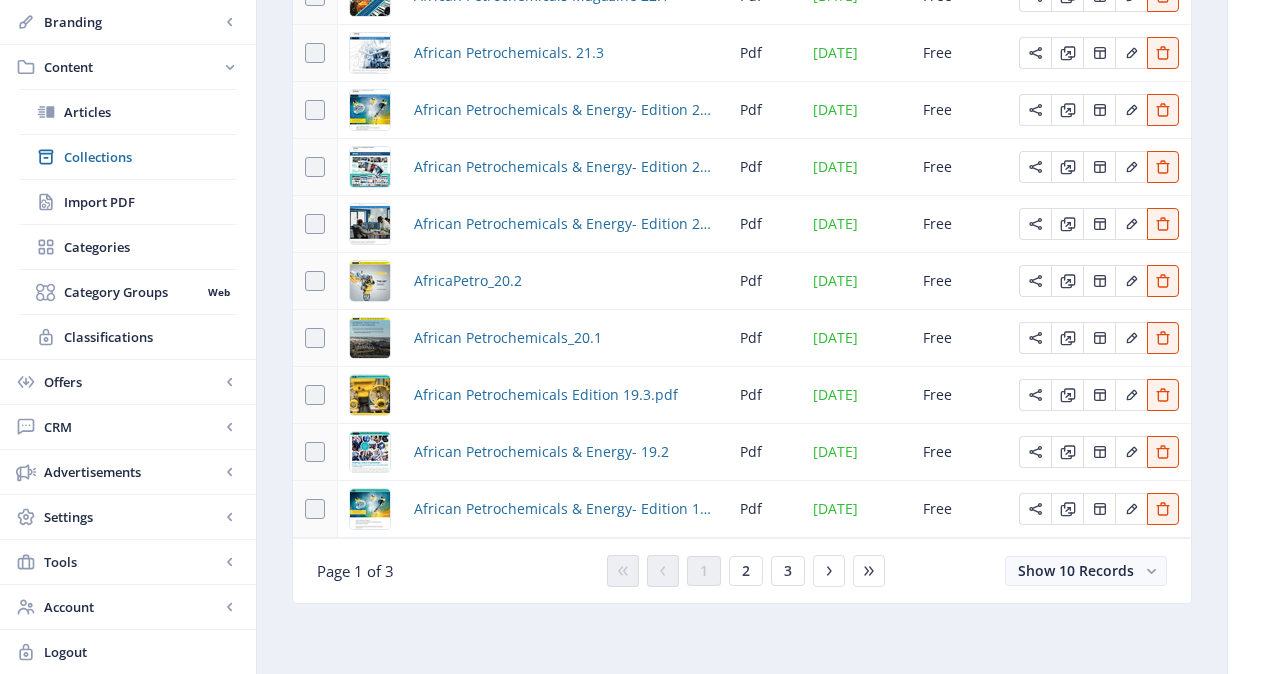scroll, scrollTop: 0, scrollLeft: 0, axis: both 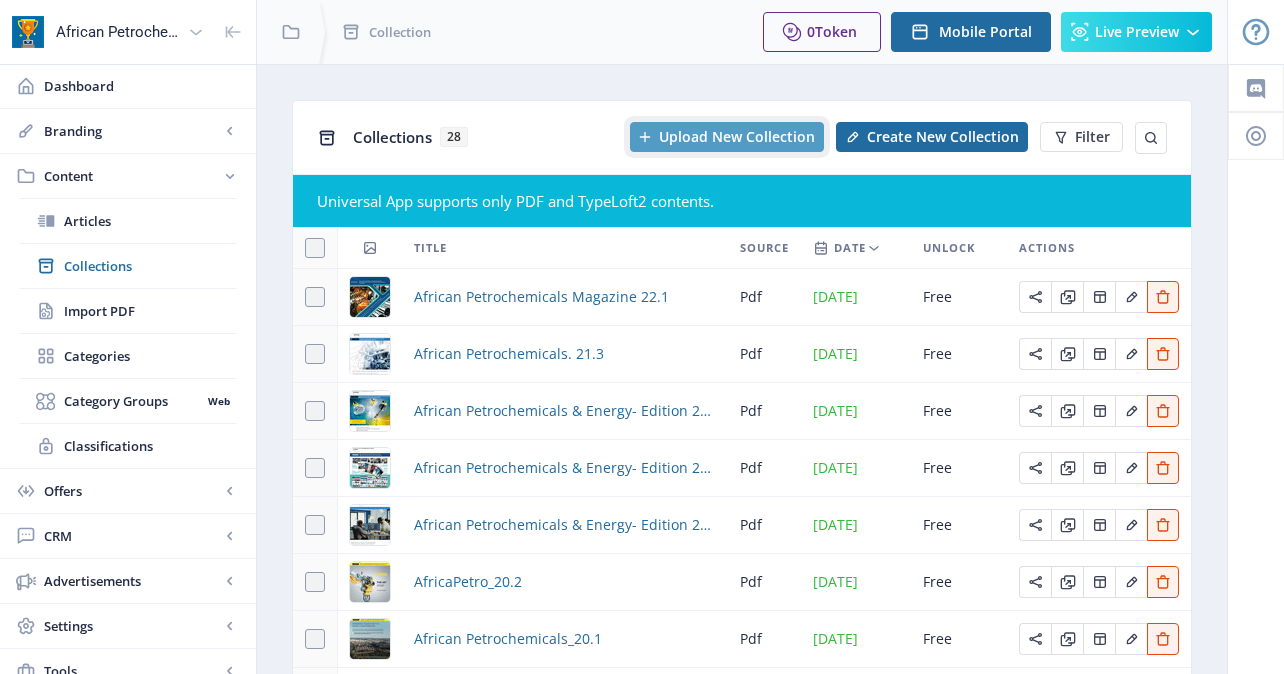 click on "Upload New Collection" 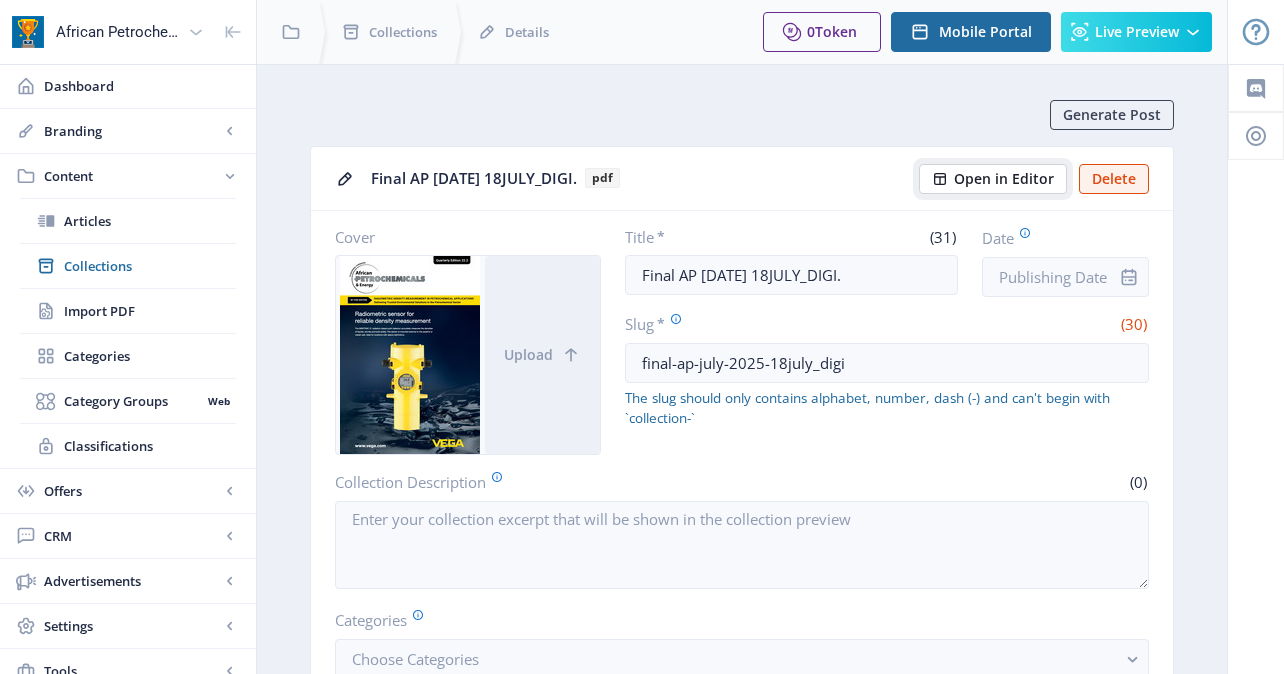 click on "Open in Editor" 